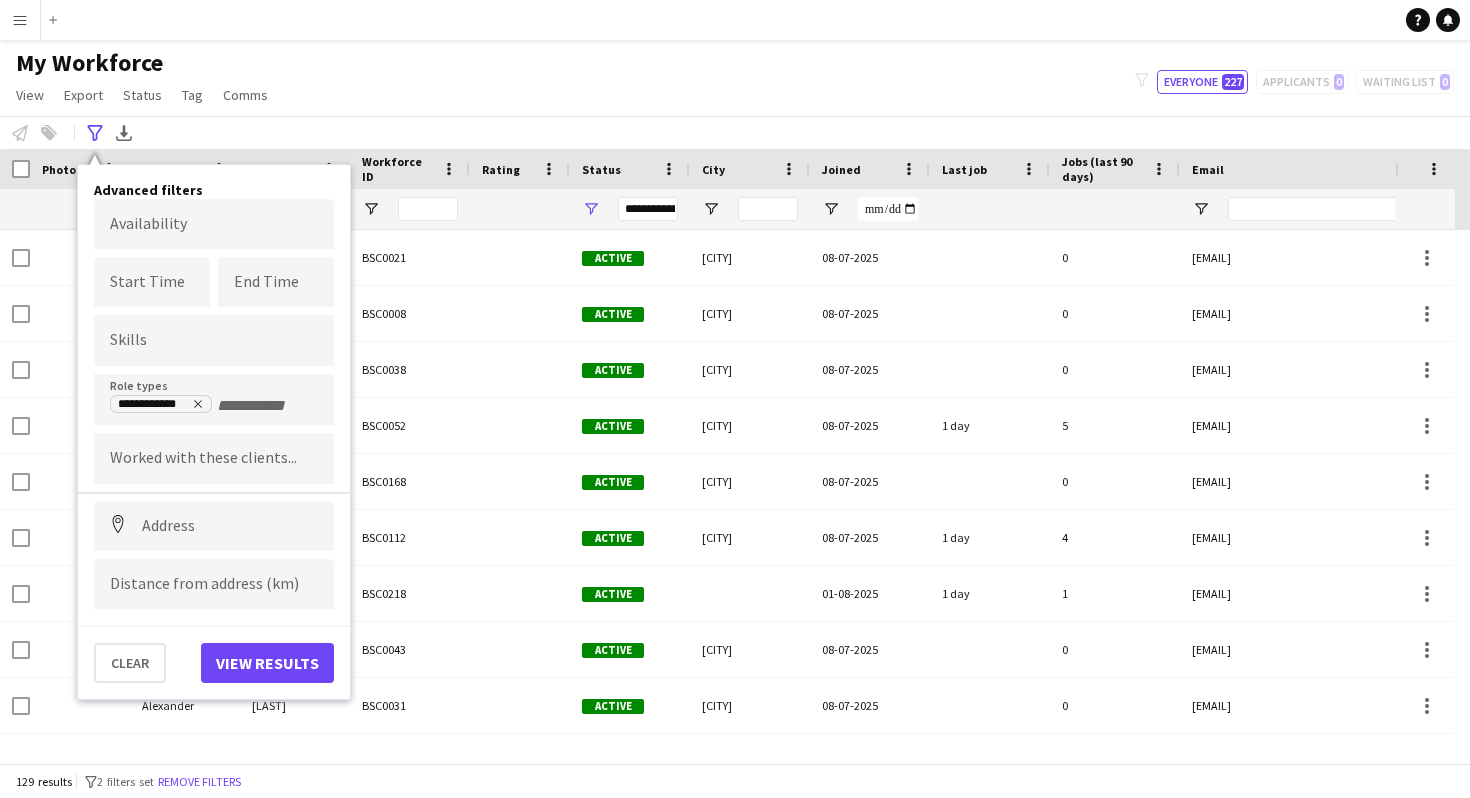 scroll, scrollTop: 0, scrollLeft: 0, axis: both 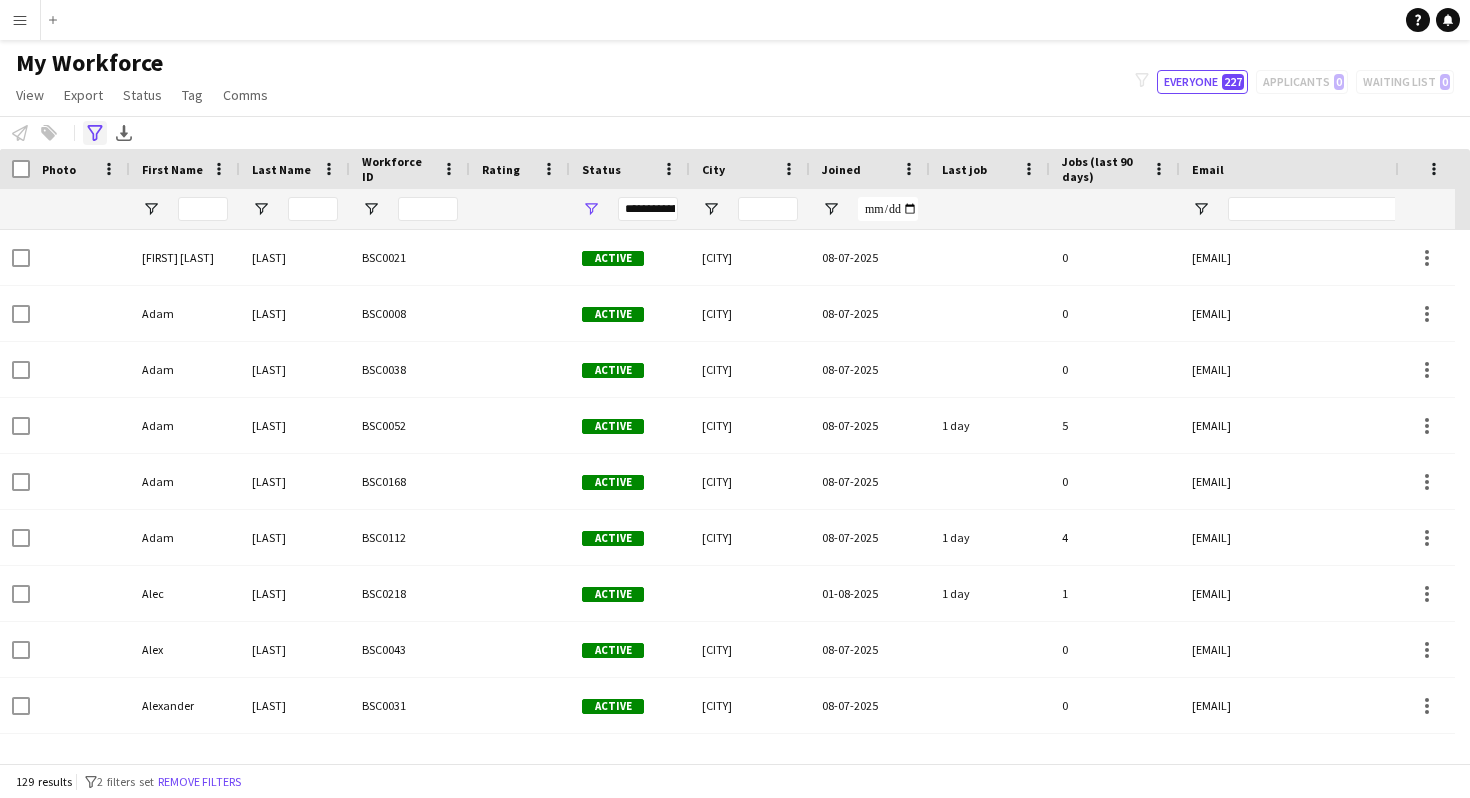 click 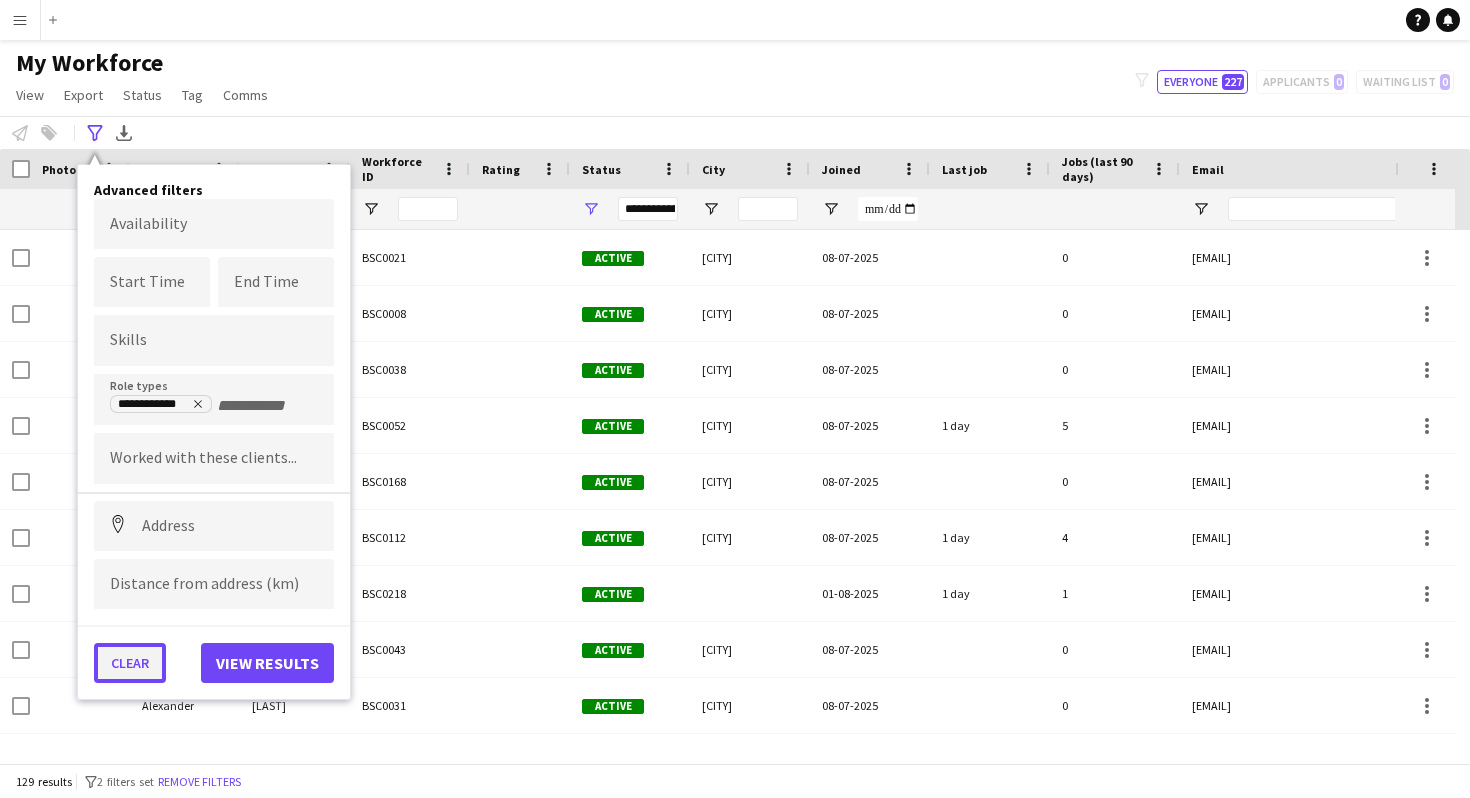 click on "Clear" at bounding box center [130, 663] 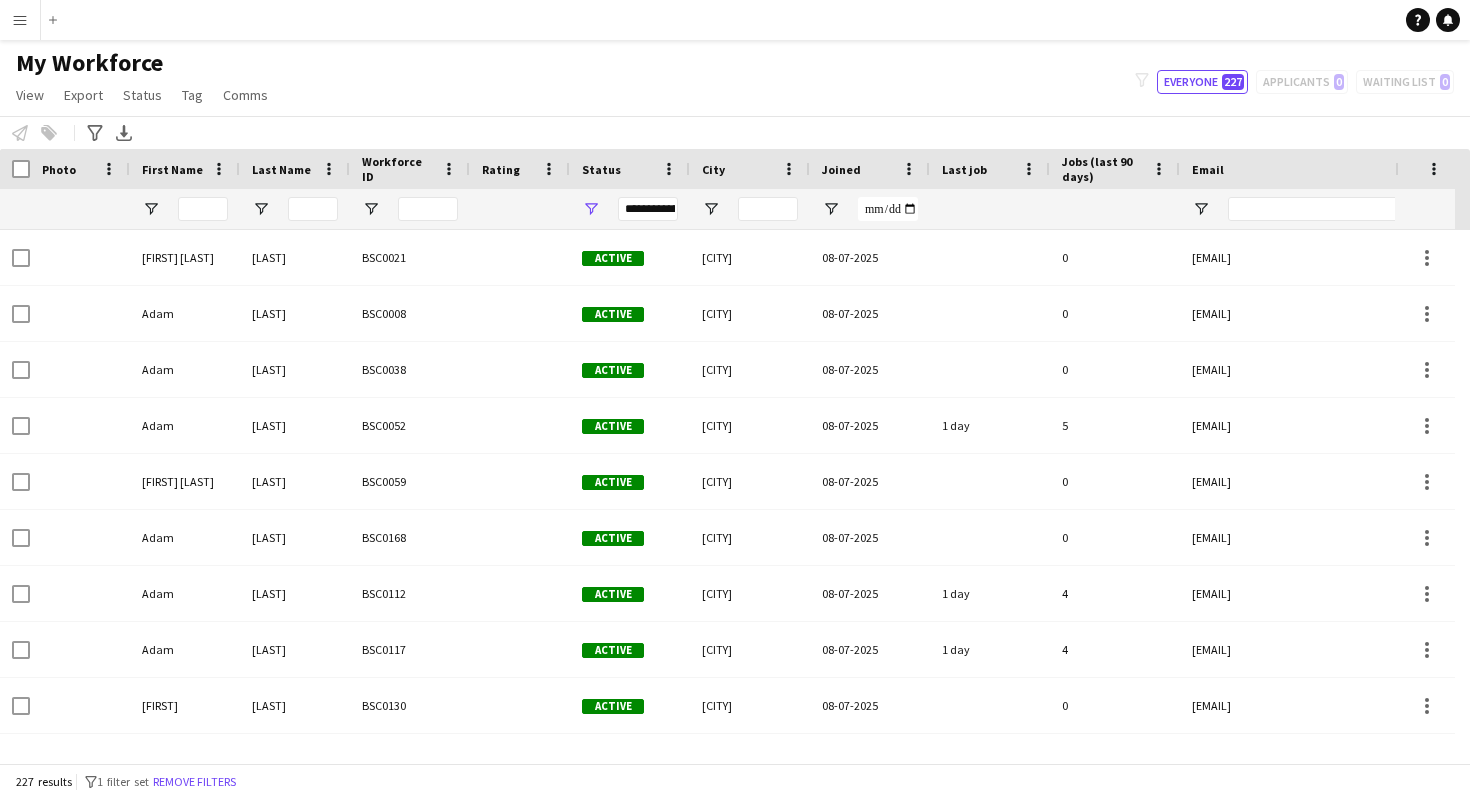click on "My Workforce   View   Views  Default view New view Update view Delete view Edit name Customise view Customise filters Reset Filters Reset View Reset All  Export  New starters report Export as XLSX Export as PDF  Status  Edit  Tag  New tag Edit tag Add to tag Untag Tag chat Tag share page  Comms  Send notification
filter-1
Everyone   227   Applicants   0   Waiting list   0" 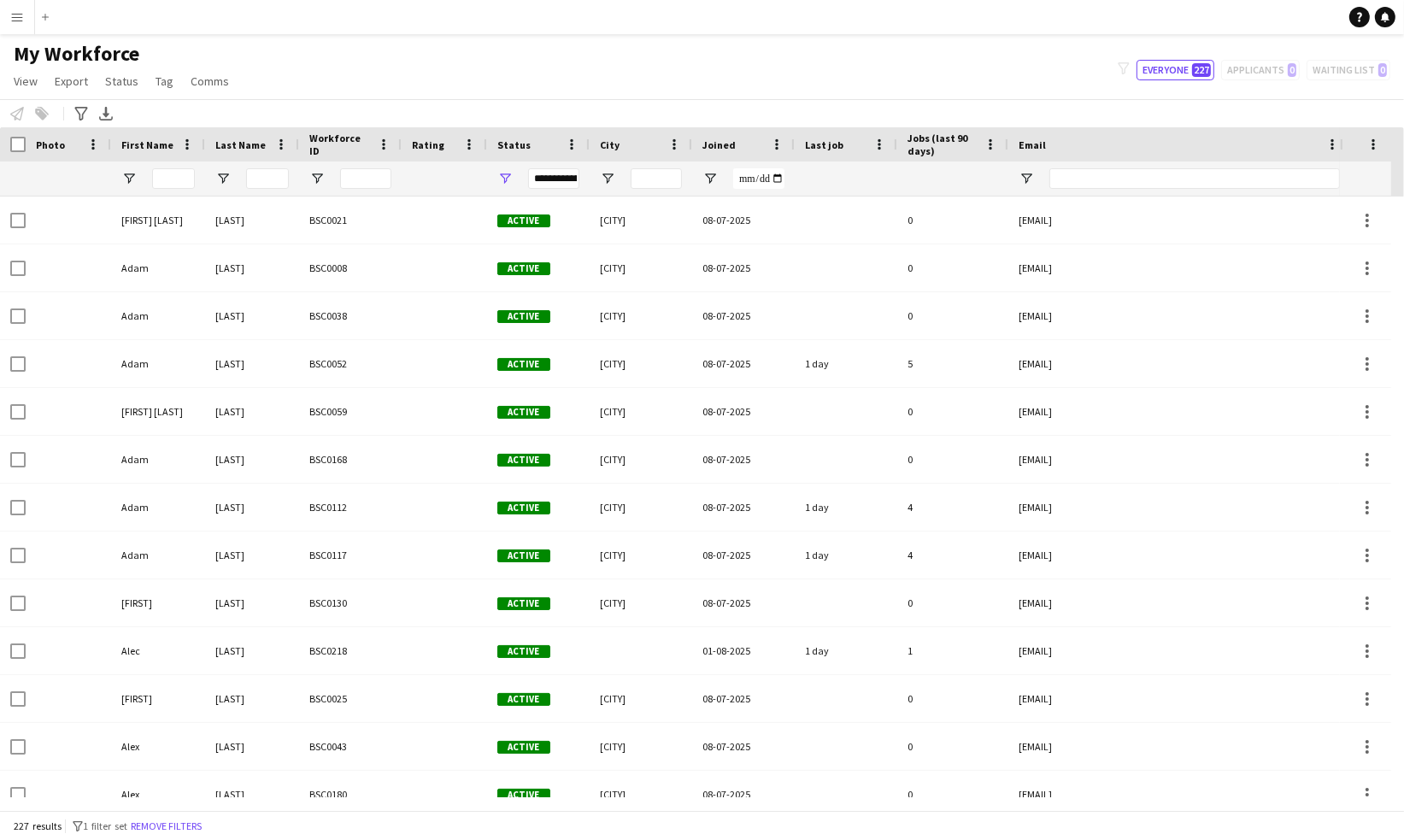 click on "Menu" at bounding box center (17, 17) 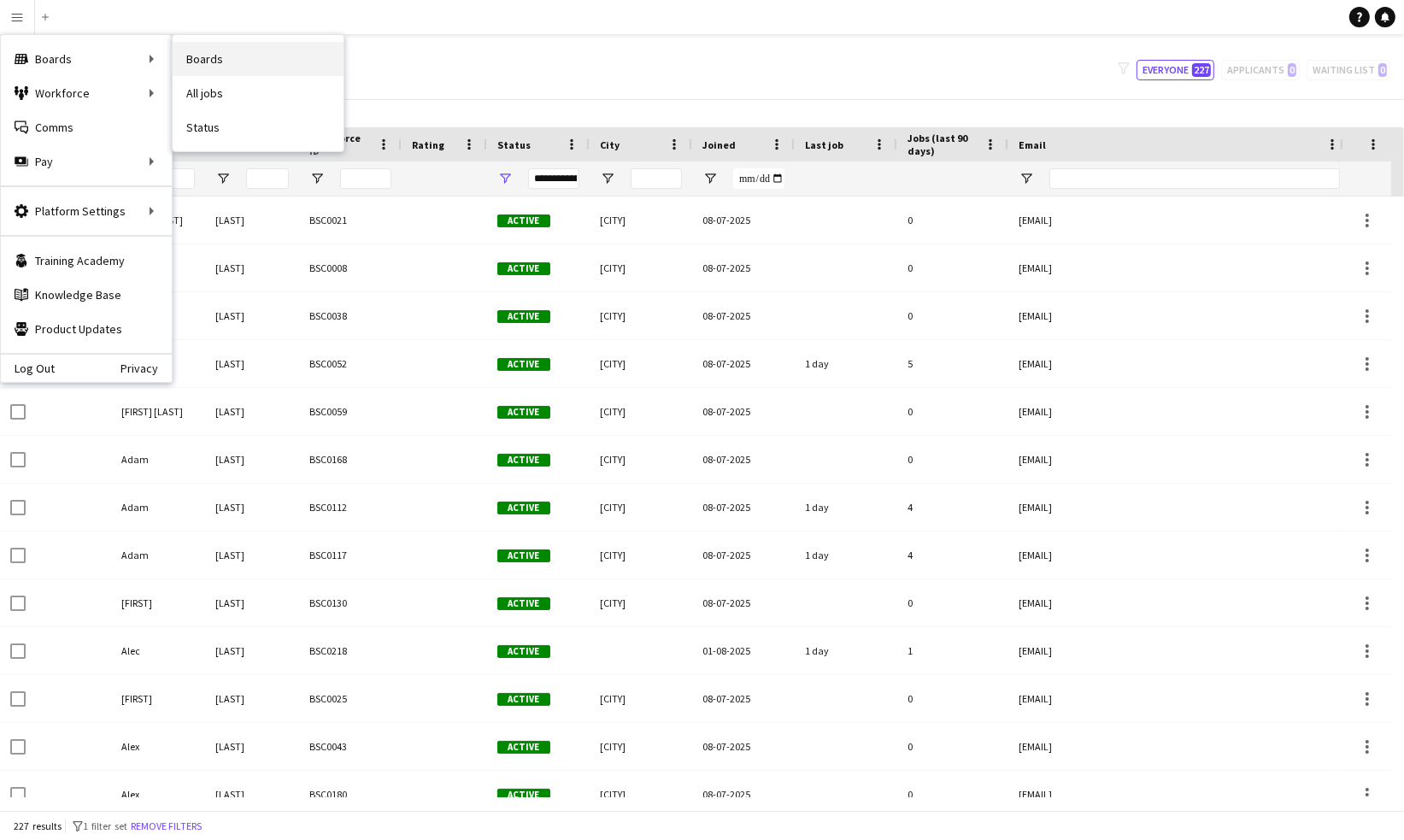 click on "Boards" at bounding box center [258, 59] 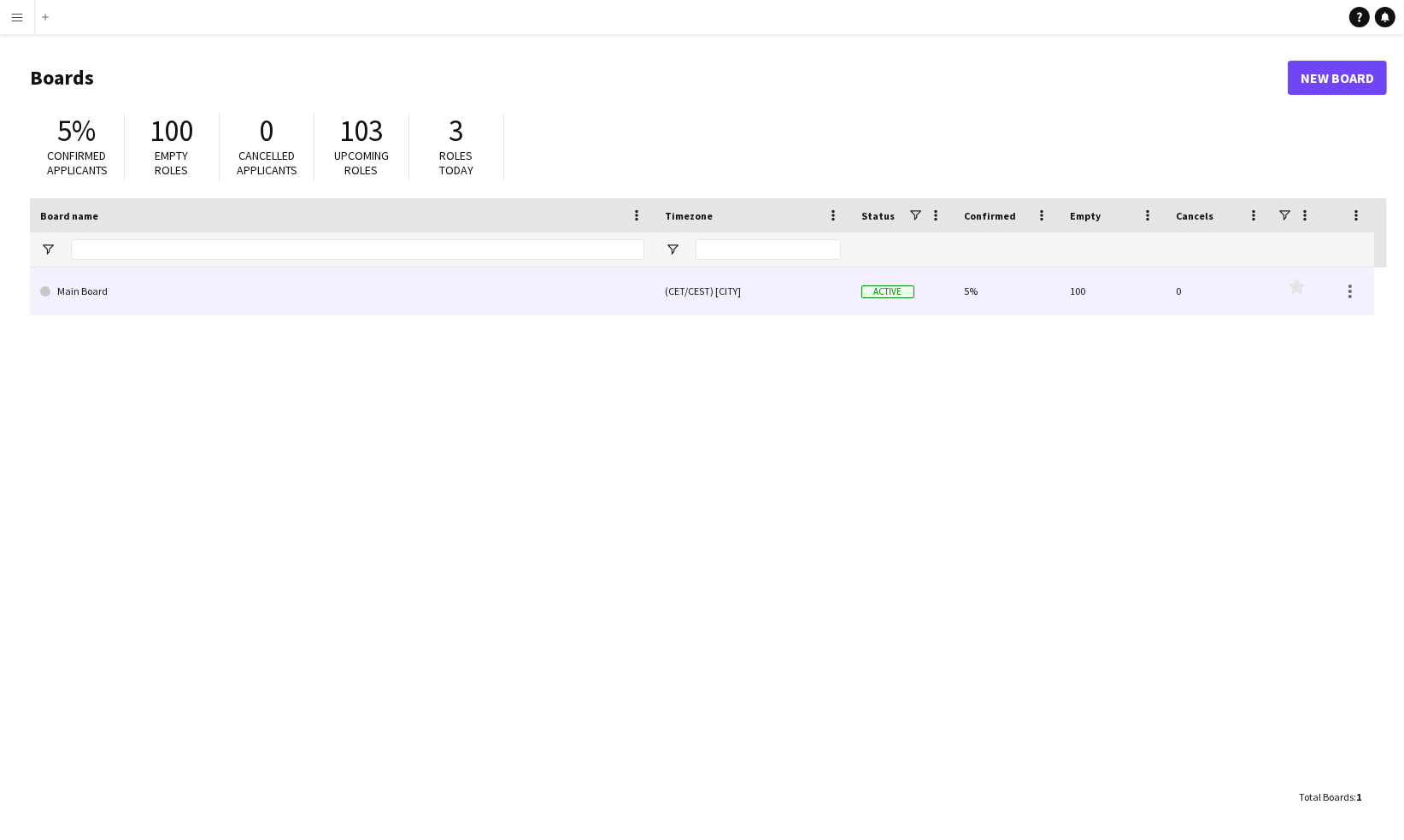 click on "Main Board" 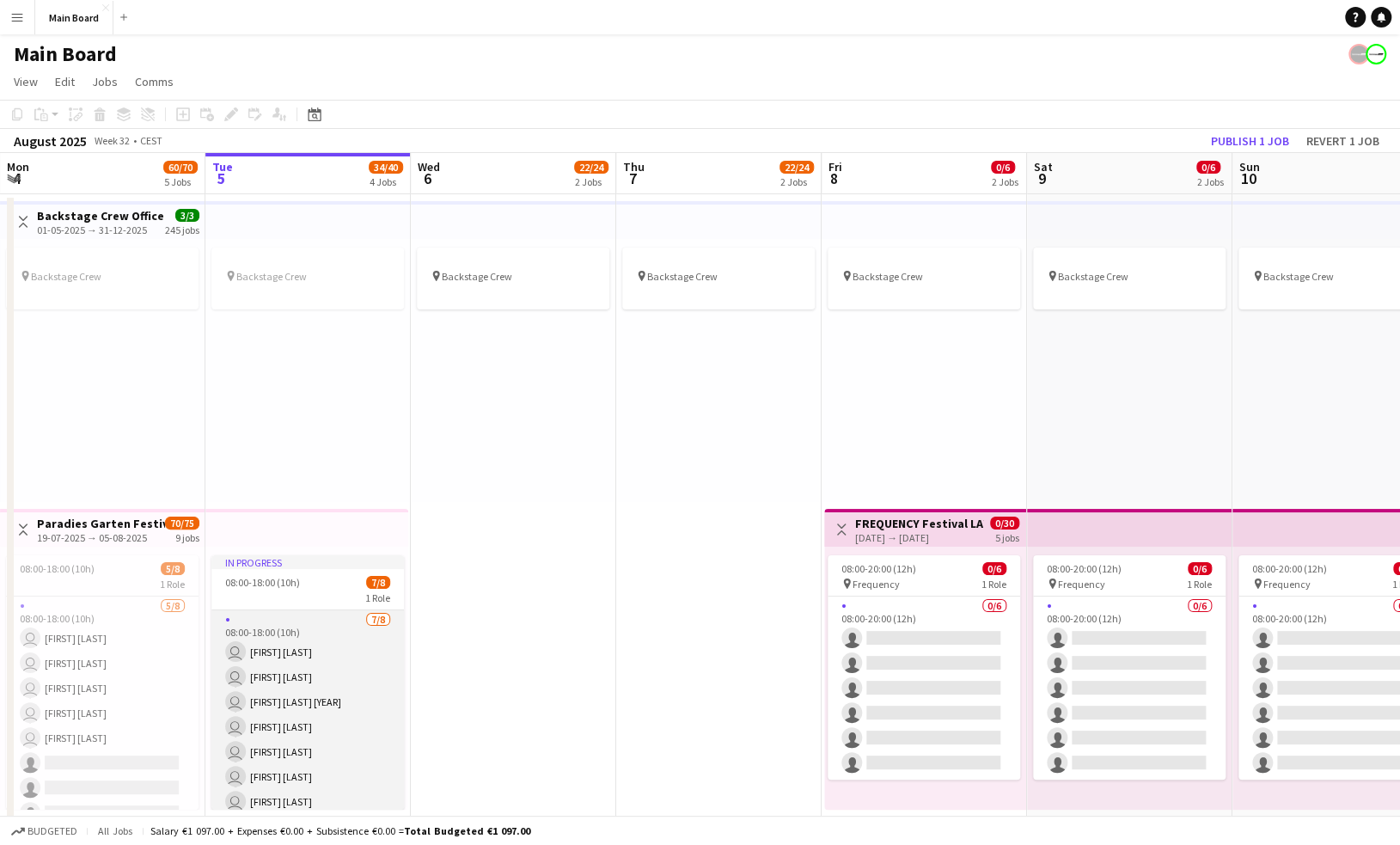 scroll, scrollTop: 0, scrollLeft: 411, axis: horizontal 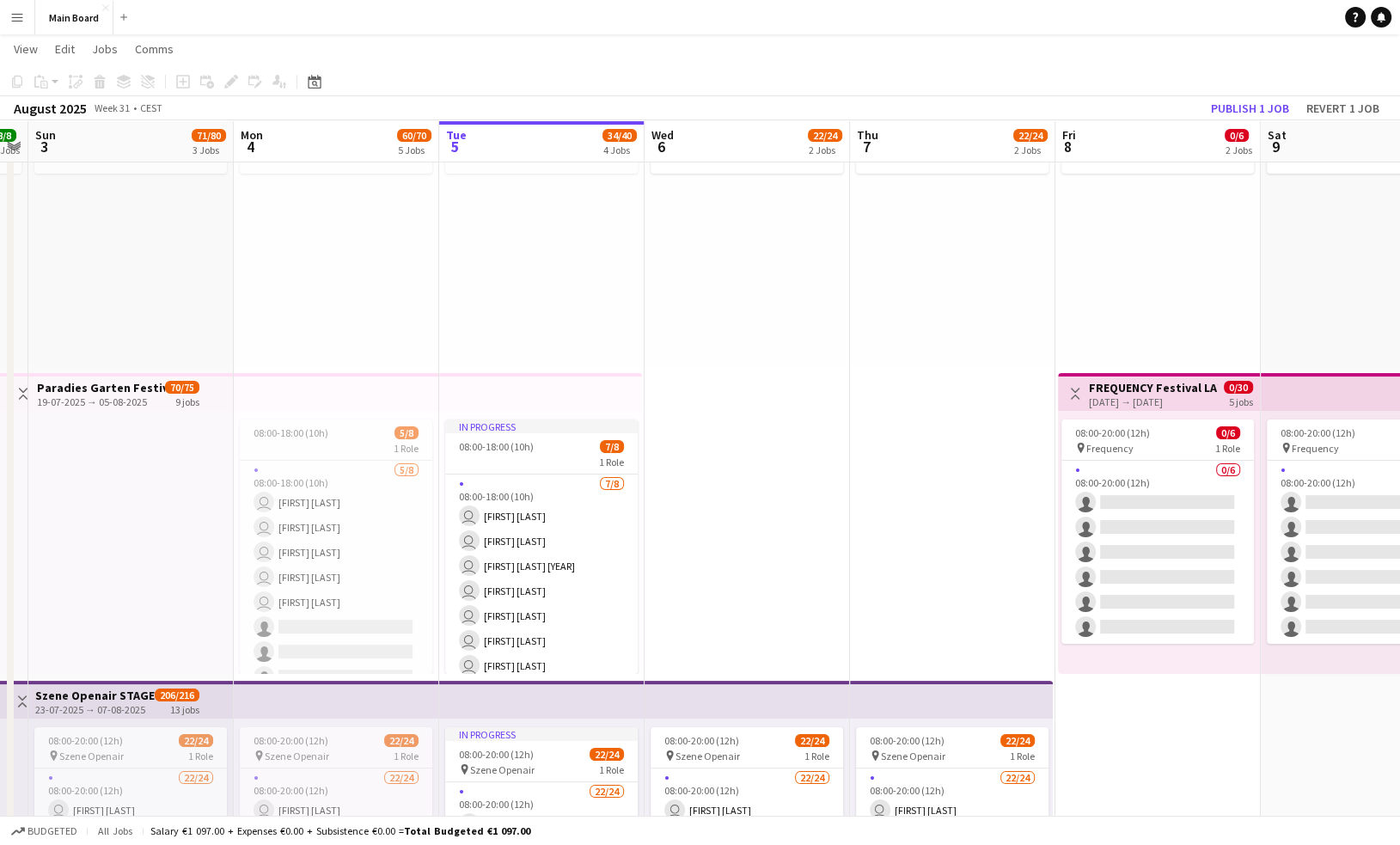 drag, startPoint x: 433, startPoint y: 304, endPoint x: 704, endPoint y: 303, distance: 271.00185 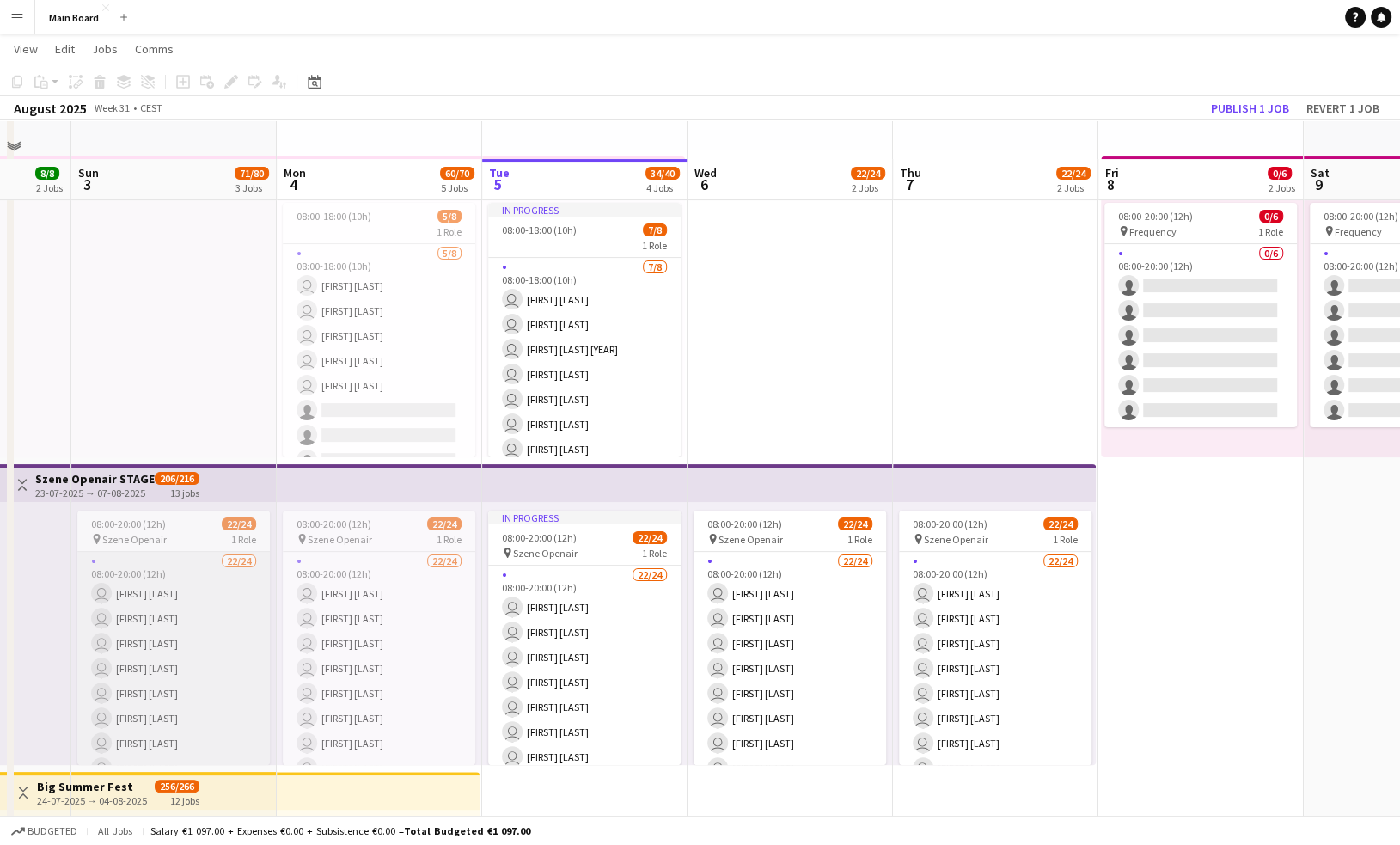 scroll, scrollTop: 397, scrollLeft: 0, axis: vertical 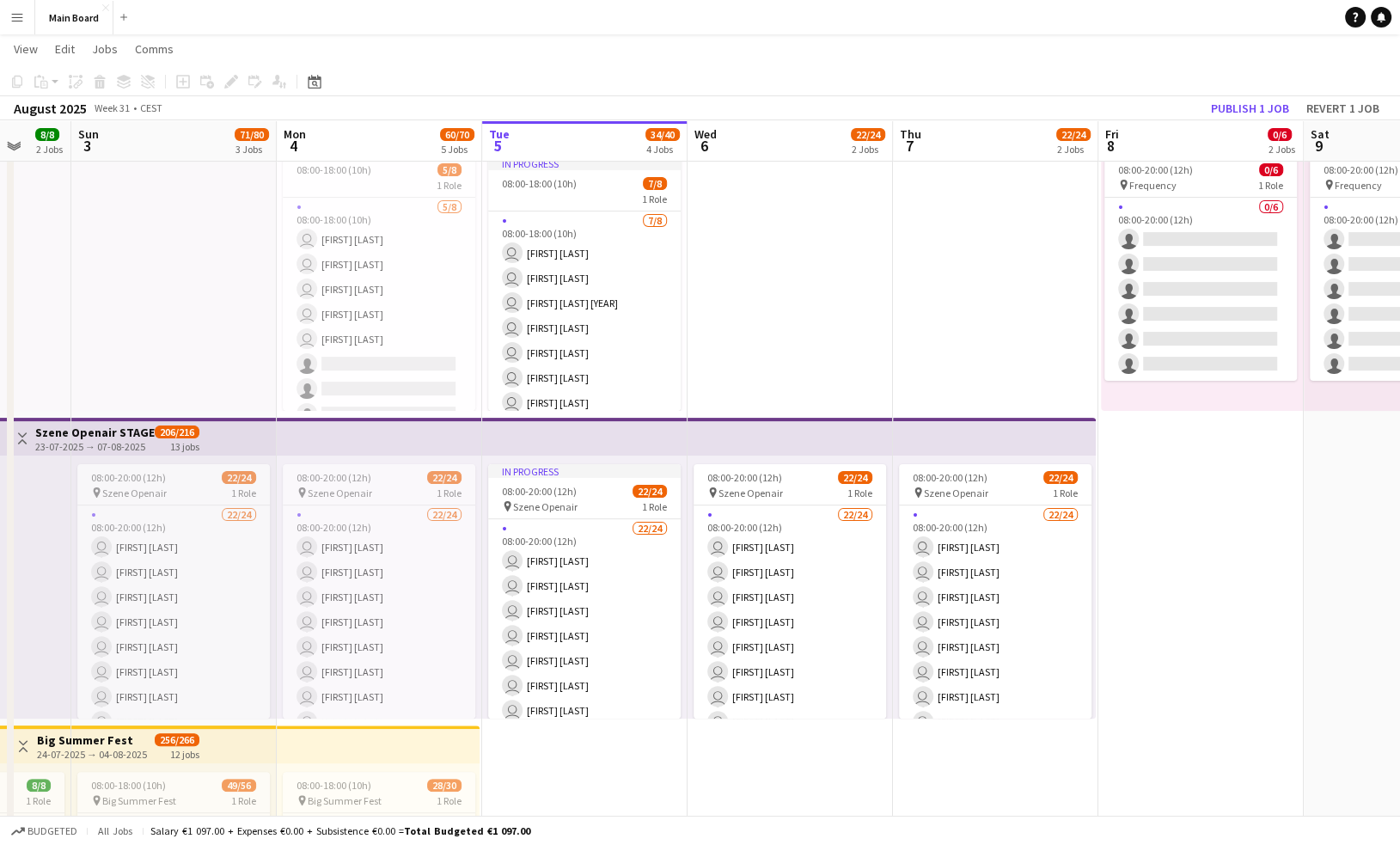 click on "Menu" at bounding box center (17, 17) 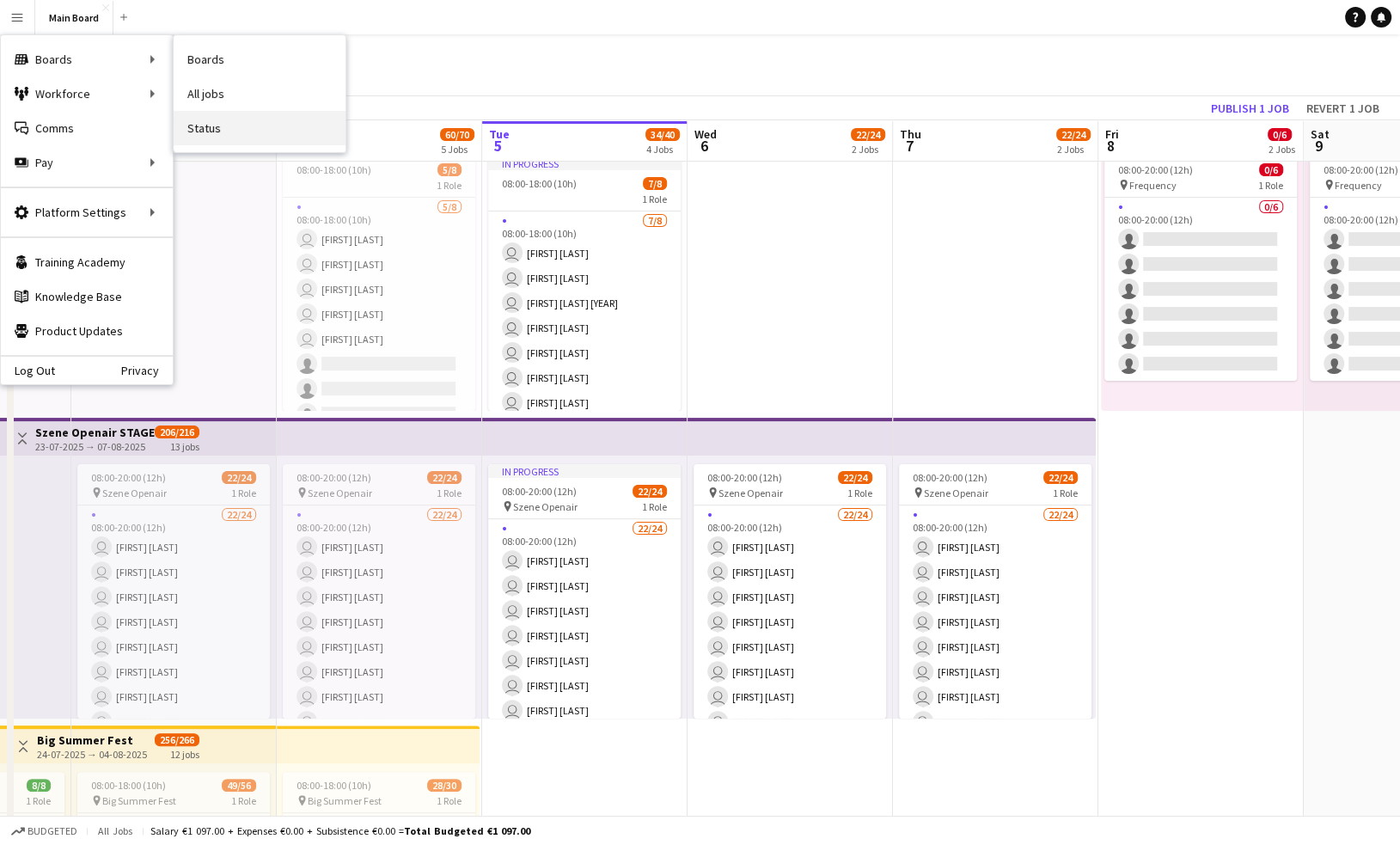 click on "Status" at bounding box center (260, 128) 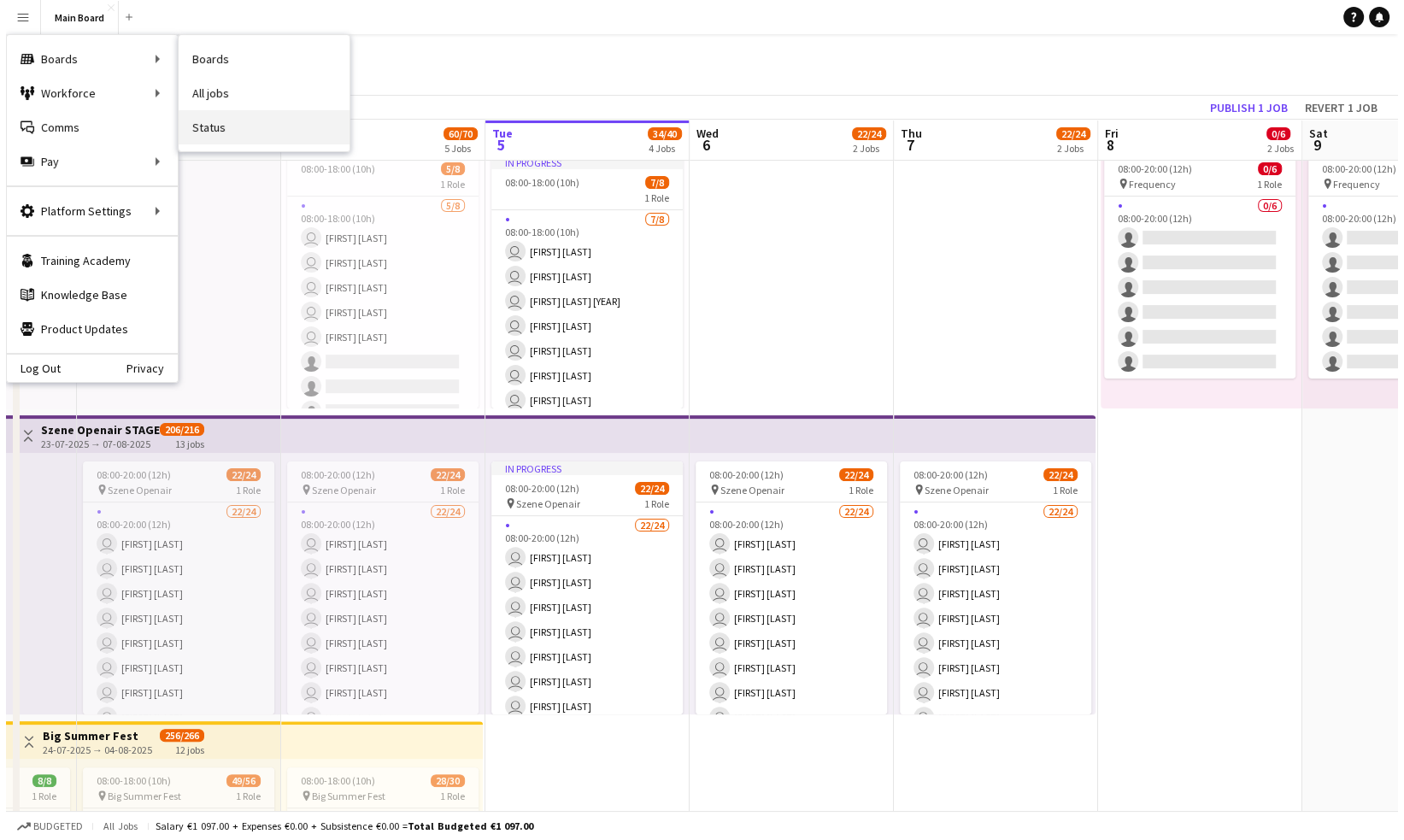 scroll, scrollTop: 0, scrollLeft: 0, axis: both 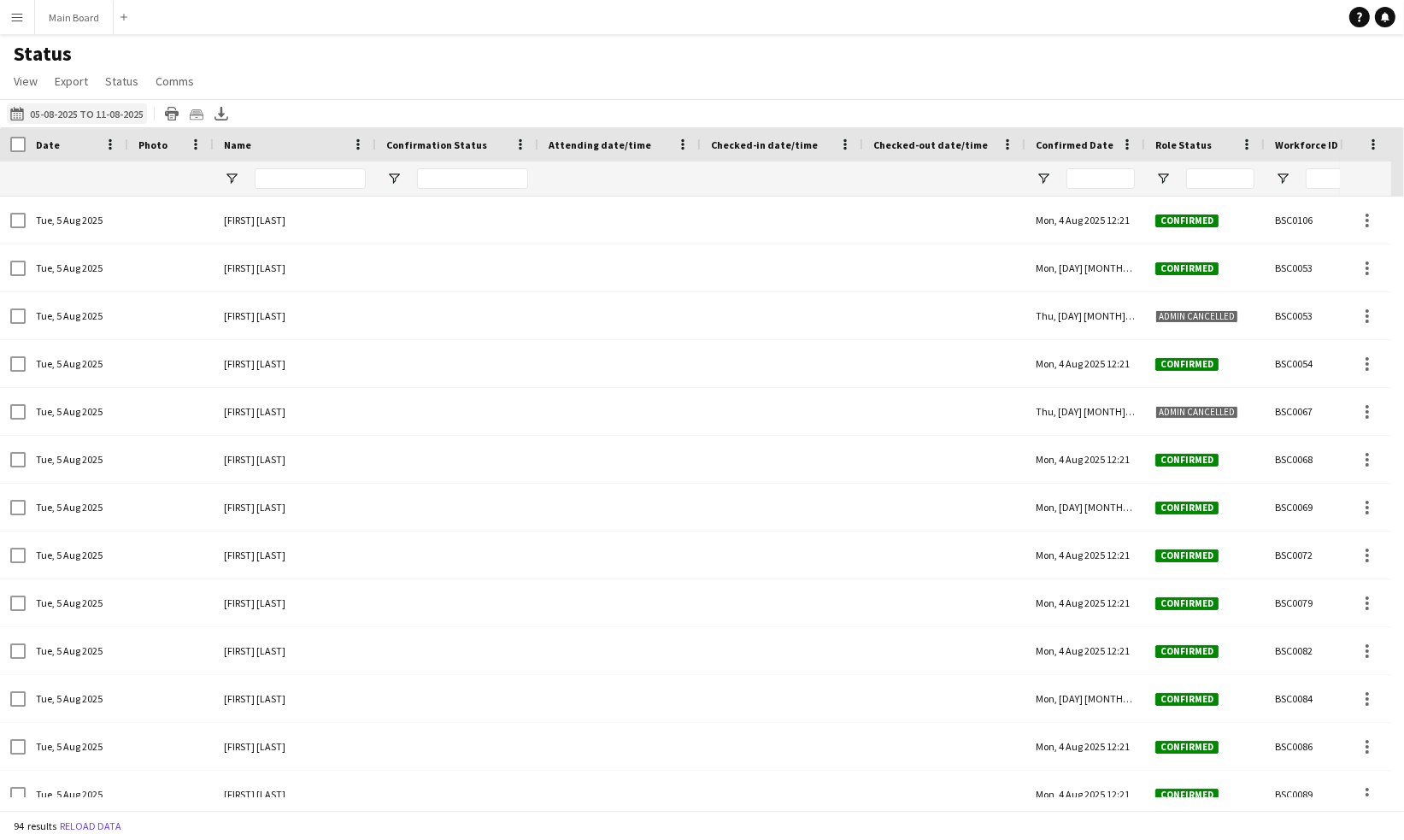 click on "[DATE] to [DATE]
[DATE] to [DATE]" 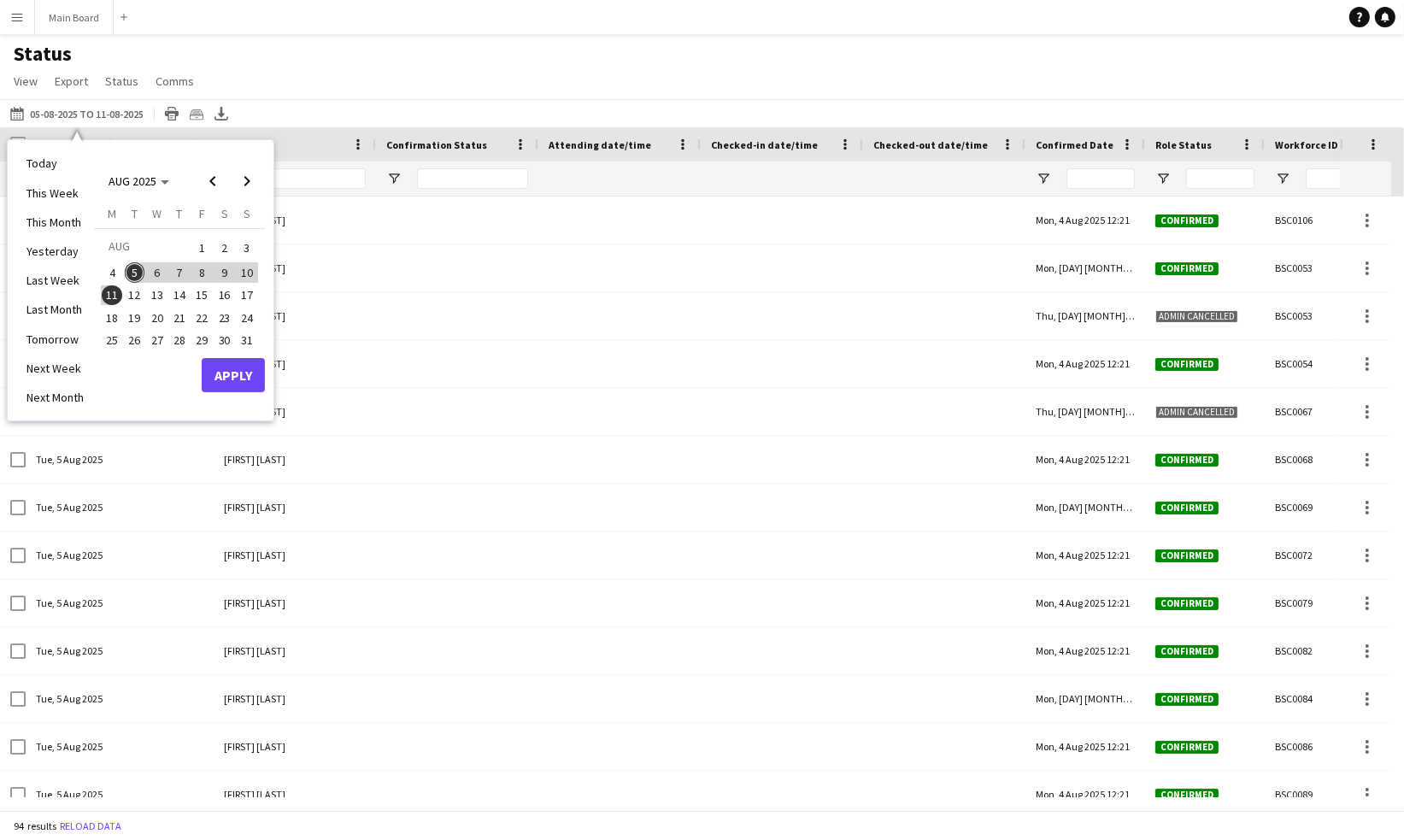 drag, startPoint x: 290, startPoint y: 71, endPoint x: 277, endPoint y: 73, distance: 13.152946 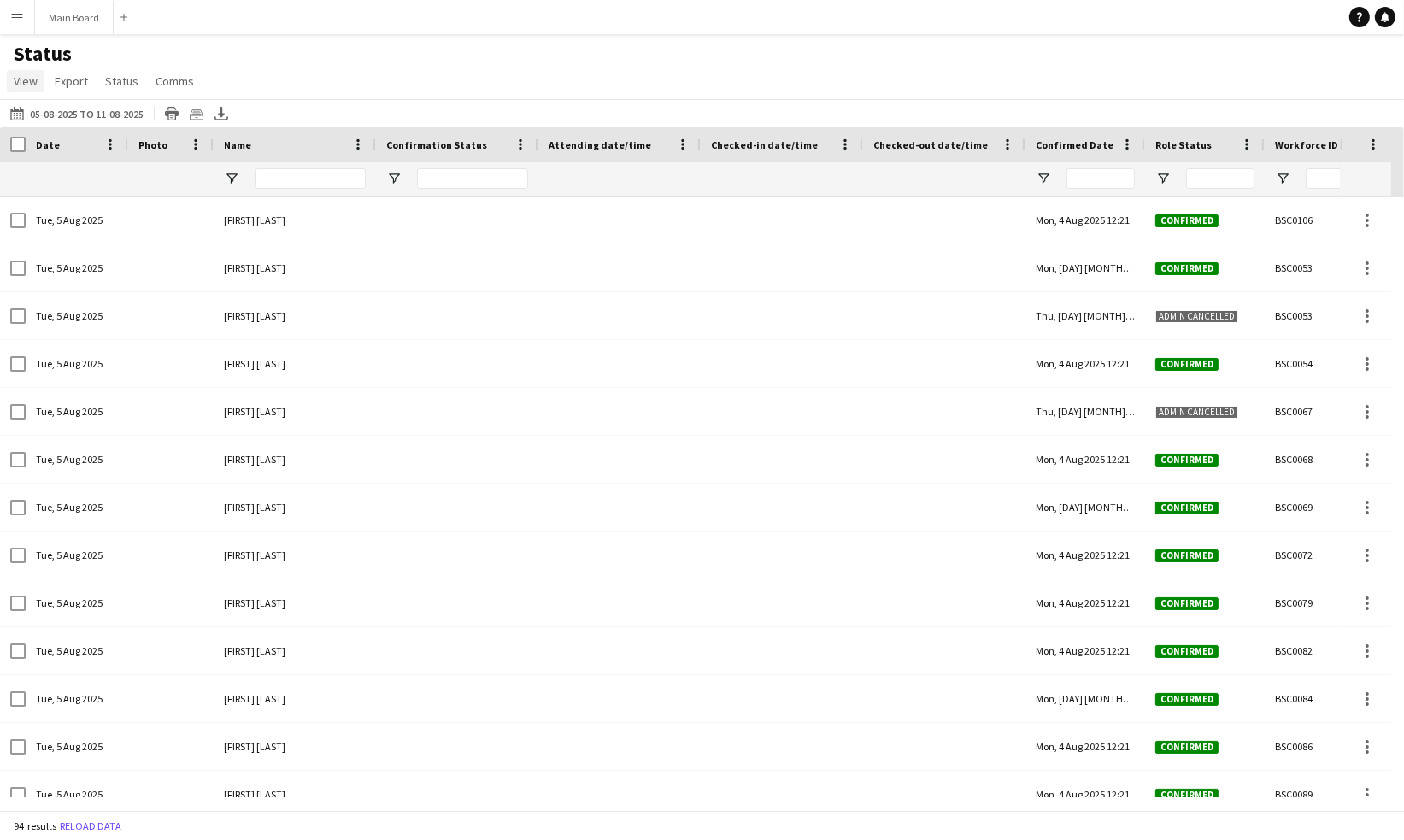 click on "View" 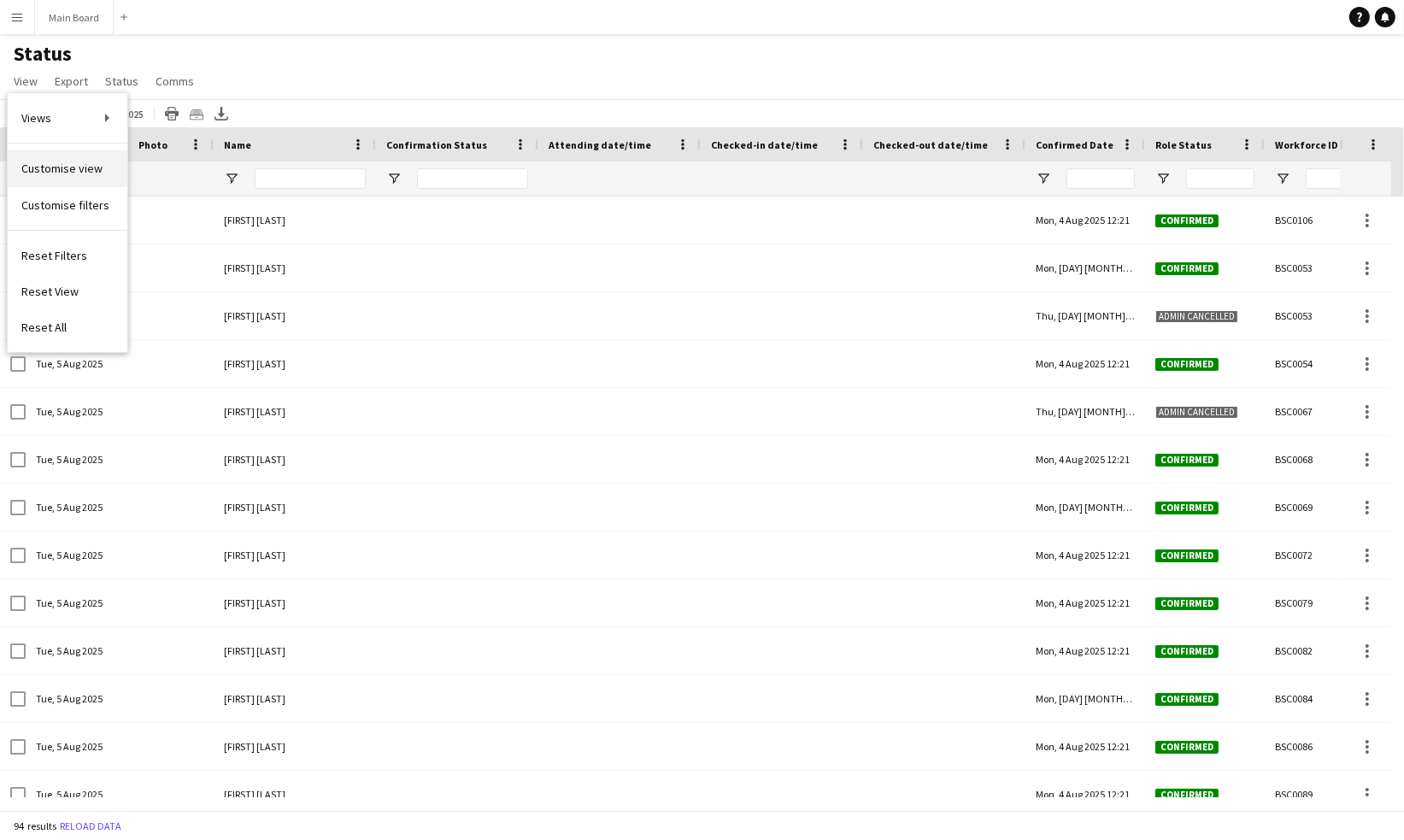 click on "Customise view" at bounding box center (62, 168) 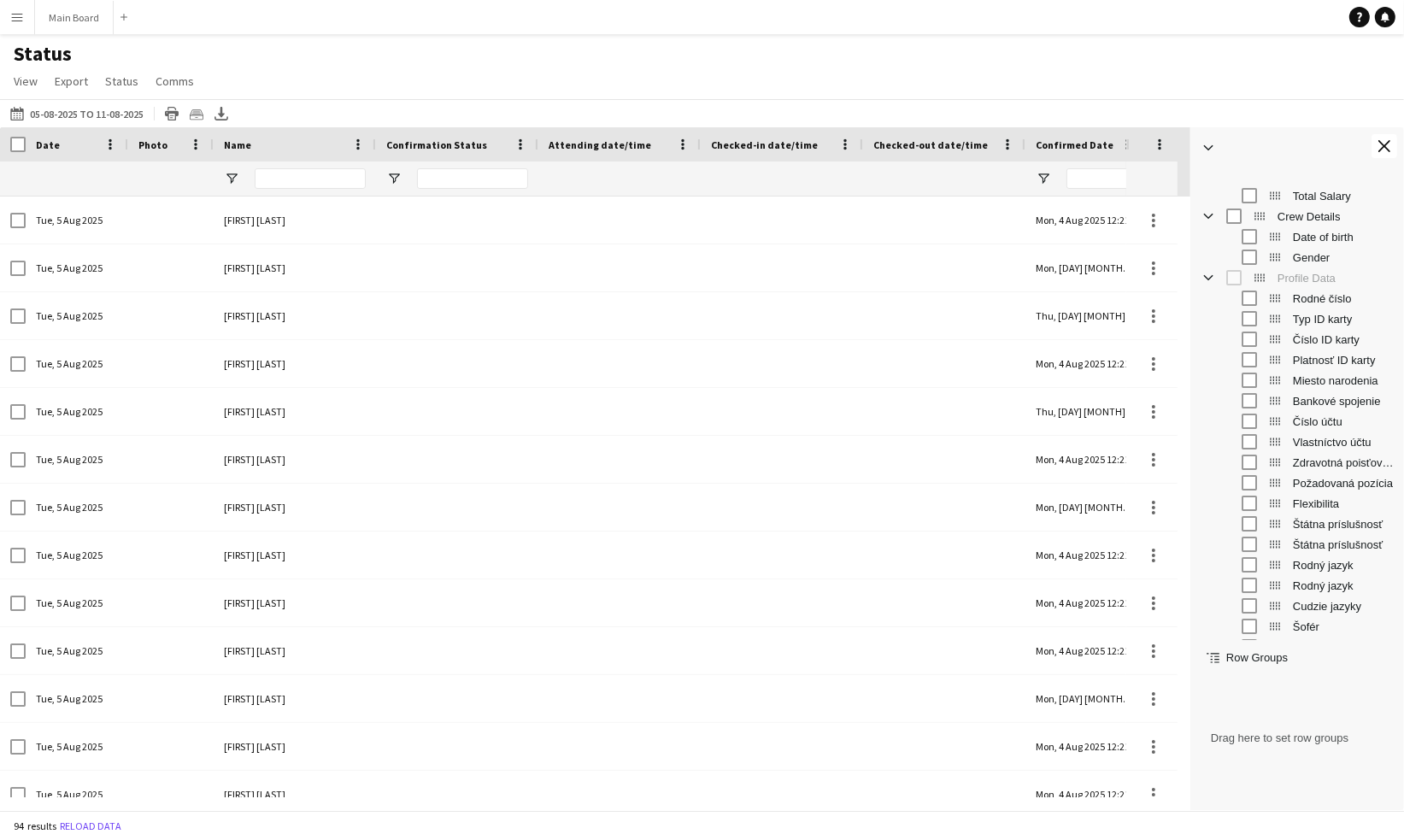 scroll, scrollTop: 677, scrollLeft: 0, axis: vertical 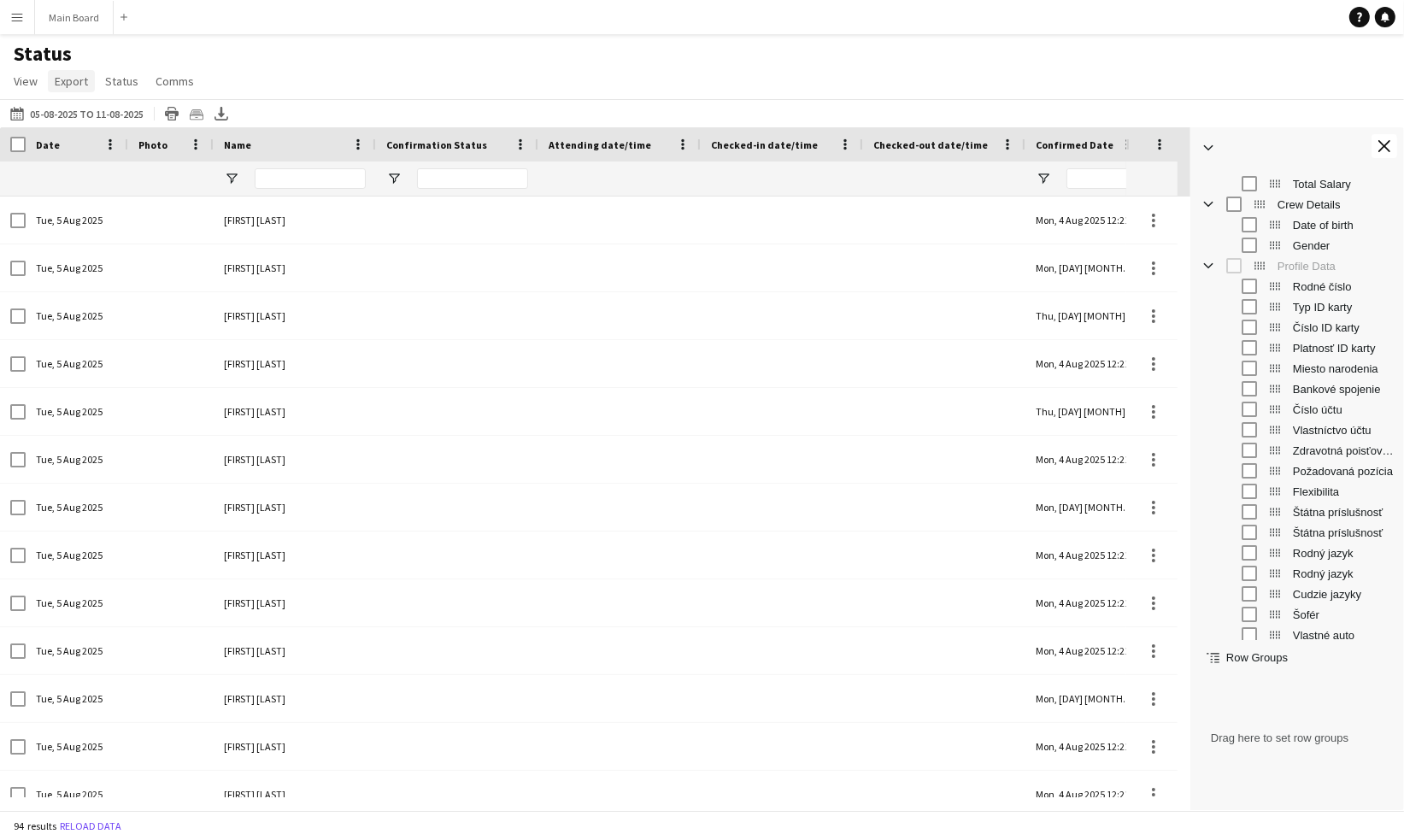 click on "Export" 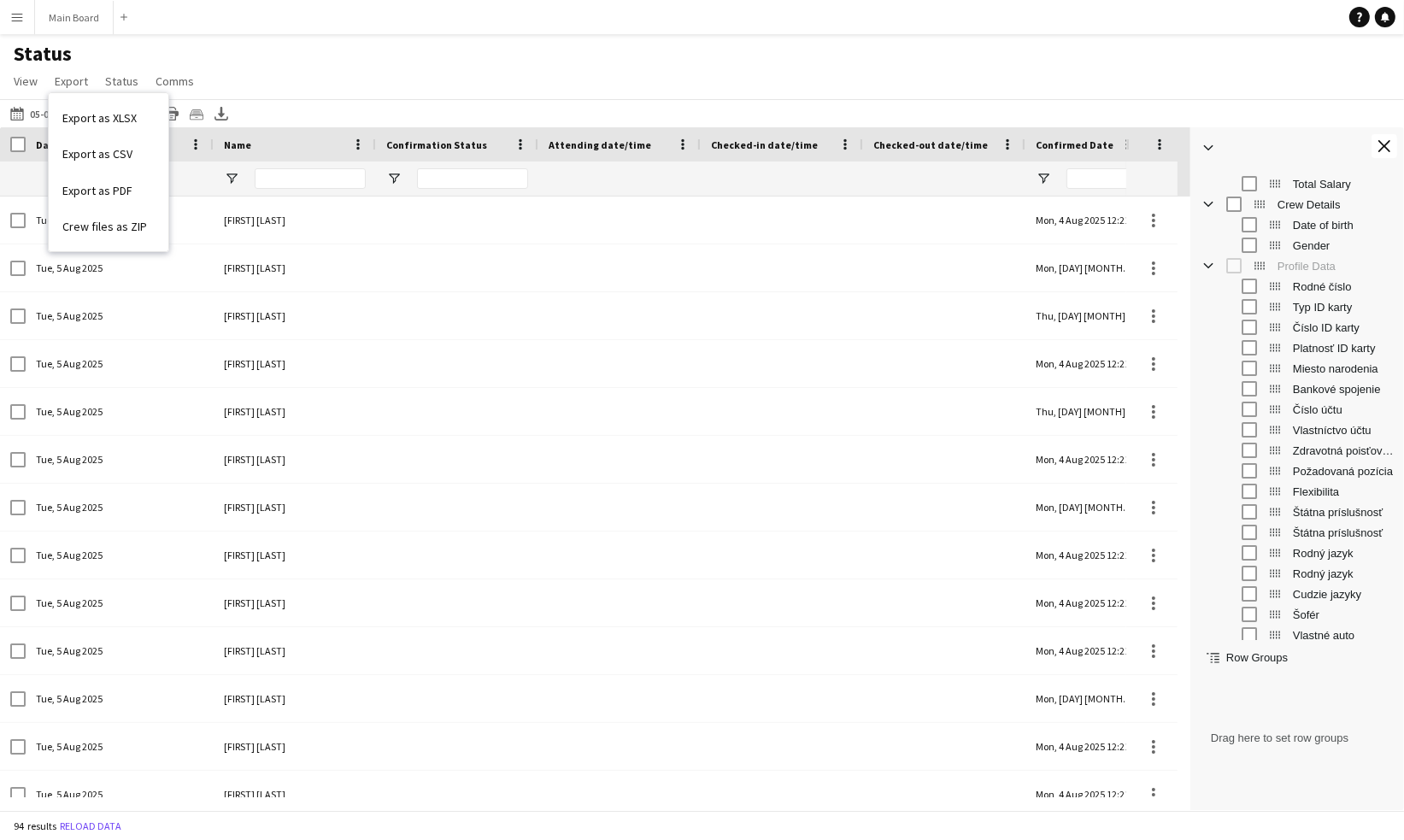 click on "Status   View   Views  Default view New view Update view Delete view Edit name Customise view Customise filters Reset Filters Reset View Reset All  Export  Export as XLSX Export as CSV Export as PDF Crew files as ZIP  Status  Confirm attendance Check-in Check-out Clear confirm attendance Clear check-in Clear check-out  Comms  Send notification Chat" 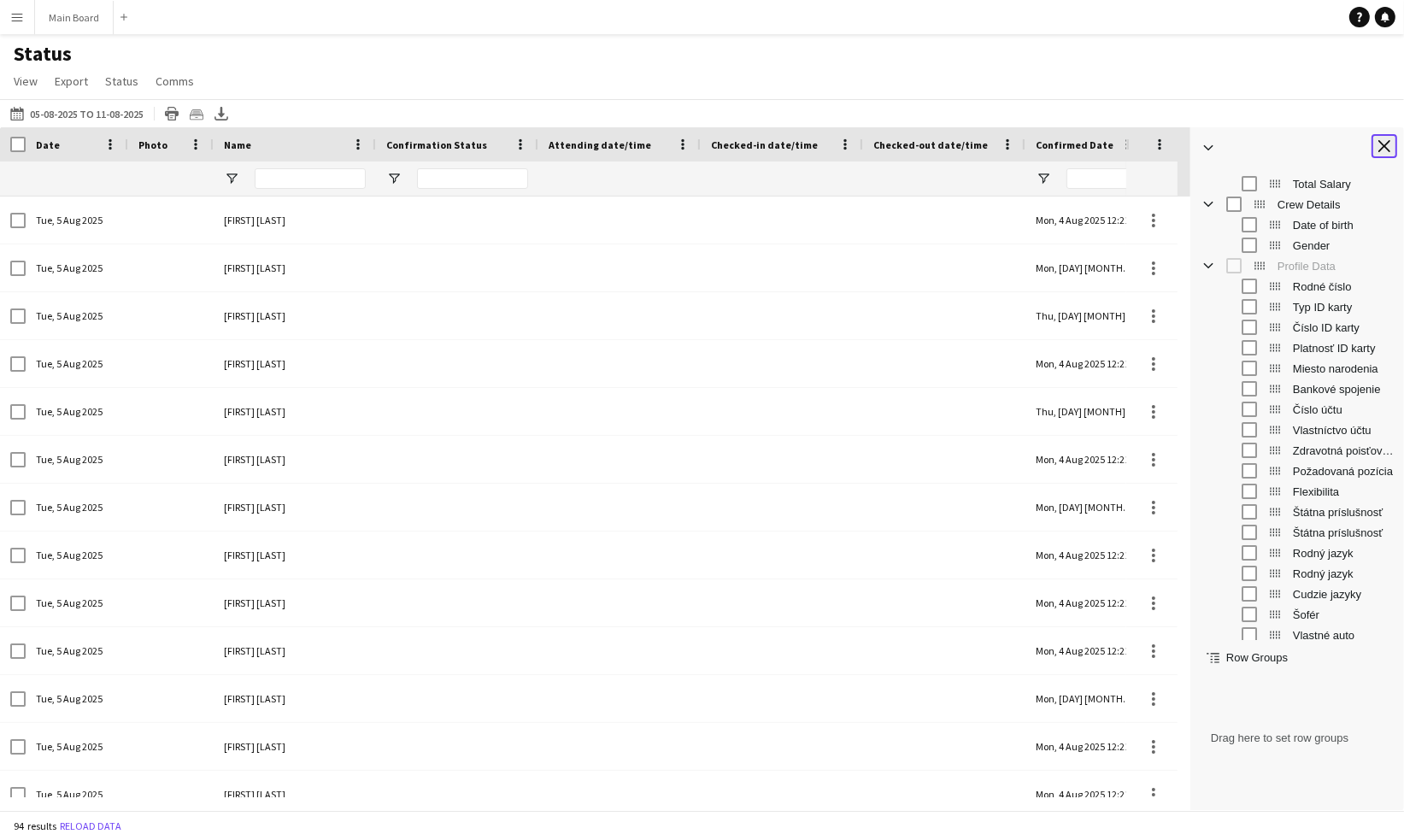 click on "Close tool panel" 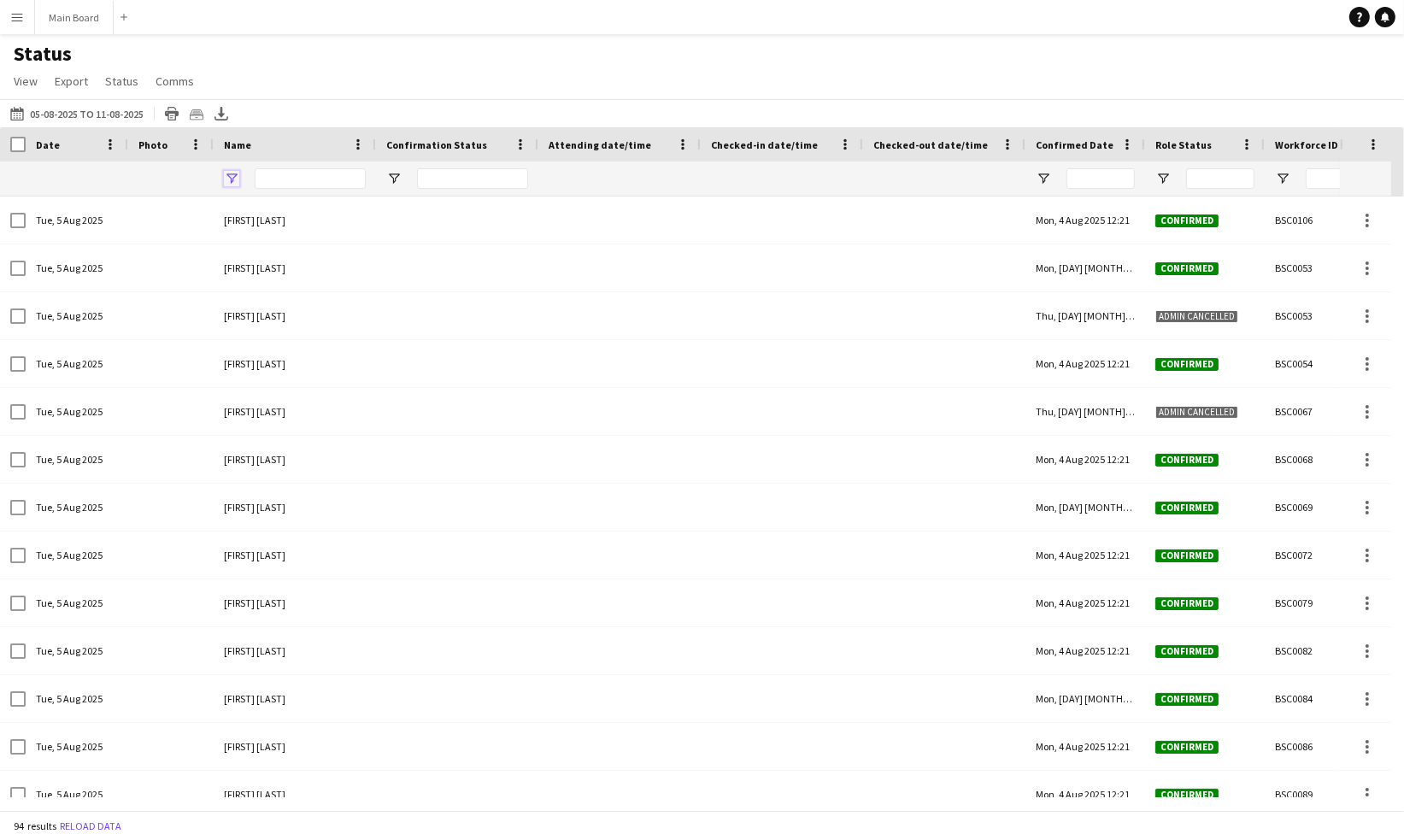 click at bounding box center [232, 179] 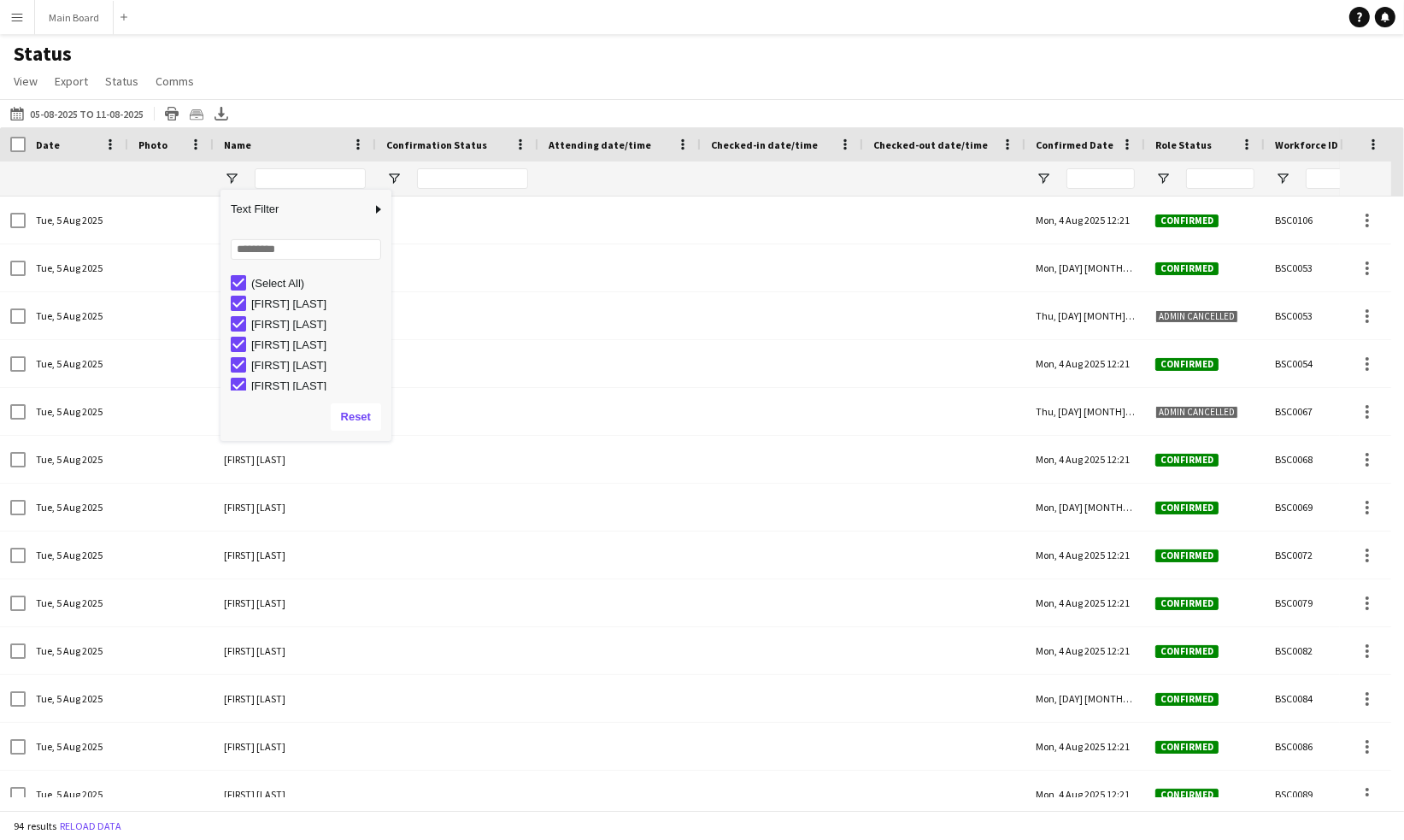 click on "Status   View   Views  Default view New view Update view Delete view Edit name Customise view Customise filters Reset Filters Reset View Reset All  Export  Export as XLSX Export as CSV Export as PDF Crew files as ZIP  Status  Confirm attendance Check-in Check-out Clear confirm attendance Clear check-in Clear check-out  Comms  Send notification Chat" 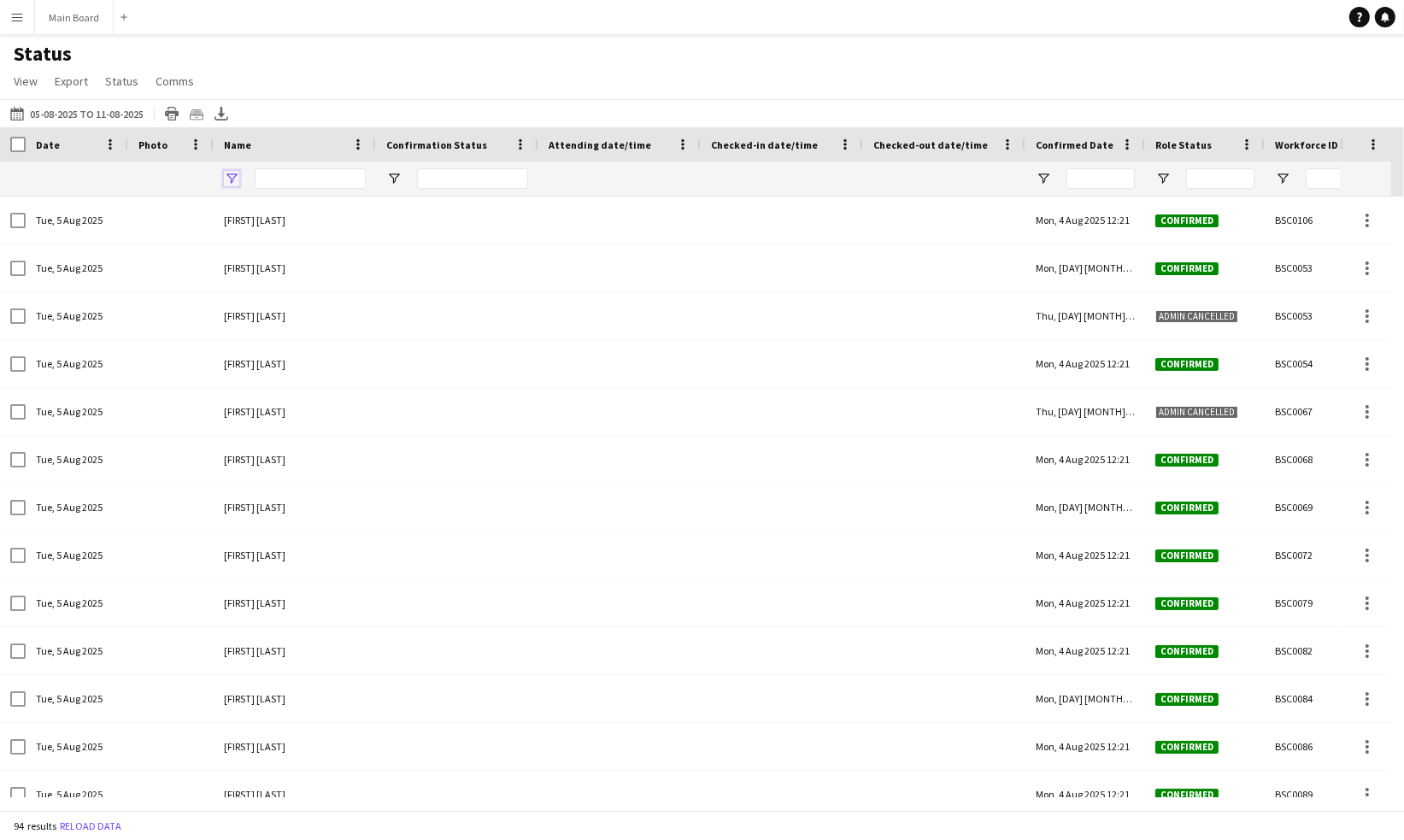 click at bounding box center (232, 179) 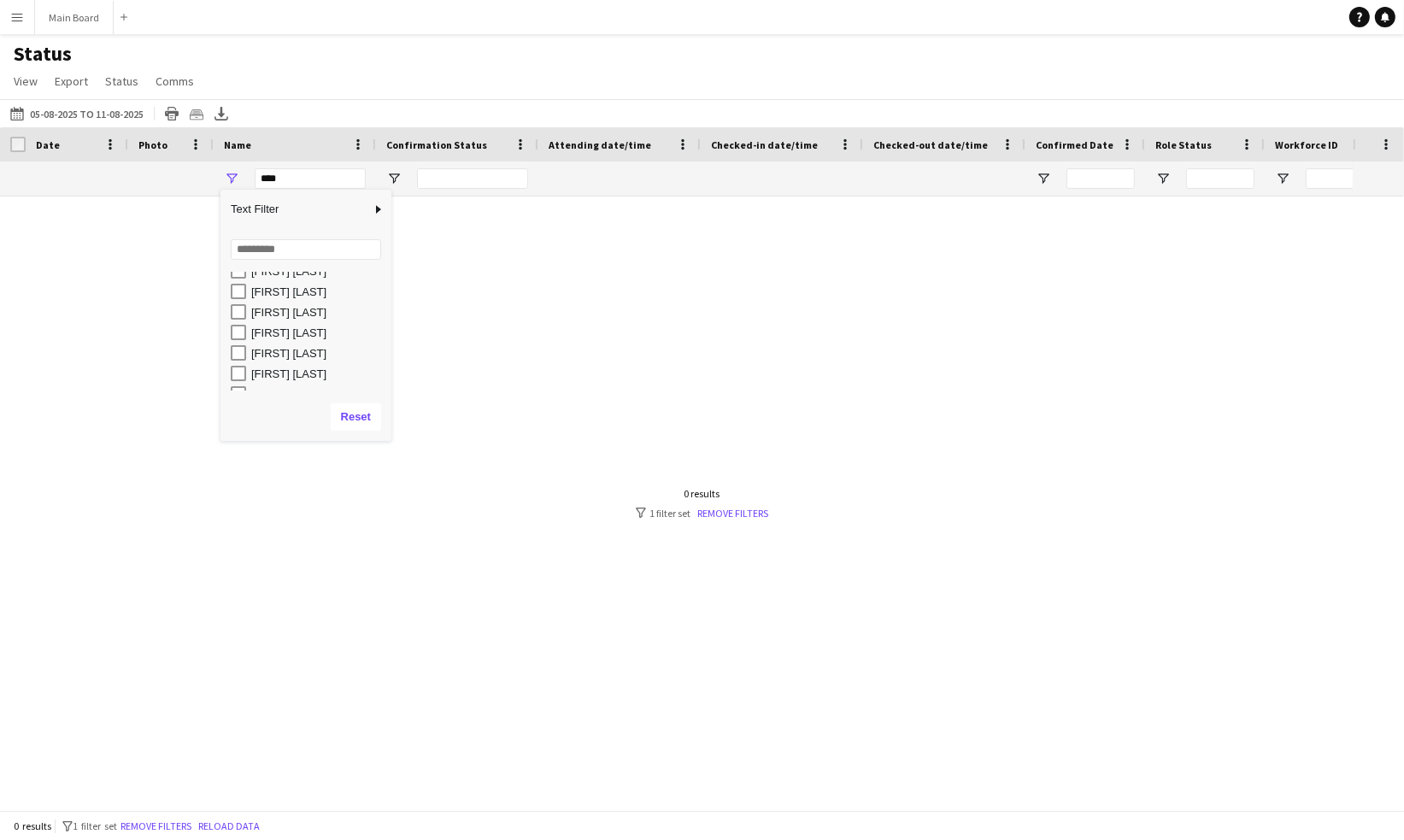 scroll, scrollTop: 341, scrollLeft: 0, axis: vertical 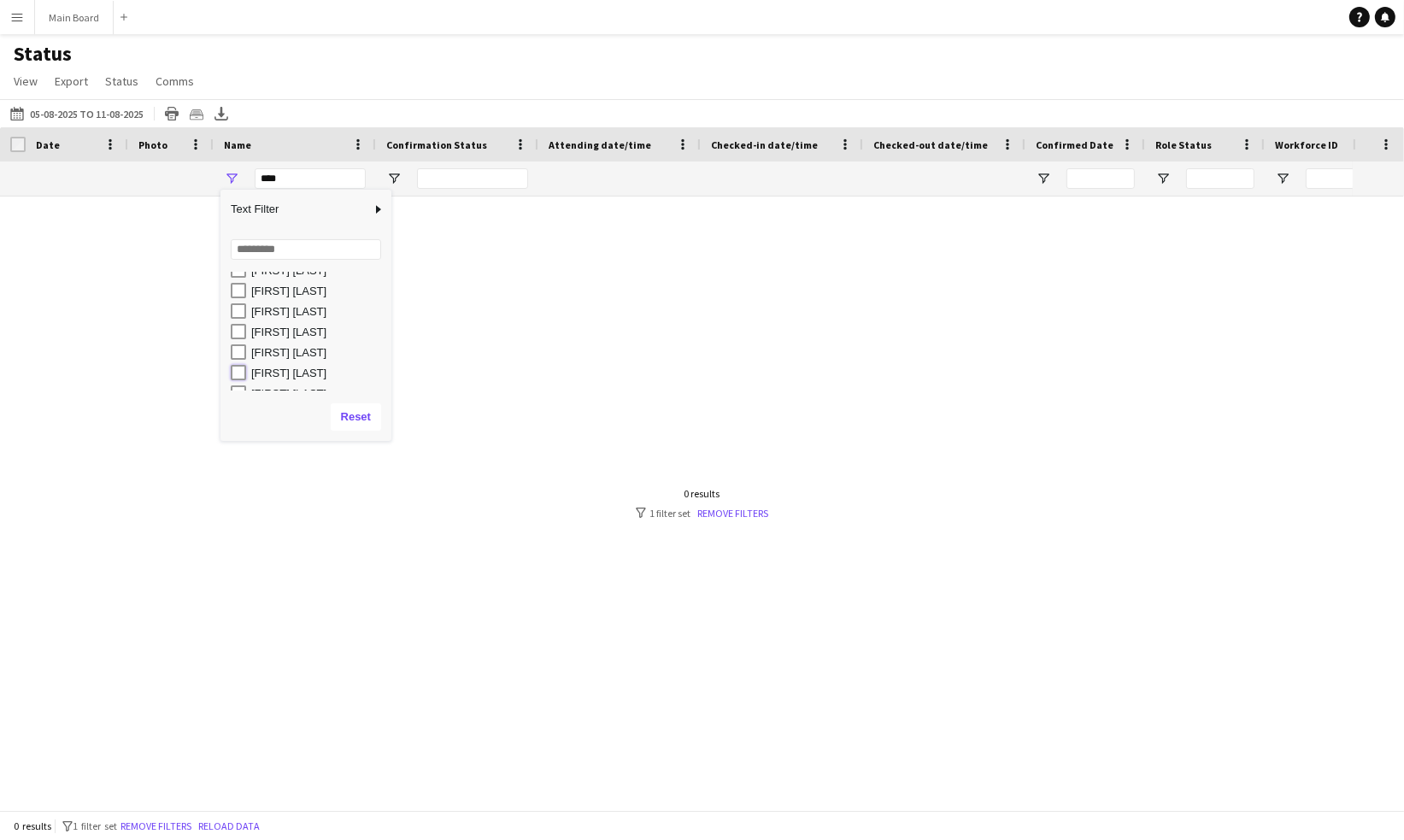 type on "**********" 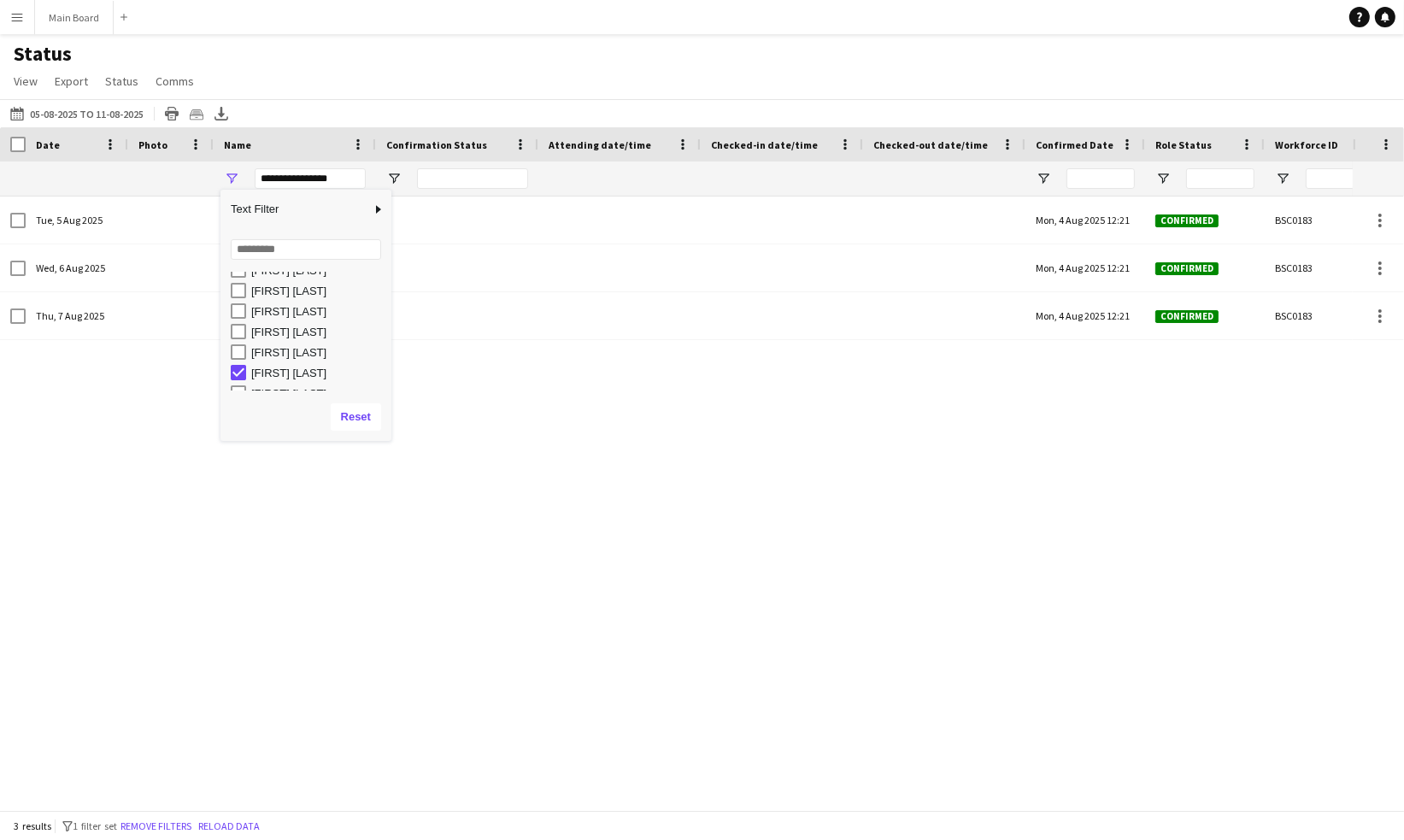 click on "Tue, 5 Aug 2025 [FIRST] [LAST]          Mon, 4 Aug 2025 12:21 Confirmed BSC0183
Main Board
Wed, 6 Aug 2025 [FIRST] [LAST]          Mon, 4 Aug 2025 12:21 Confirmed BSC0183
Main Board
Thu, 7 Aug 2025 [FIRST] [LAST]          Mon, 4 Aug 2025 12:21 Confirmed BSC0183
Main Board" at bounding box center [676, 496] 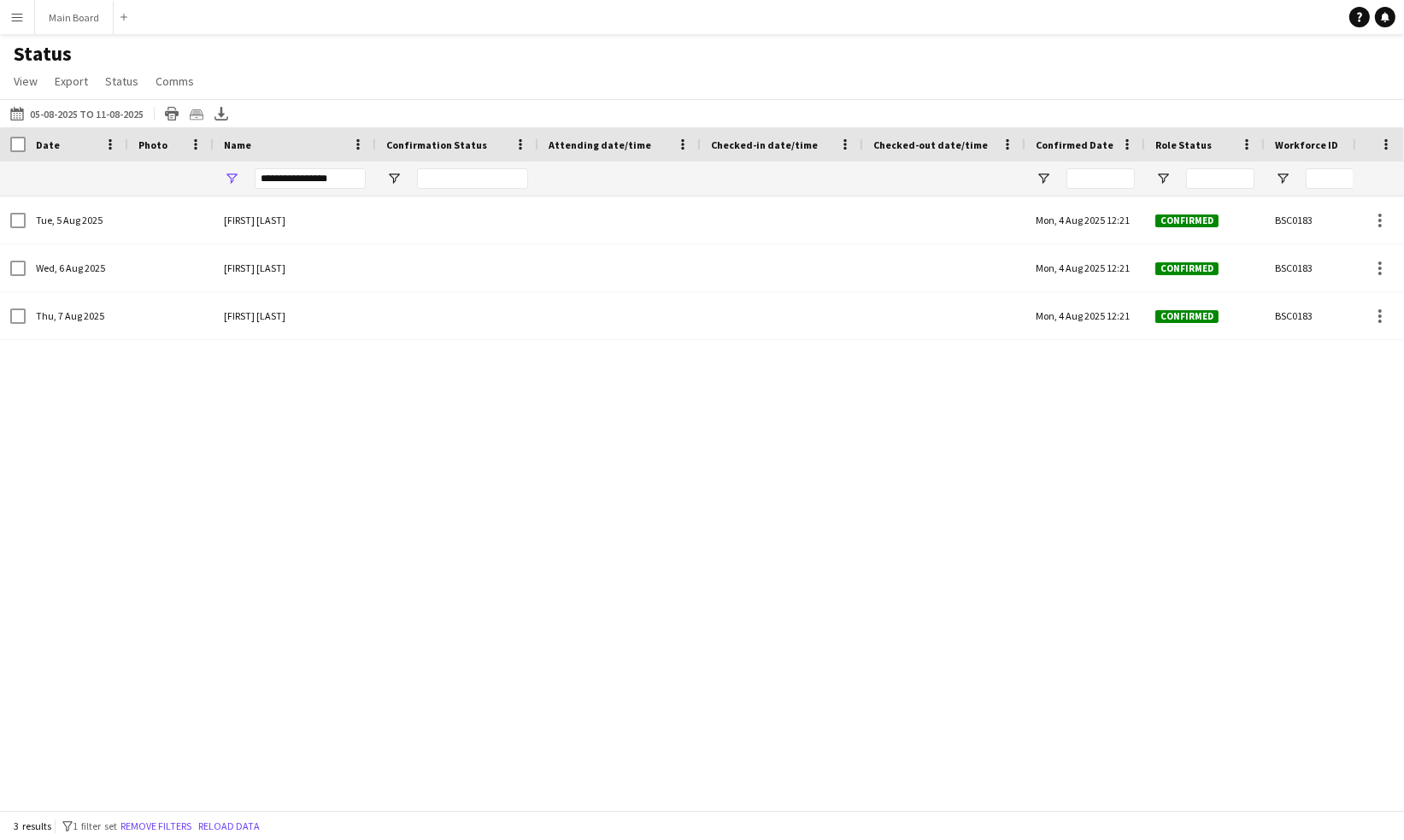 scroll, scrollTop: 0, scrollLeft: 105, axis: horizontal 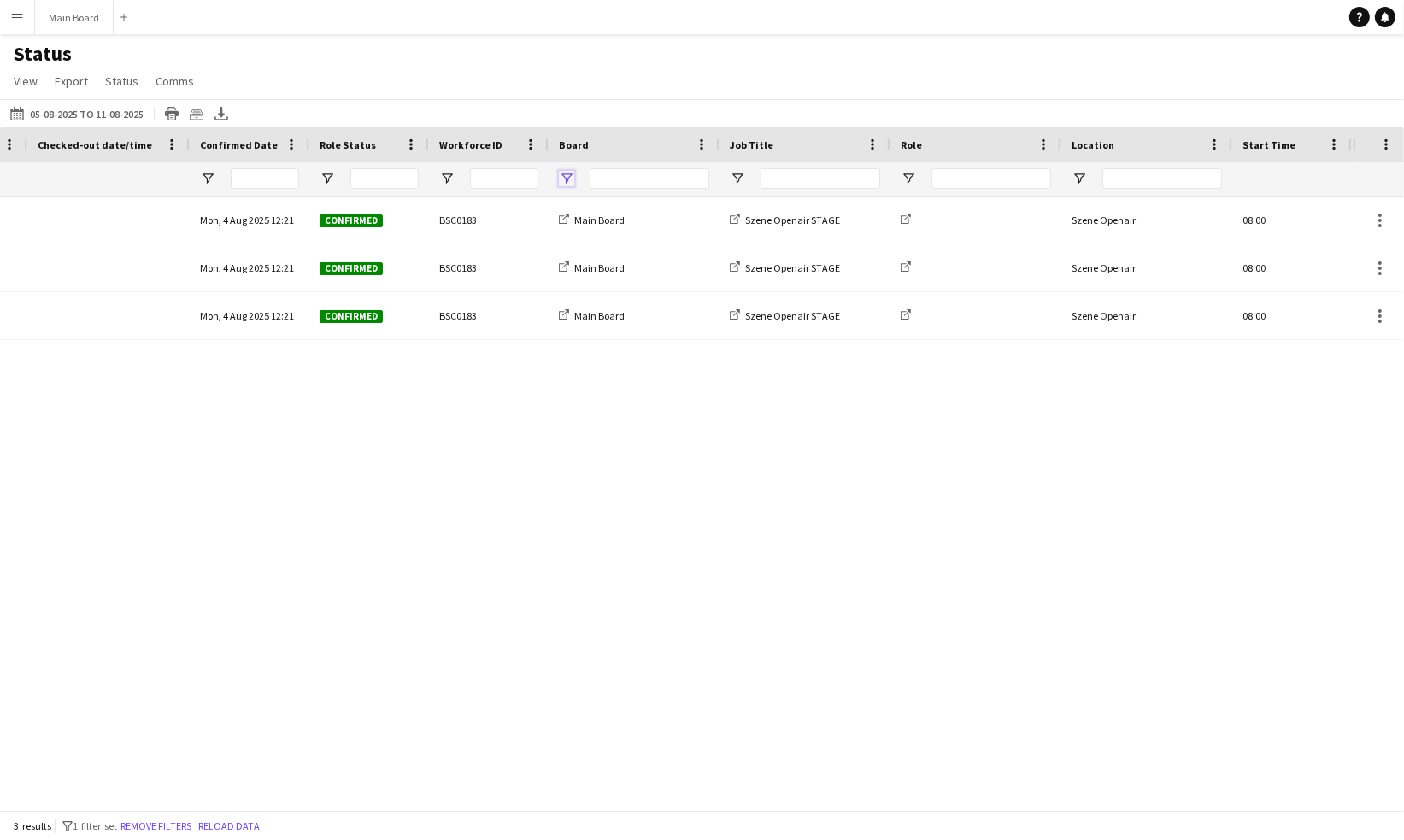 click at bounding box center [567, 179] 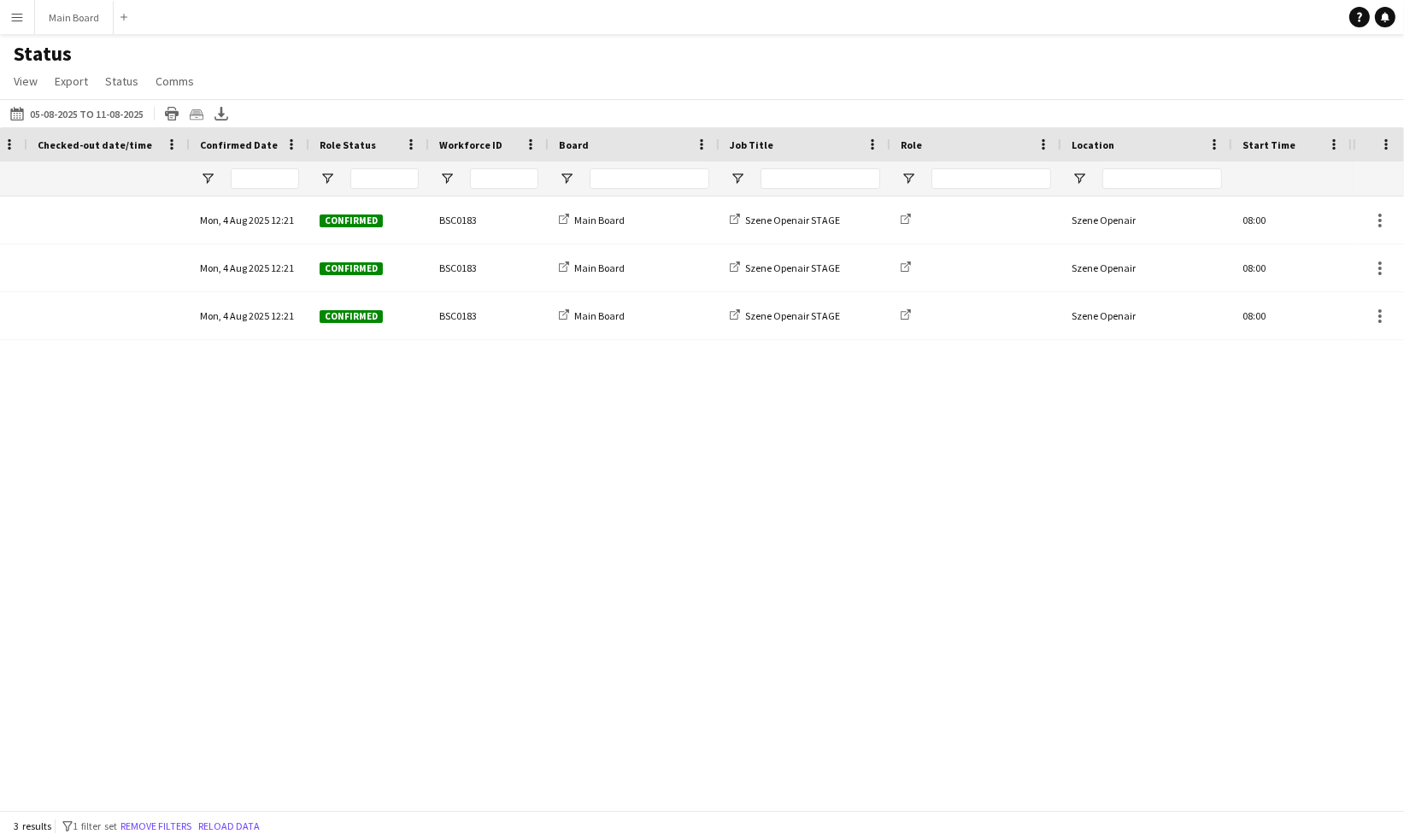 click on "Status   View   Views  Default view New view Update view Delete view Edit name Customise view Customise filters Reset Filters Reset View Reset All  Export  Export as XLSX Export as CSV Export as PDF Crew files as ZIP  Status  Confirm attendance Check-in Check-out Clear confirm attendance Clear check-in Clear check-out  Comms  Send notification Chat" 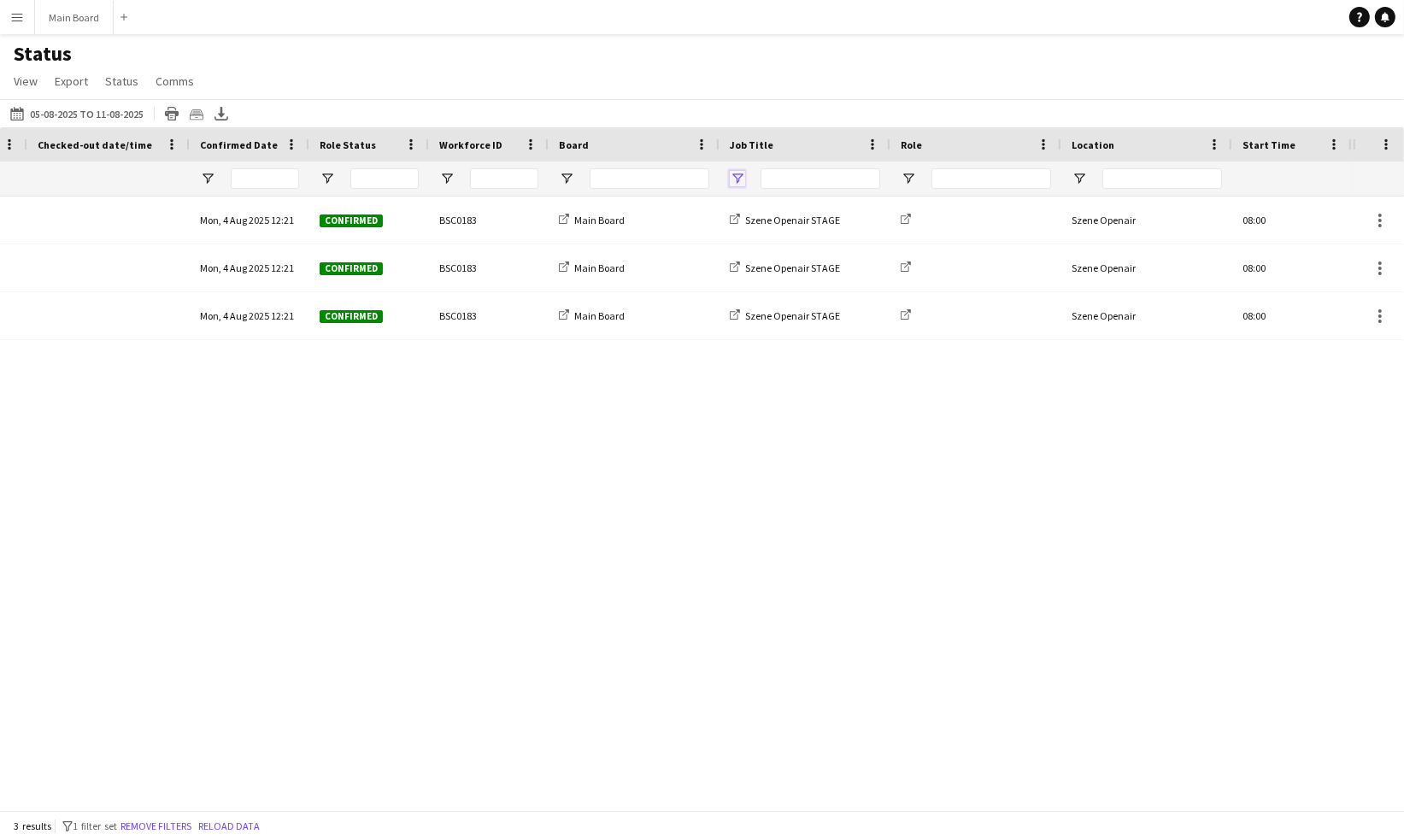 click at bounding box center (737, 179) 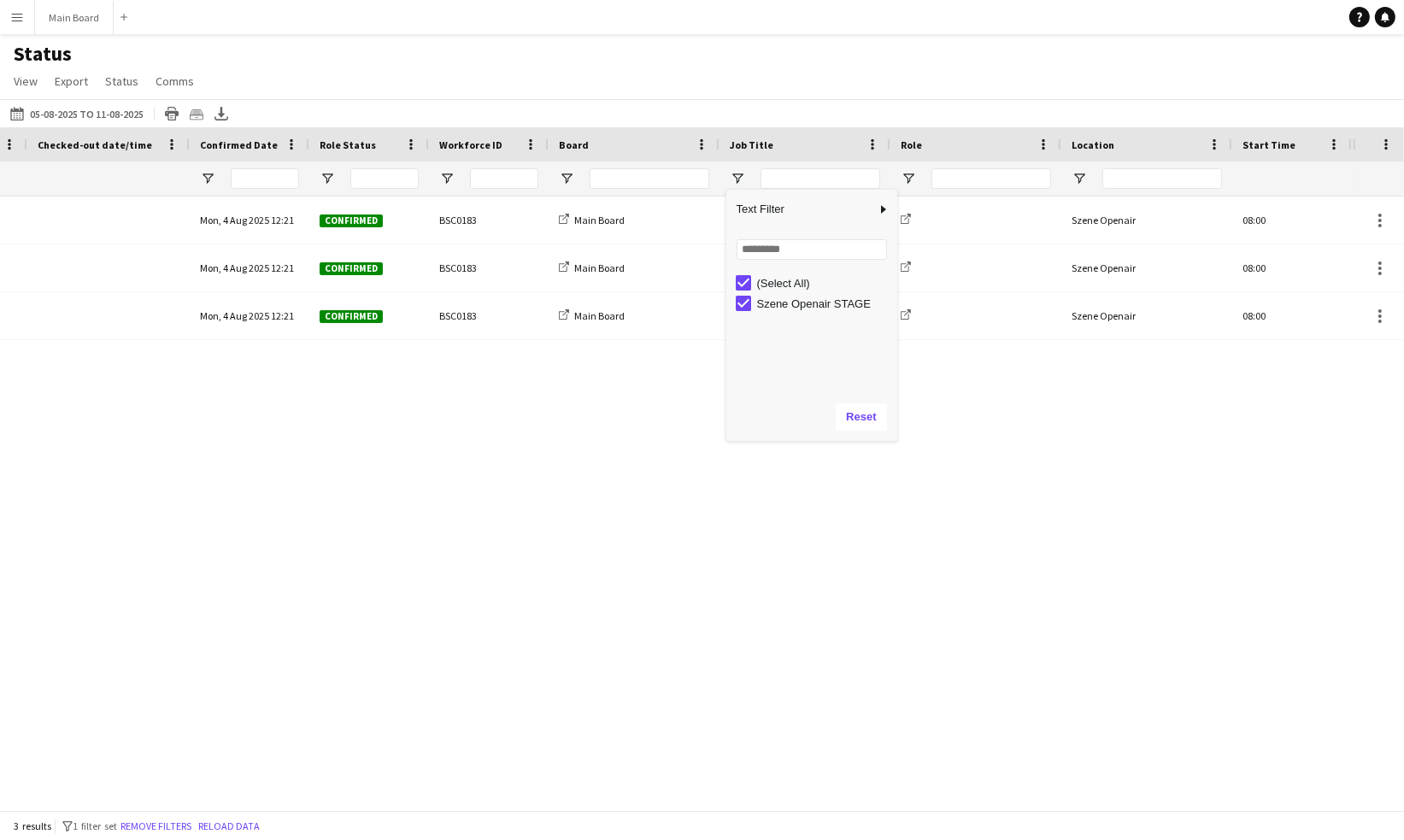click on "Status   View   Views  Default view New view Update view Delete view Edit name Customise view Customise filters Reset Filters Reset View Reset All  Export  Export as XLSX Export as CSV Export as PDF Crew files as ZIP  Status  Confirm attendance Check-in Check-out Clear confirm attendance Clear check-in Clear check-out  Comms  Send notification Chat" 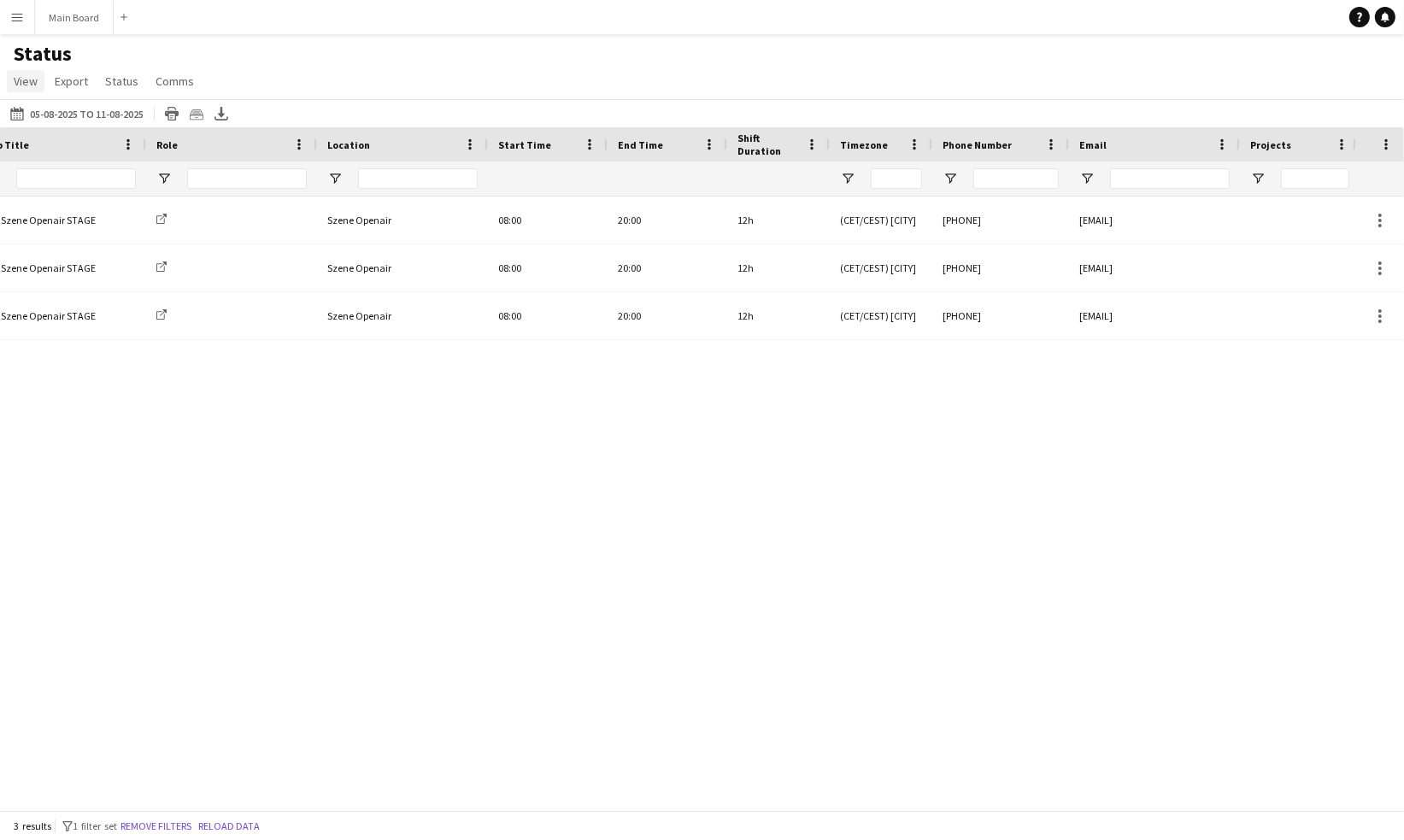 click on "View" 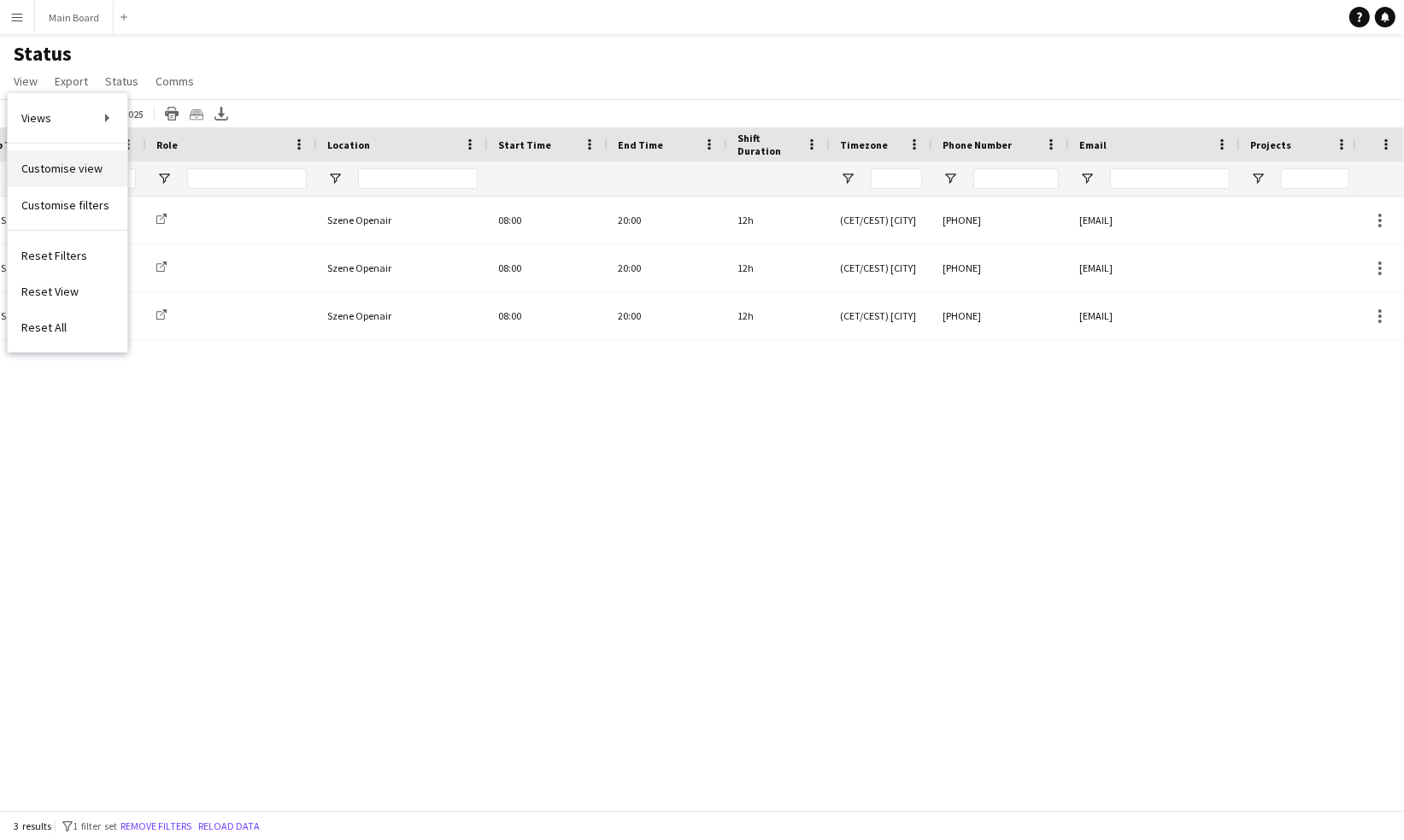 click on "Customise view" at bounding box center [62, 168] 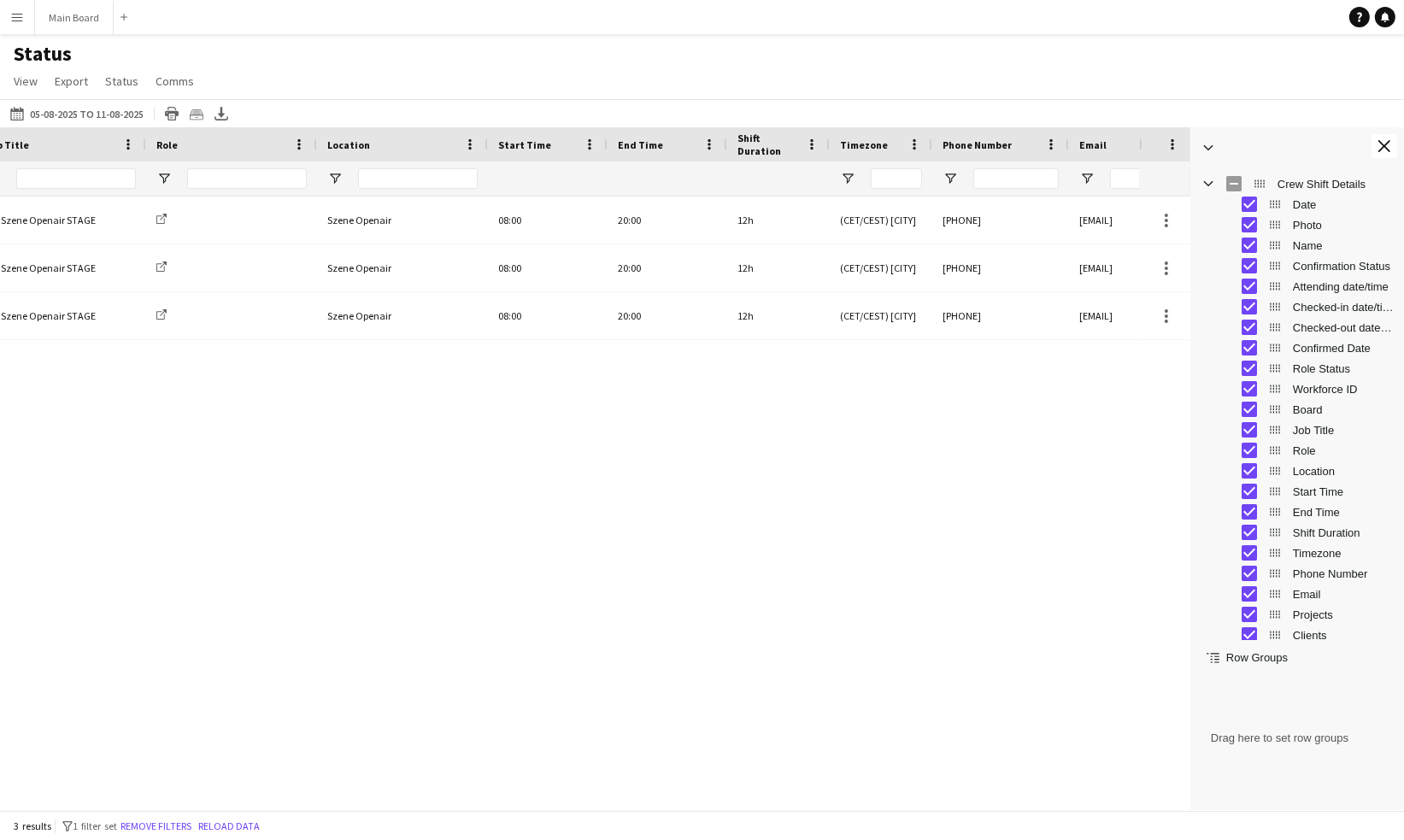click on "Status   View   Views  Default view New view Update view Delete view Edit name Customise view Customise filters Reset Filters Reset View Reset All  Export  Export as XLSX Export as CSV Export as PDF Crew files as ZIP  Status  Confirm attendance Check-in Check-out Clear confirm attendance Clear check-in Clear check-out  Comms  Send notification Chat" 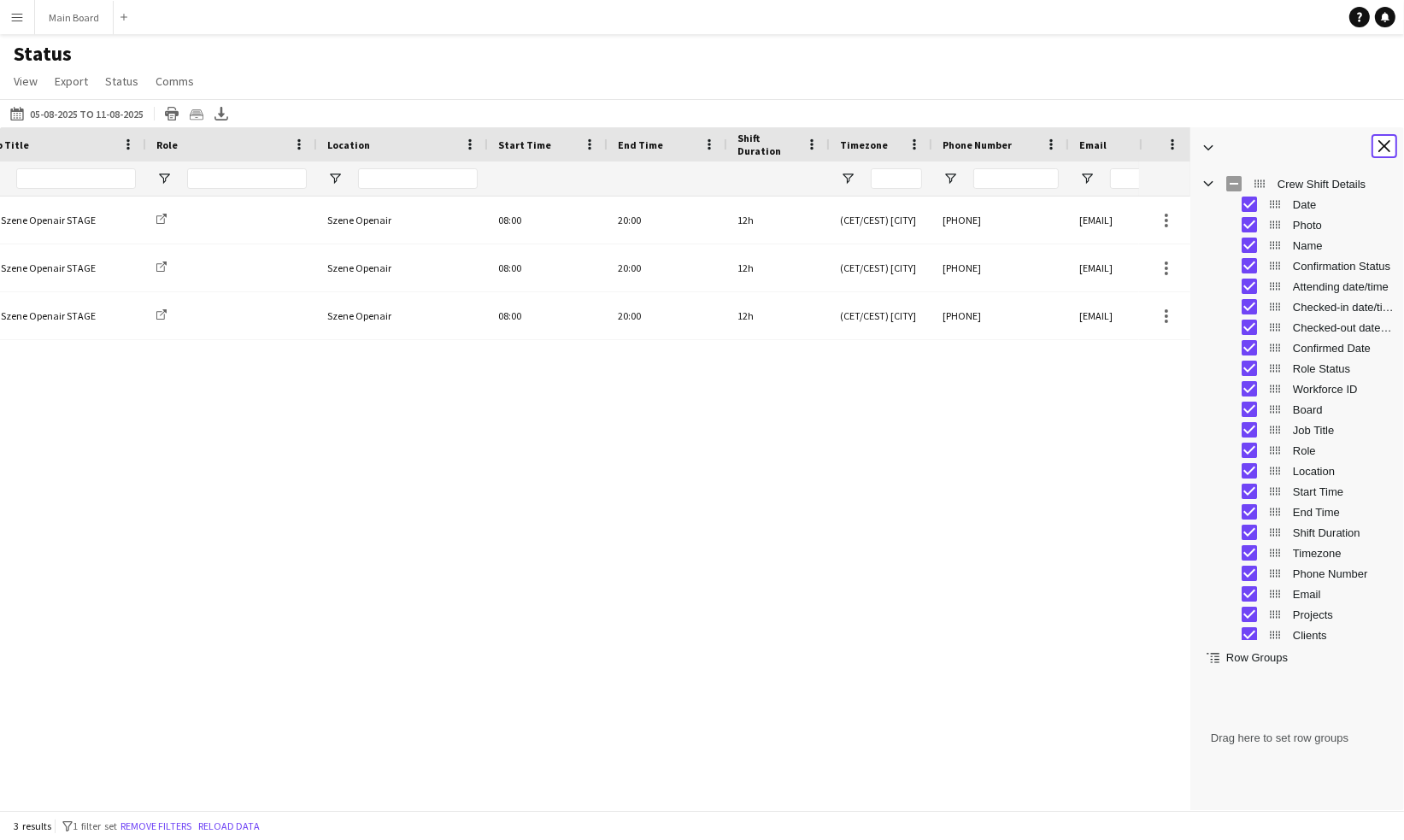 drag, startPoint x: 1382, startPoint y: 149, endPoint x: 1357, endPoint y: 142, distance: 25.96151 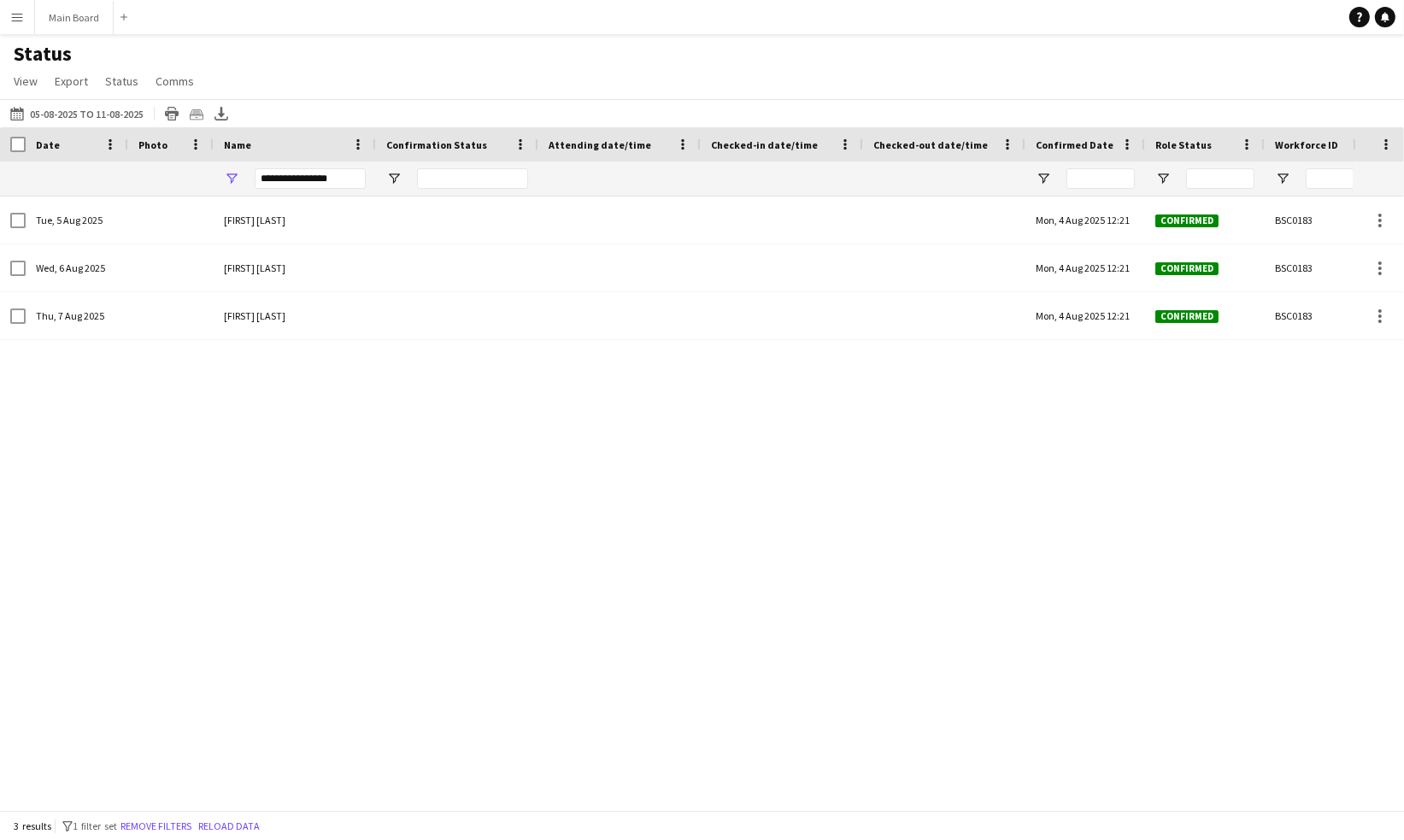 click on "Menu" at bounding box center (17, 17) 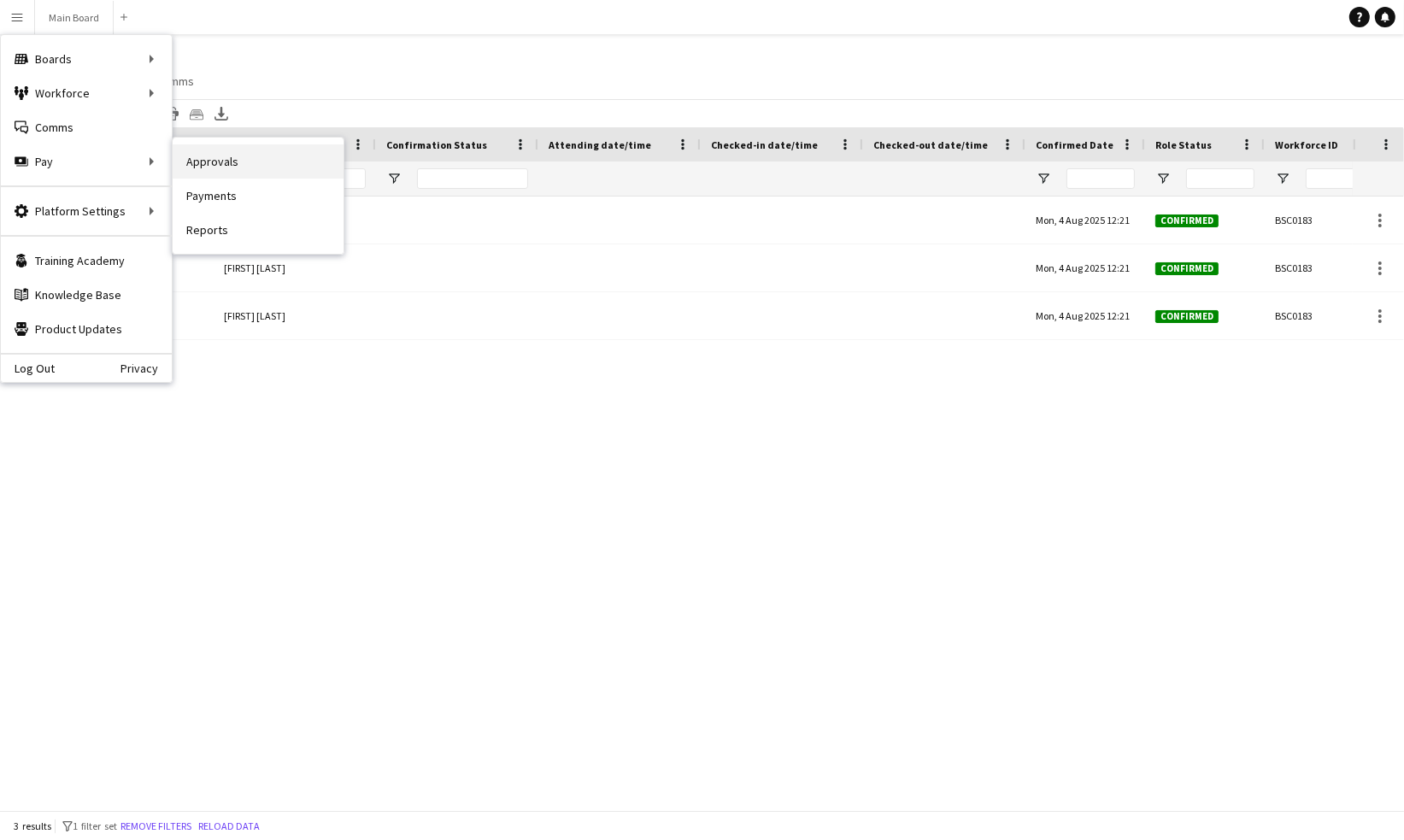click on "Approvals" at bounding box center [258, 162] 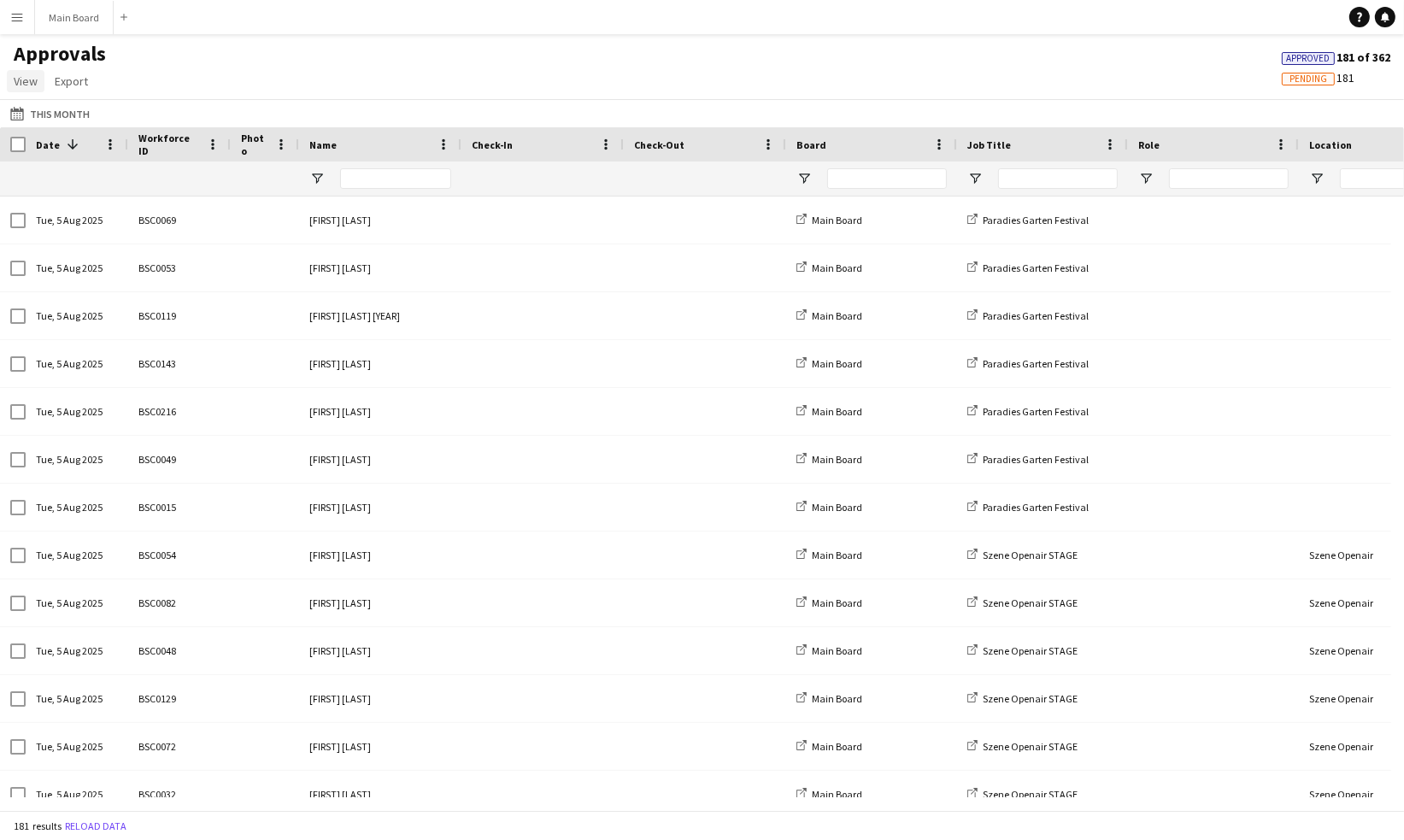 click on "View" 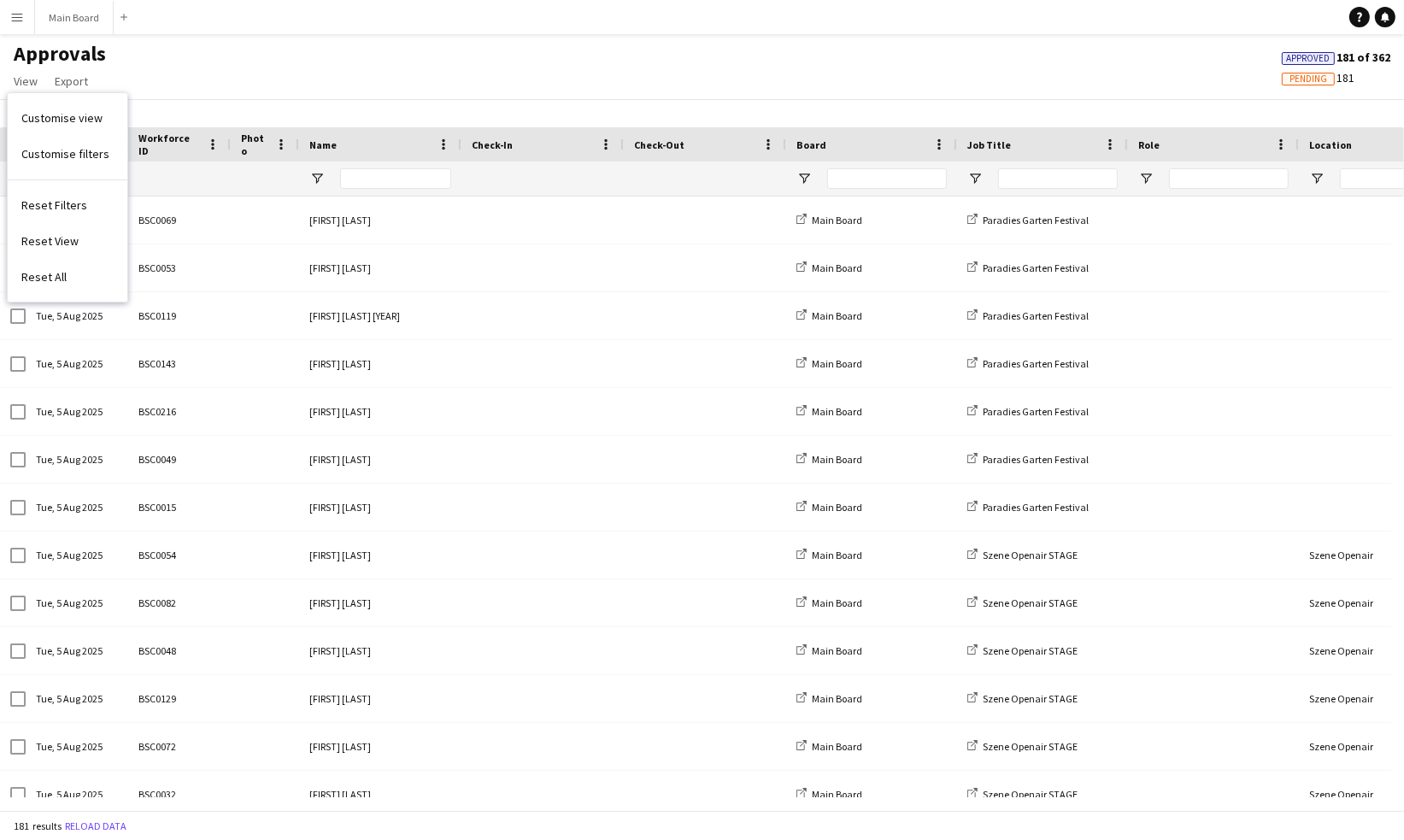 click on "Approvals   View  Customise view Customise filters Reset Filters Reset View Reset All  Export  Export as XLSX Export as CSV Export as PDF Approved  181 of 362   Pending   181" 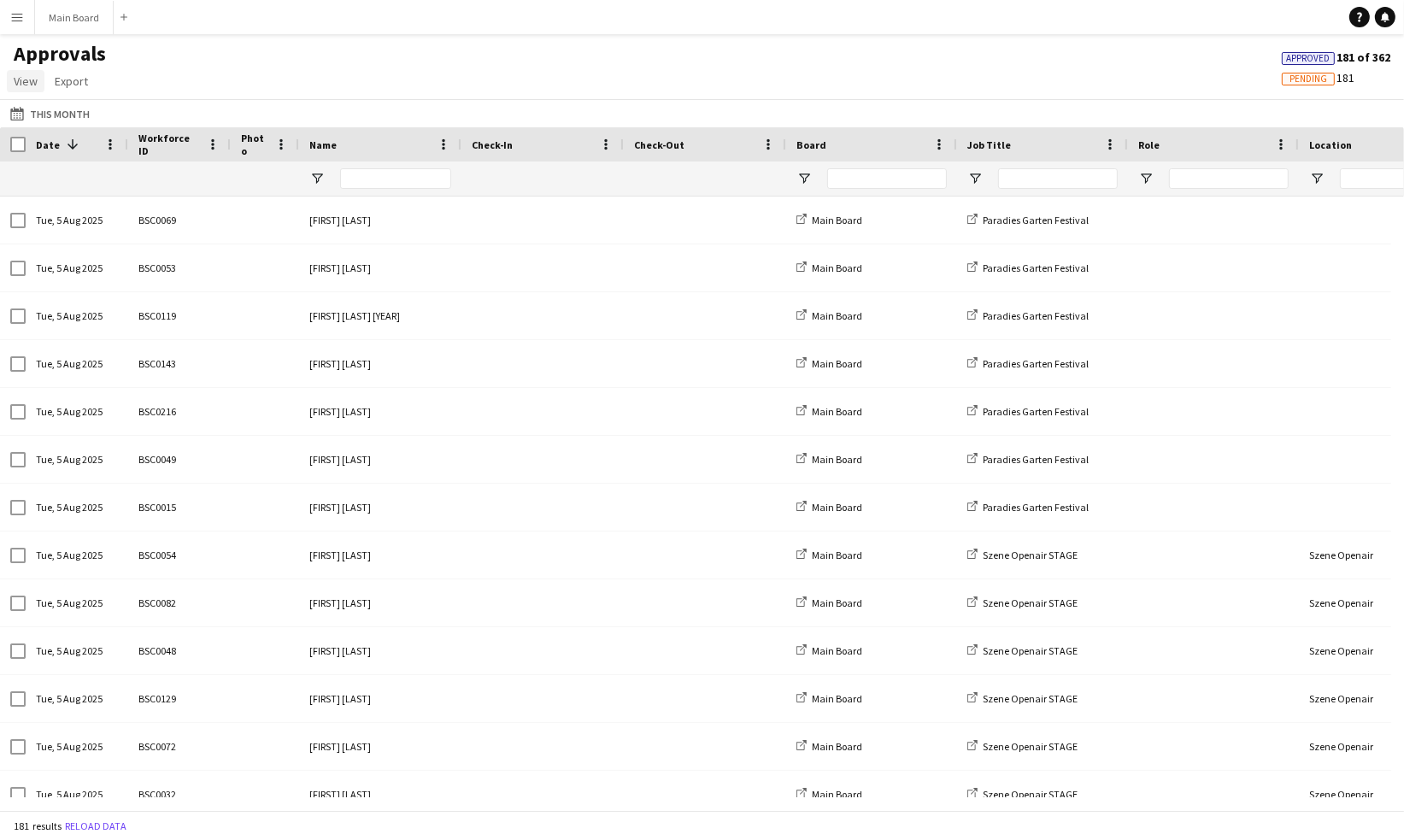 click on "View" 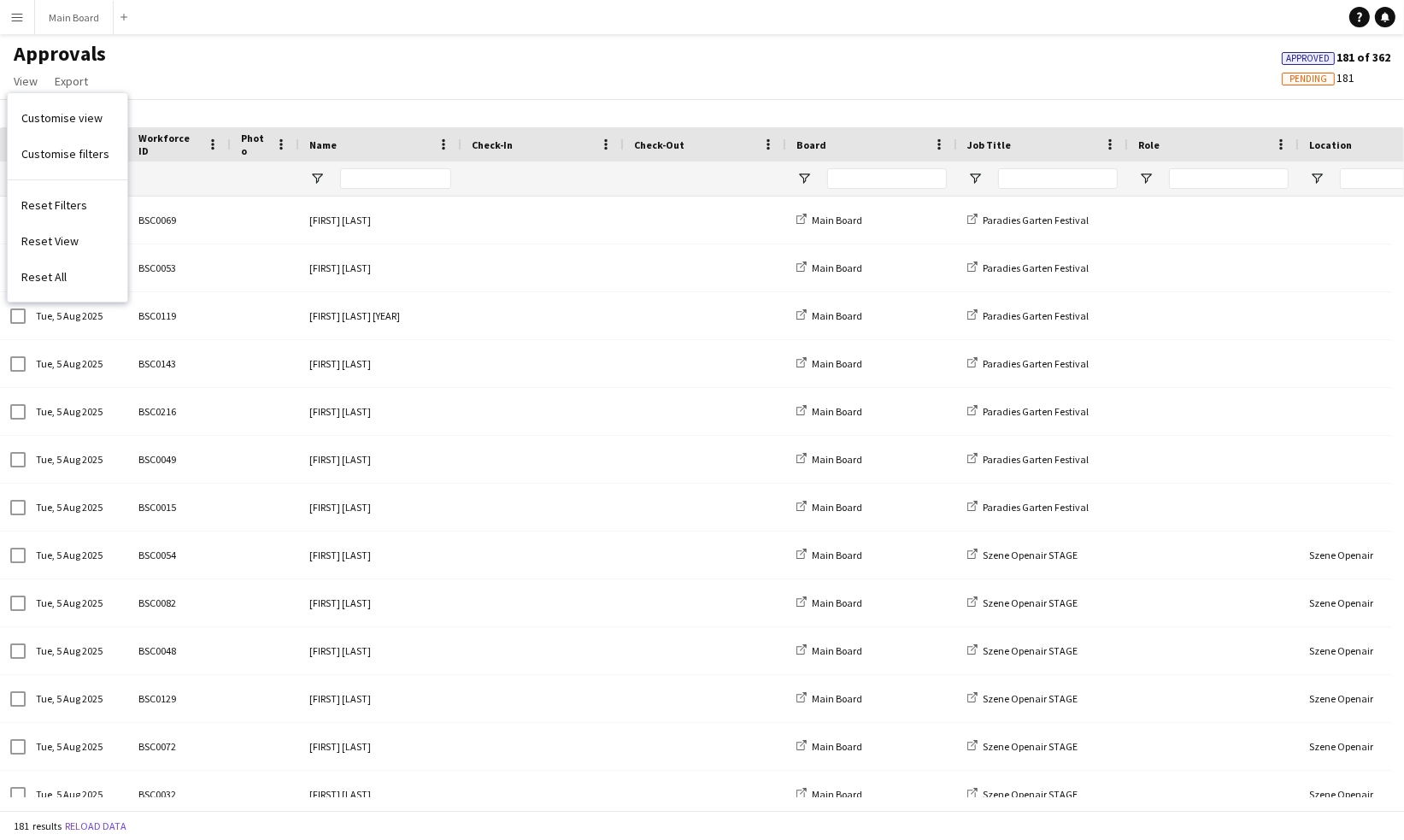 click on "Approvals   View  Customise view Customise filters Reset Filters Reset View Reset All  Export  Export as XLSX Export as CSV Export as PDF Approved  181 of 362   Pending   181" 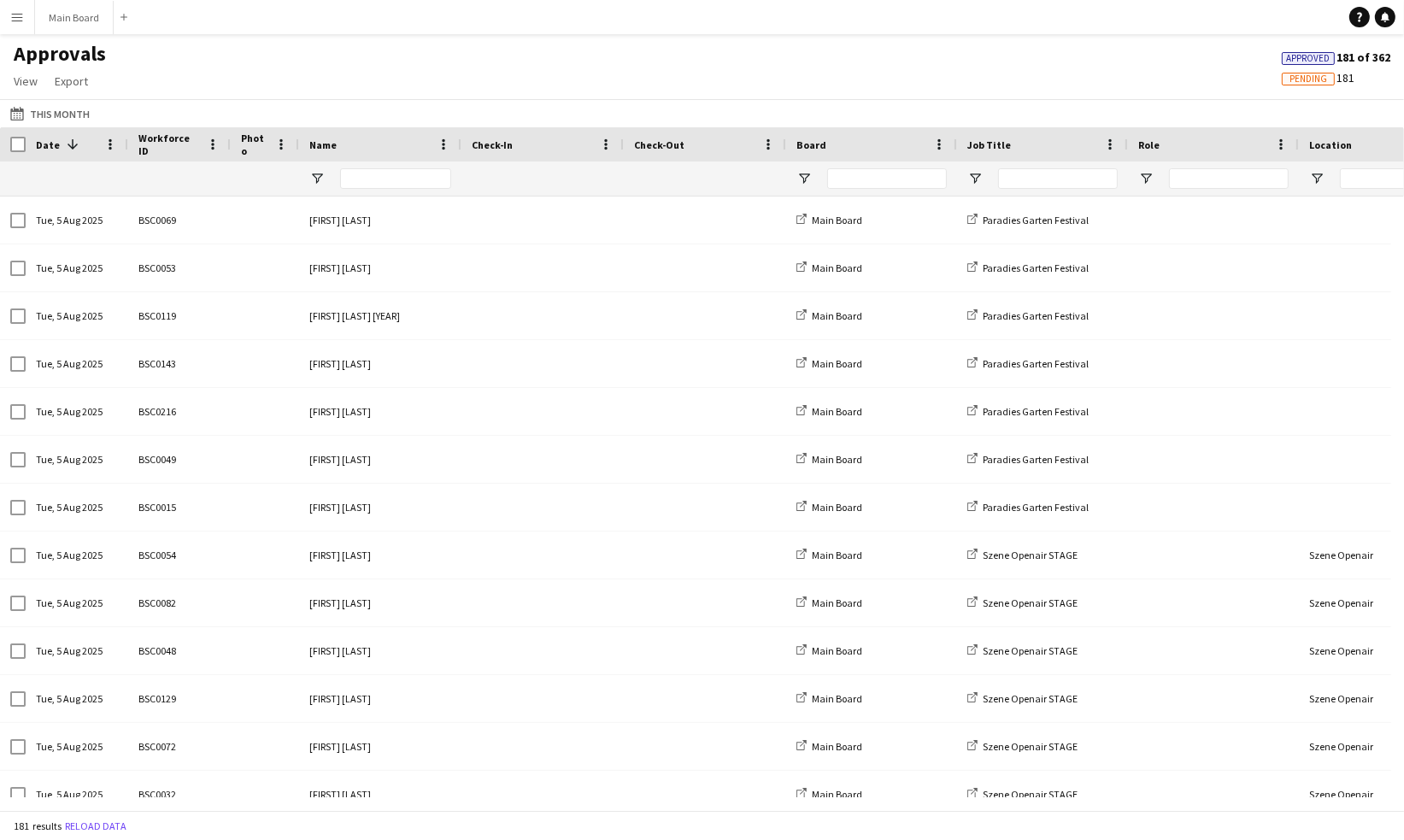 click on "Menu" at bounding box center [17, 17] 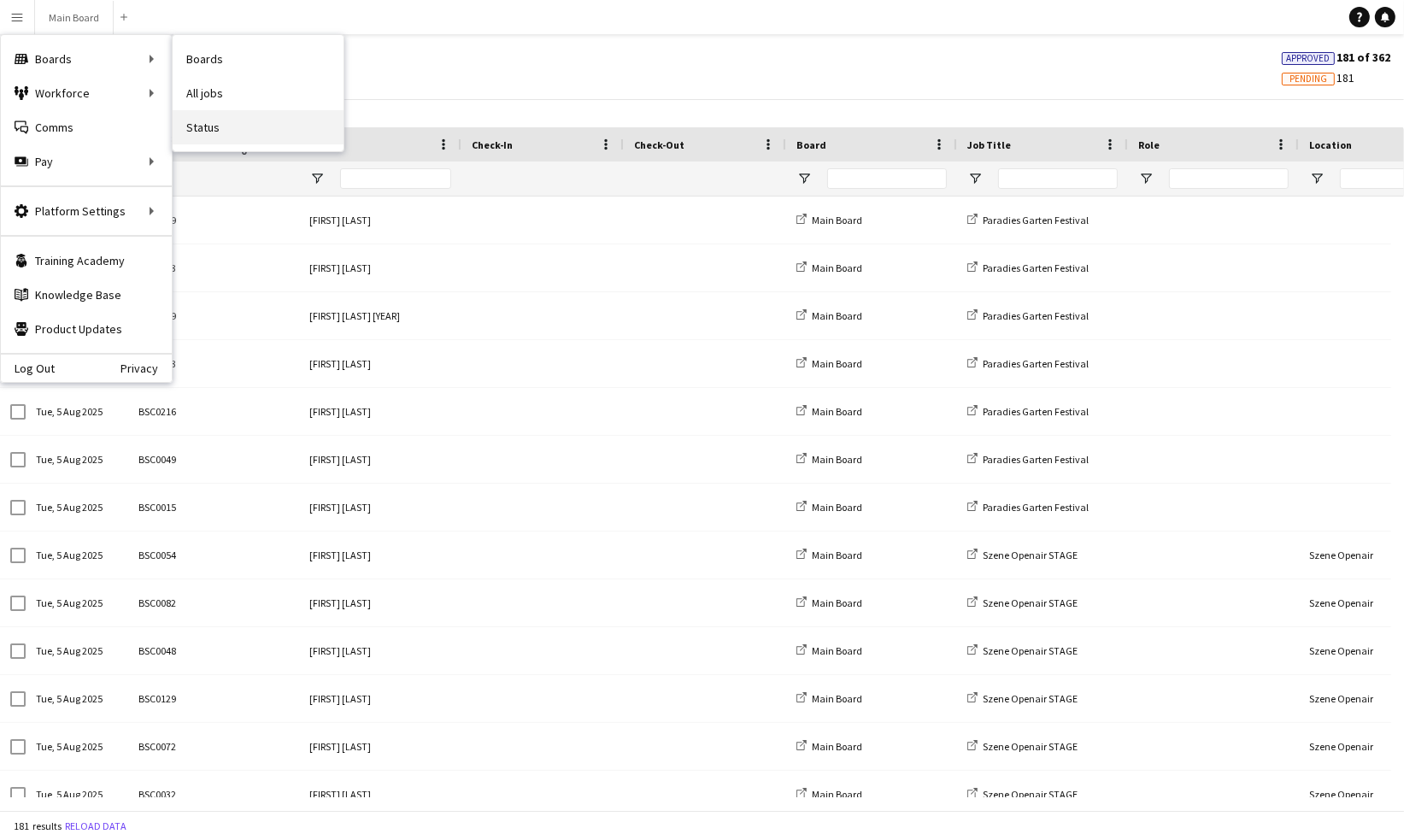 click on "Status" at bounding box center (258, 127) 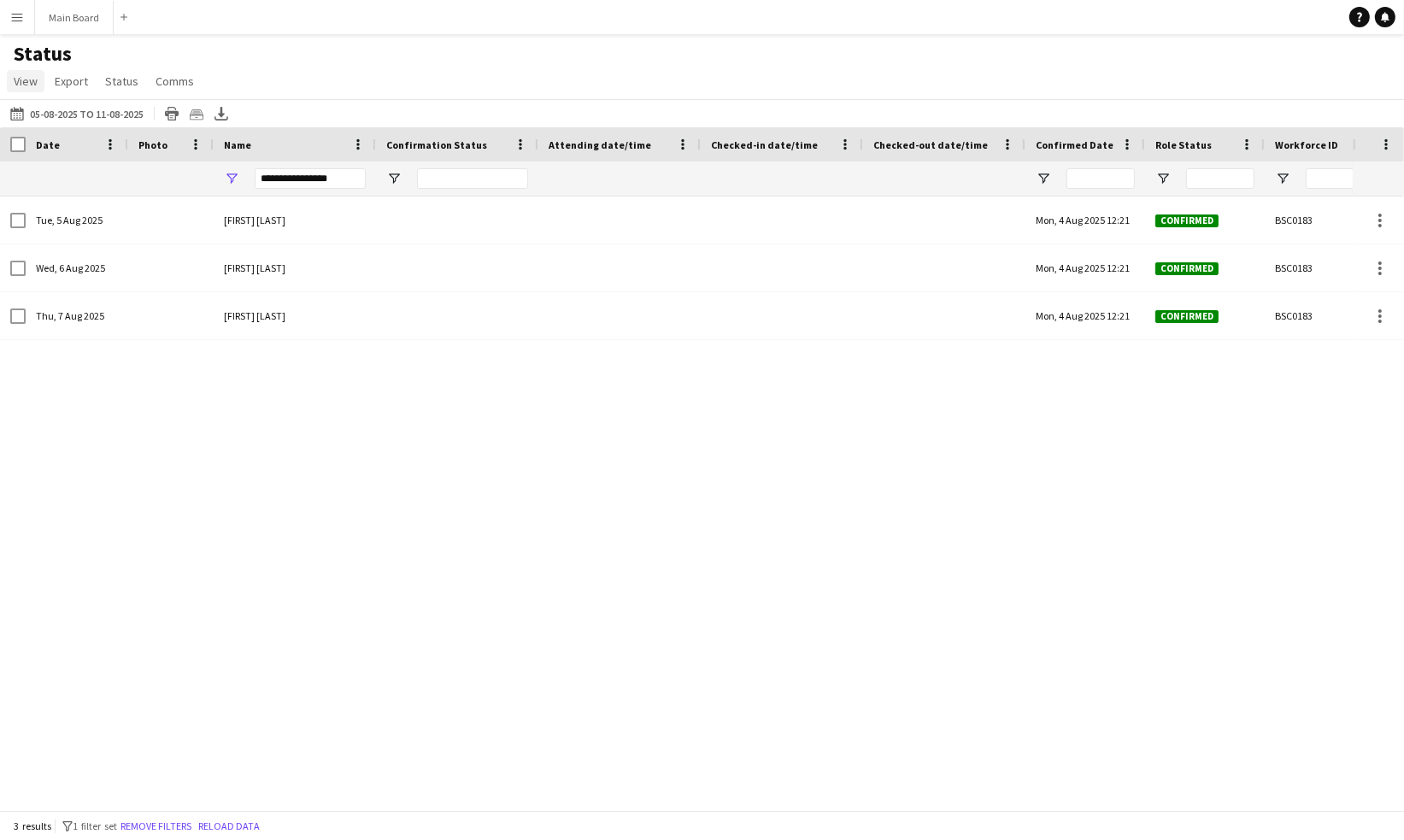 click on "View" 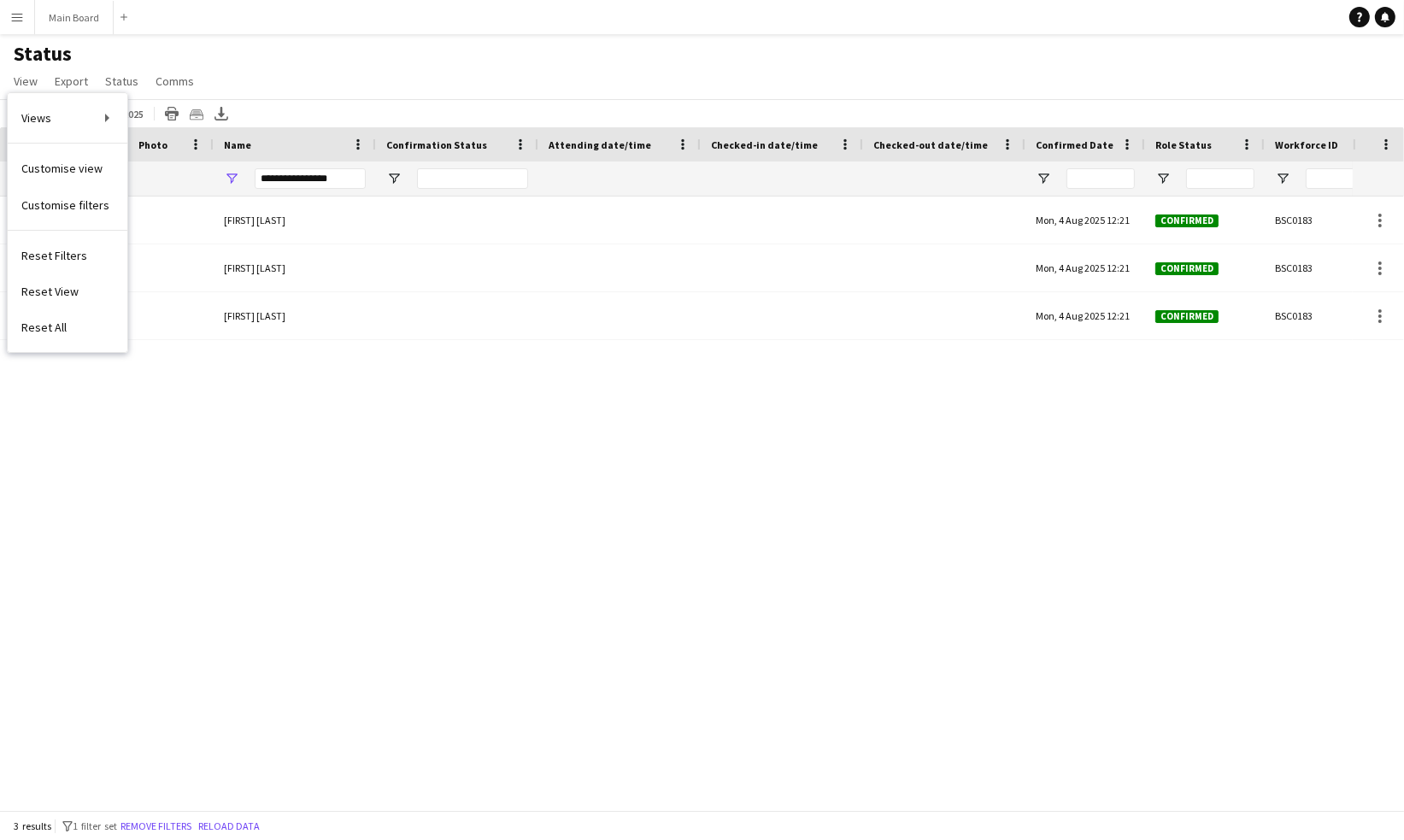 click on "Status   View   Views  Default view New view Update view Delete view Edit name Customise view Customise filters Reset Filters Reset View Reset All  Export  Export as XLSX Export as CSV Export as PDF Crew files as ZIP  Status  Confirm attendance Check-in Check-out Clear confirm attendance Clear check-in Clear check-out  Comms  Send notification Chat" 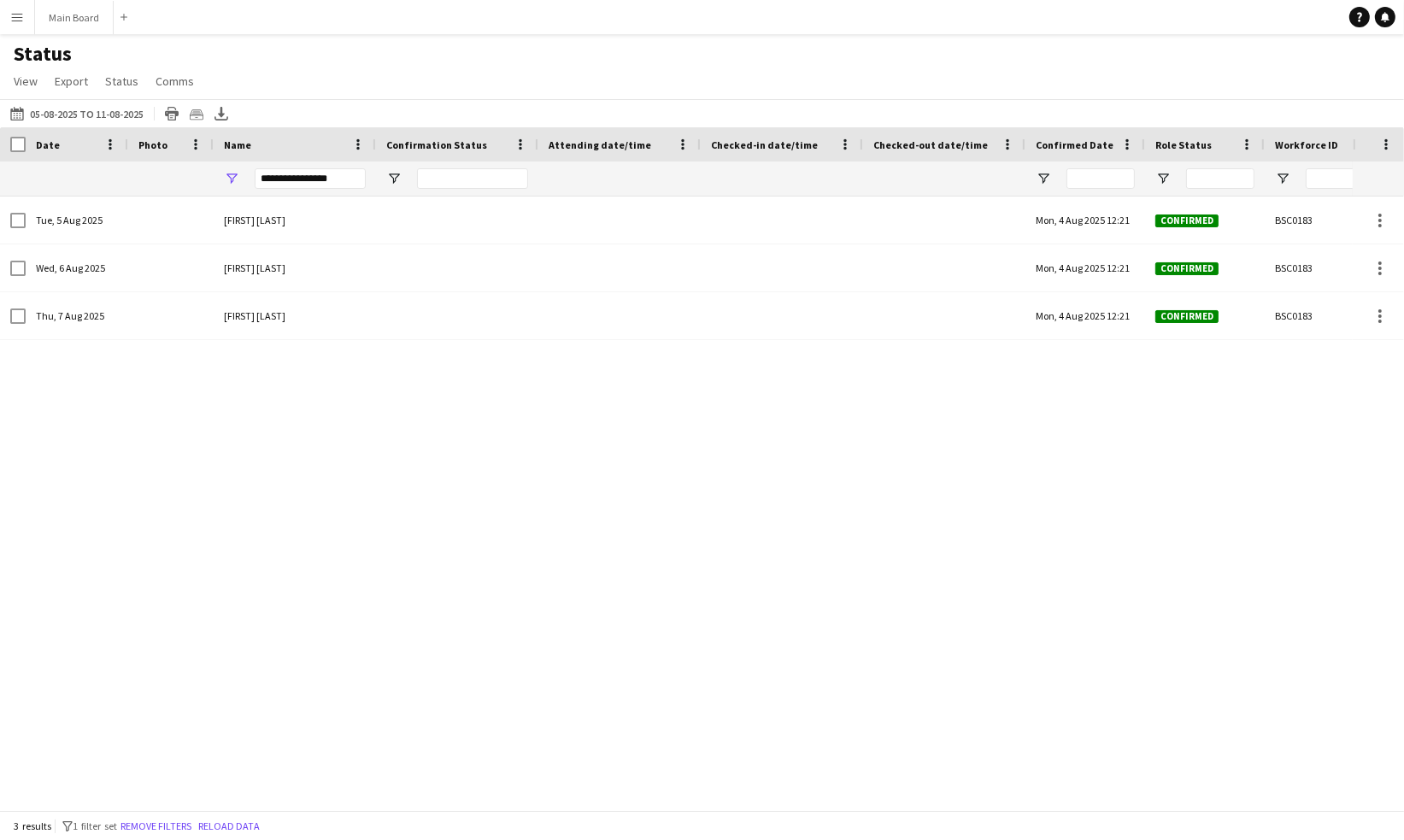 click on "Menu" at bounding box center (17, 17) 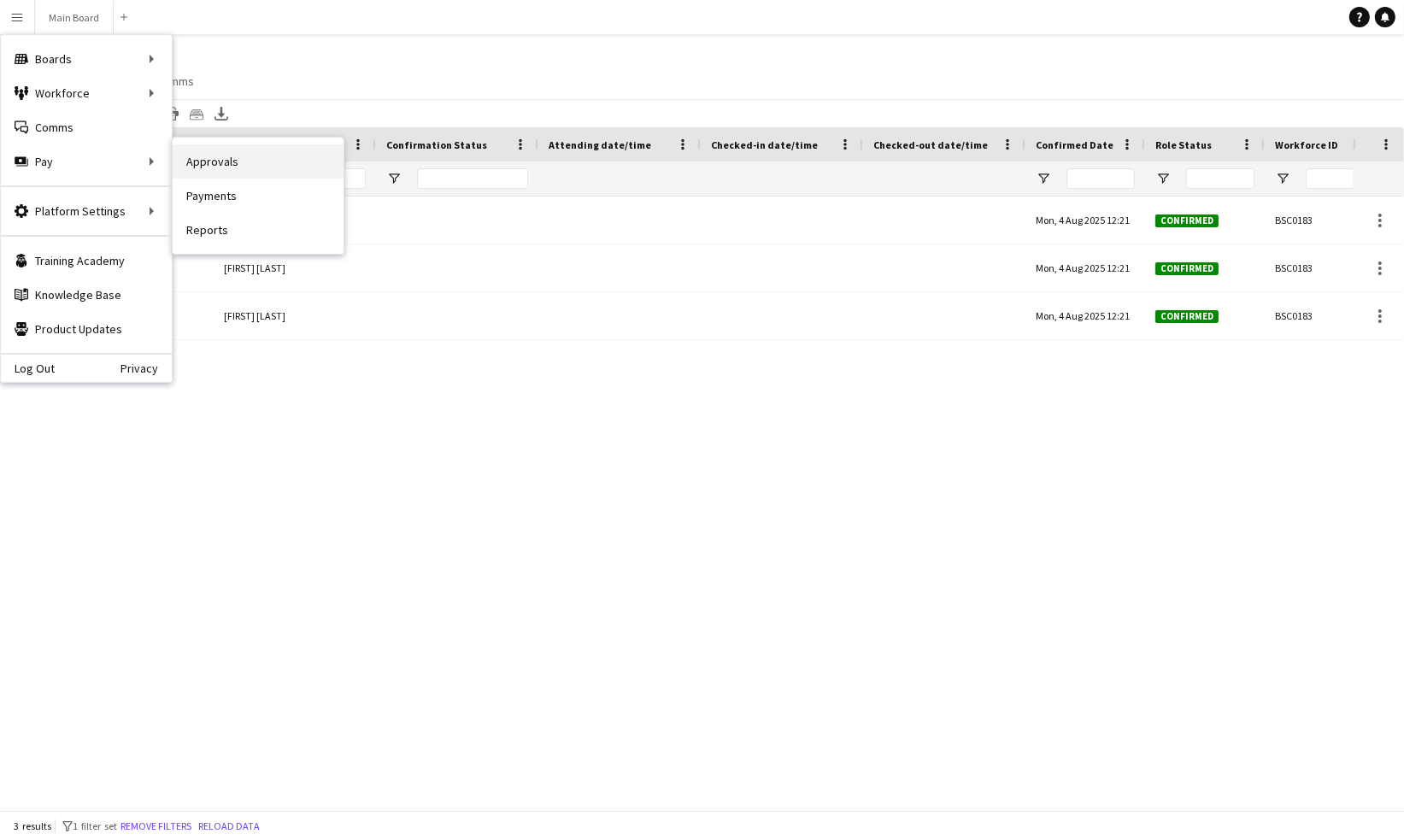 click on "Approvals" at bounding box center (258, 162) 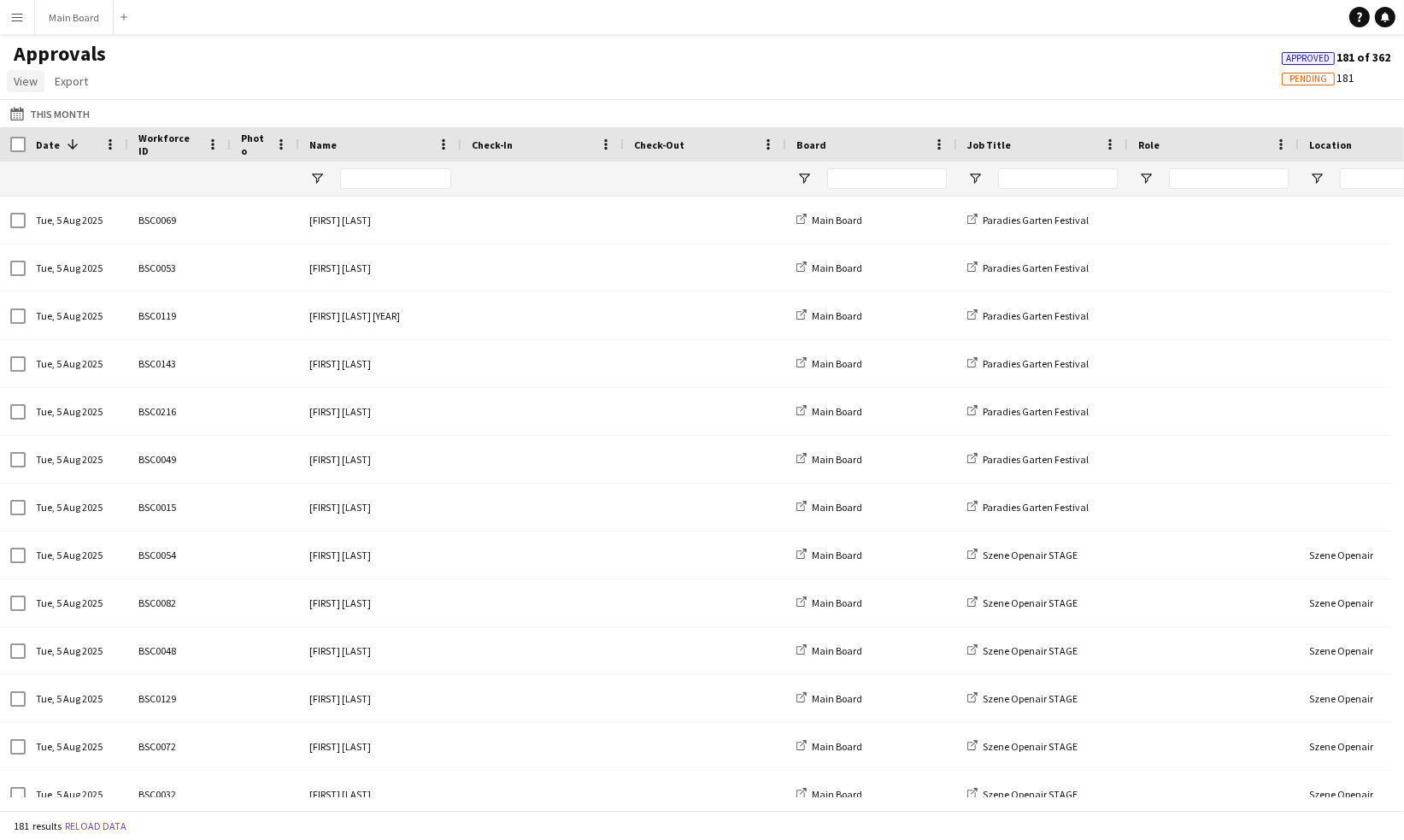 click on "View" 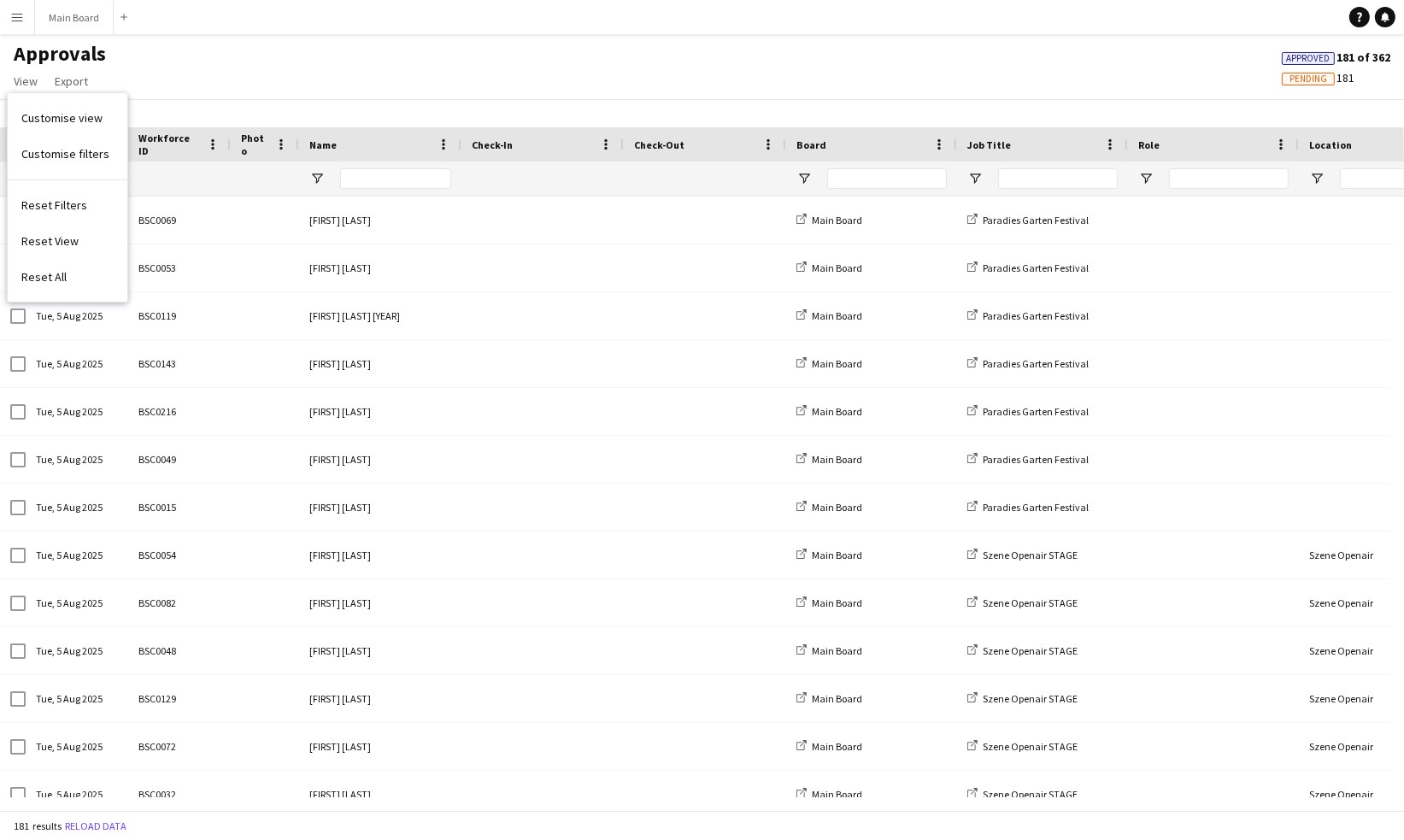 click on "Approvals   View  Customise view Customise filters Reset Filters Reset View Reset All  Export  Export as XLSX Export as CSV Export as PDF Approved  181 of 362   Pending   181" 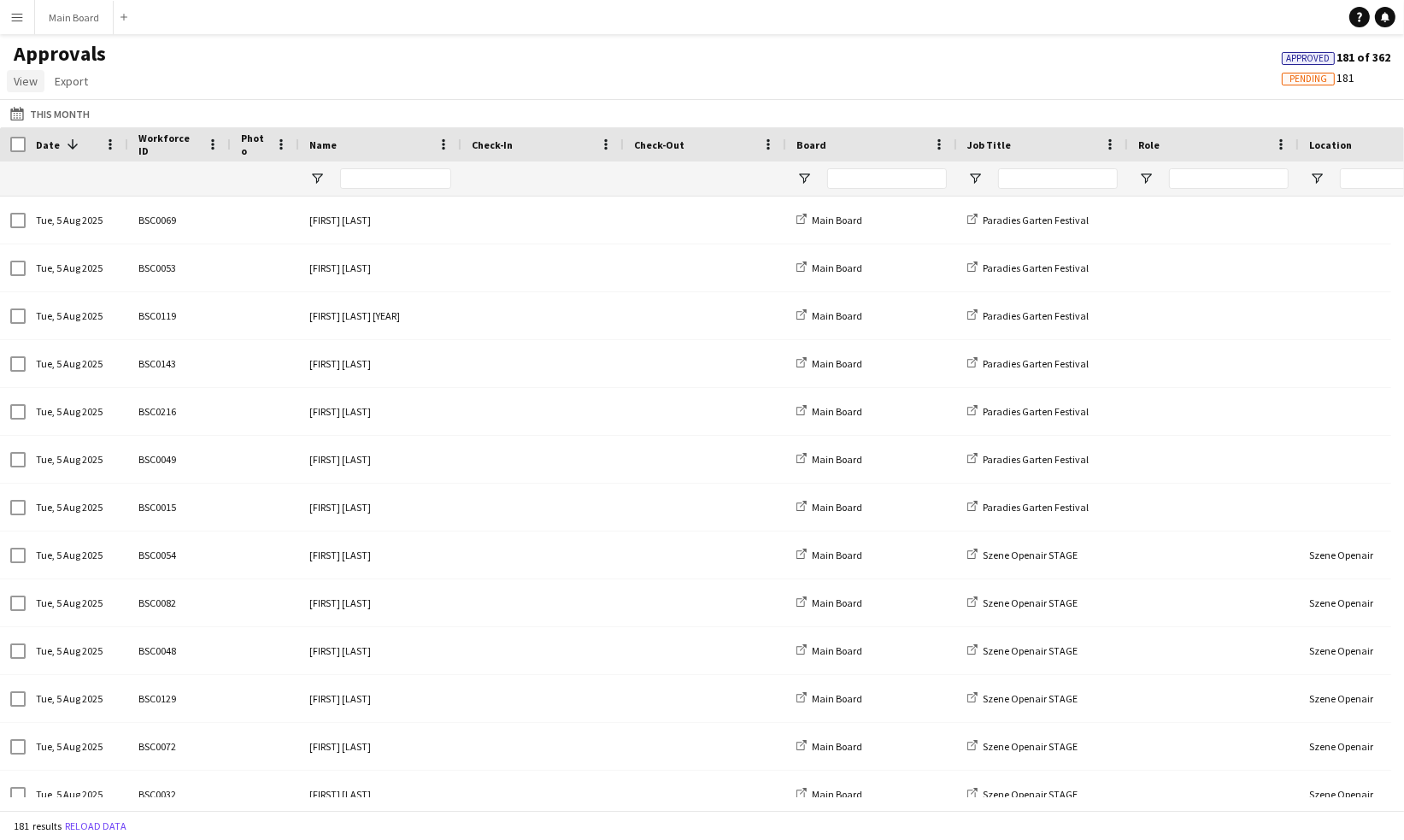click on "View" 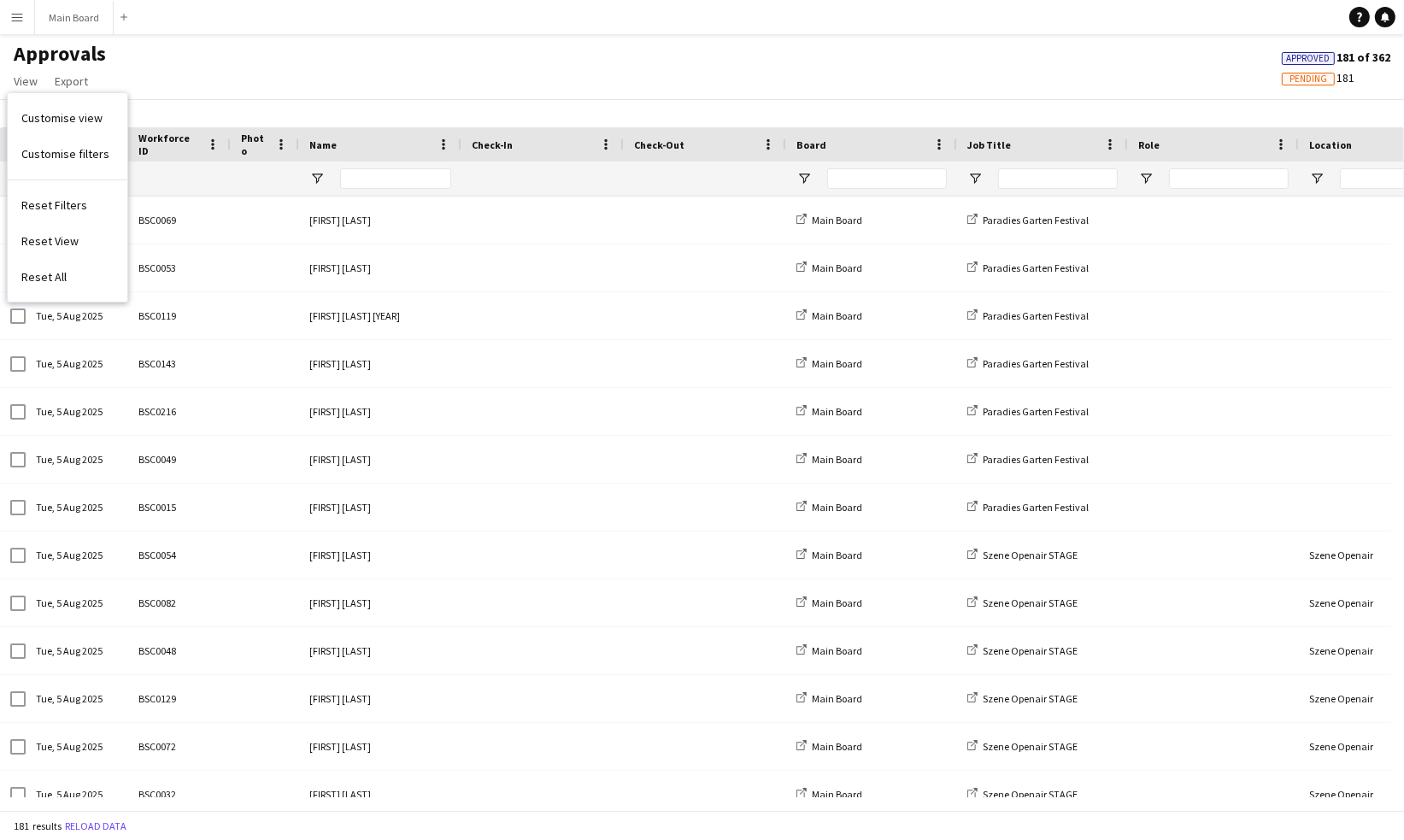 click on "Approvals   View  Customise view Customise filters Reset Filters Reset View Reset All  Export  Export as XLSX Export as CSV Export as PDF Approved  181 of 362   Pending   181" 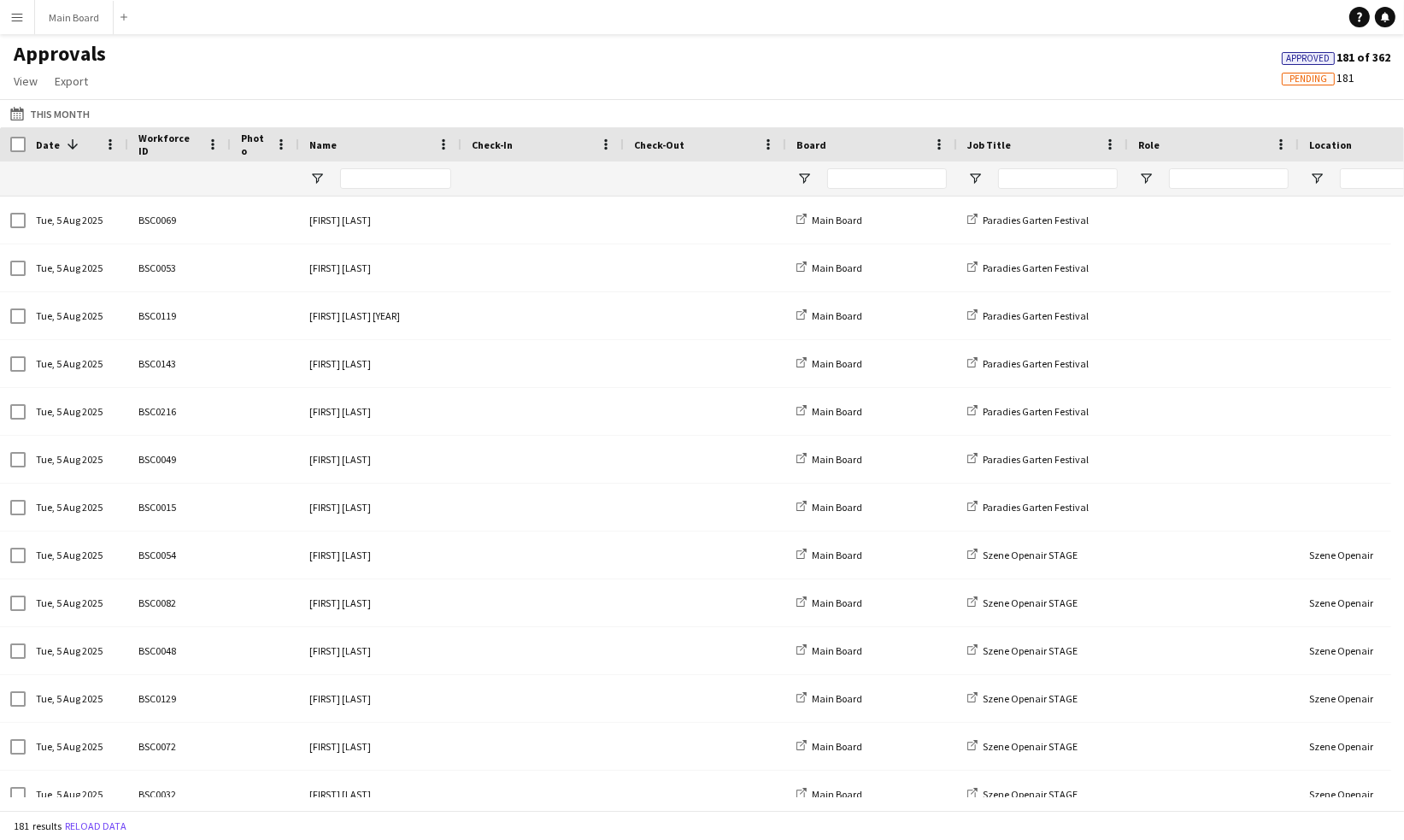 click on "Date" at bounding box center (48, 144) 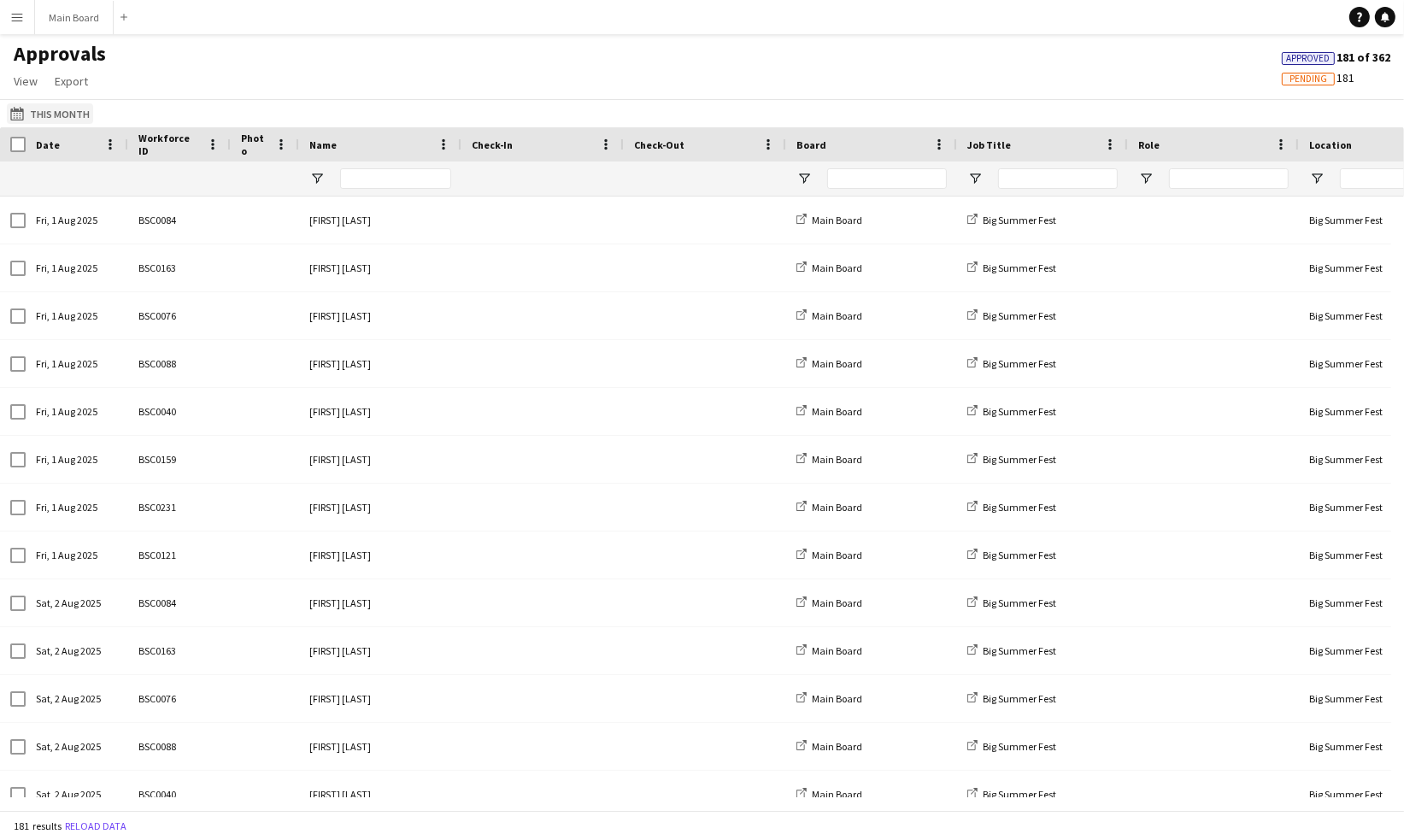 click on "This Month
This Month" 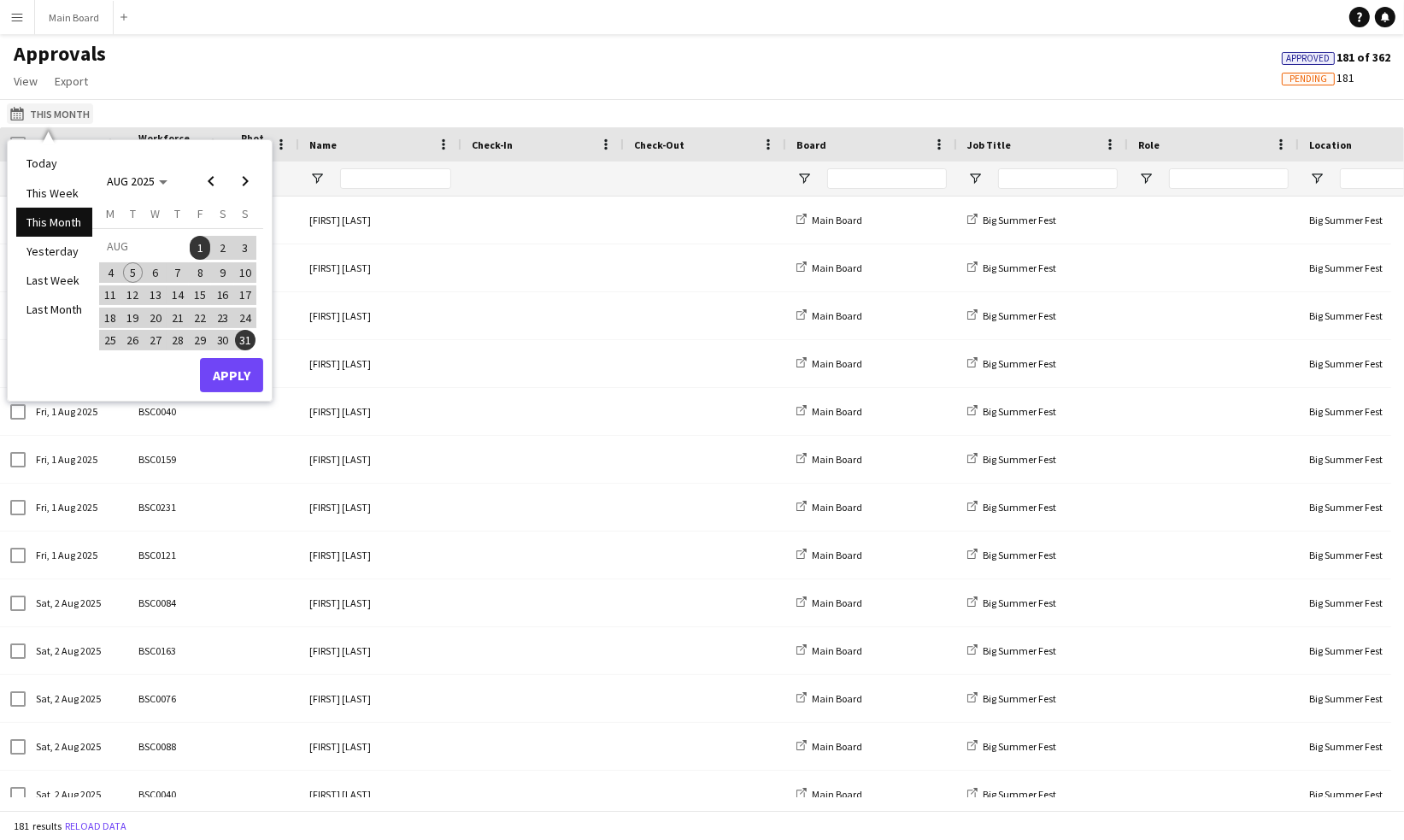 click on "This Month
This Month" 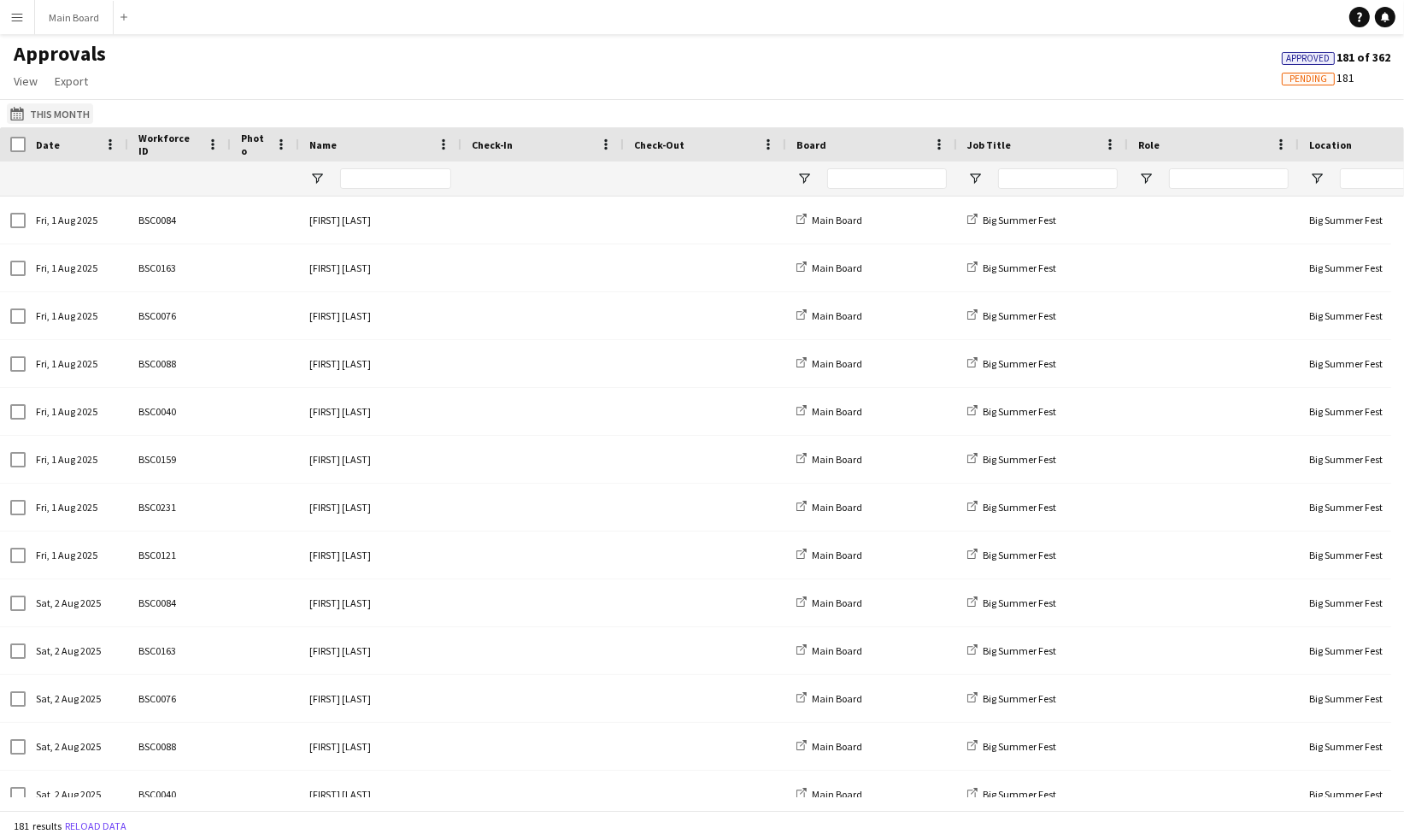 click on "This Month
This Month" 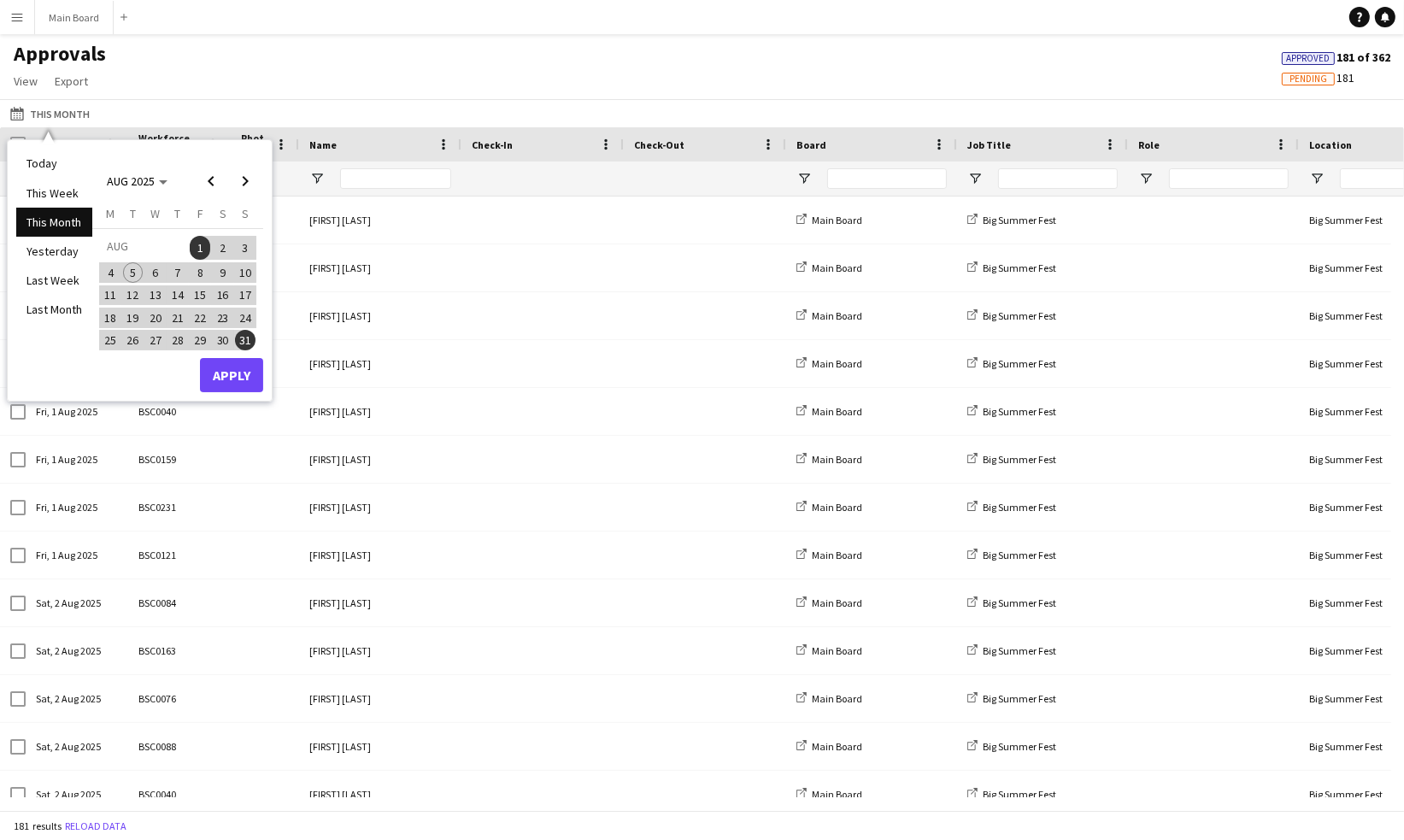 click on "14" at bounding box center (178, 296) 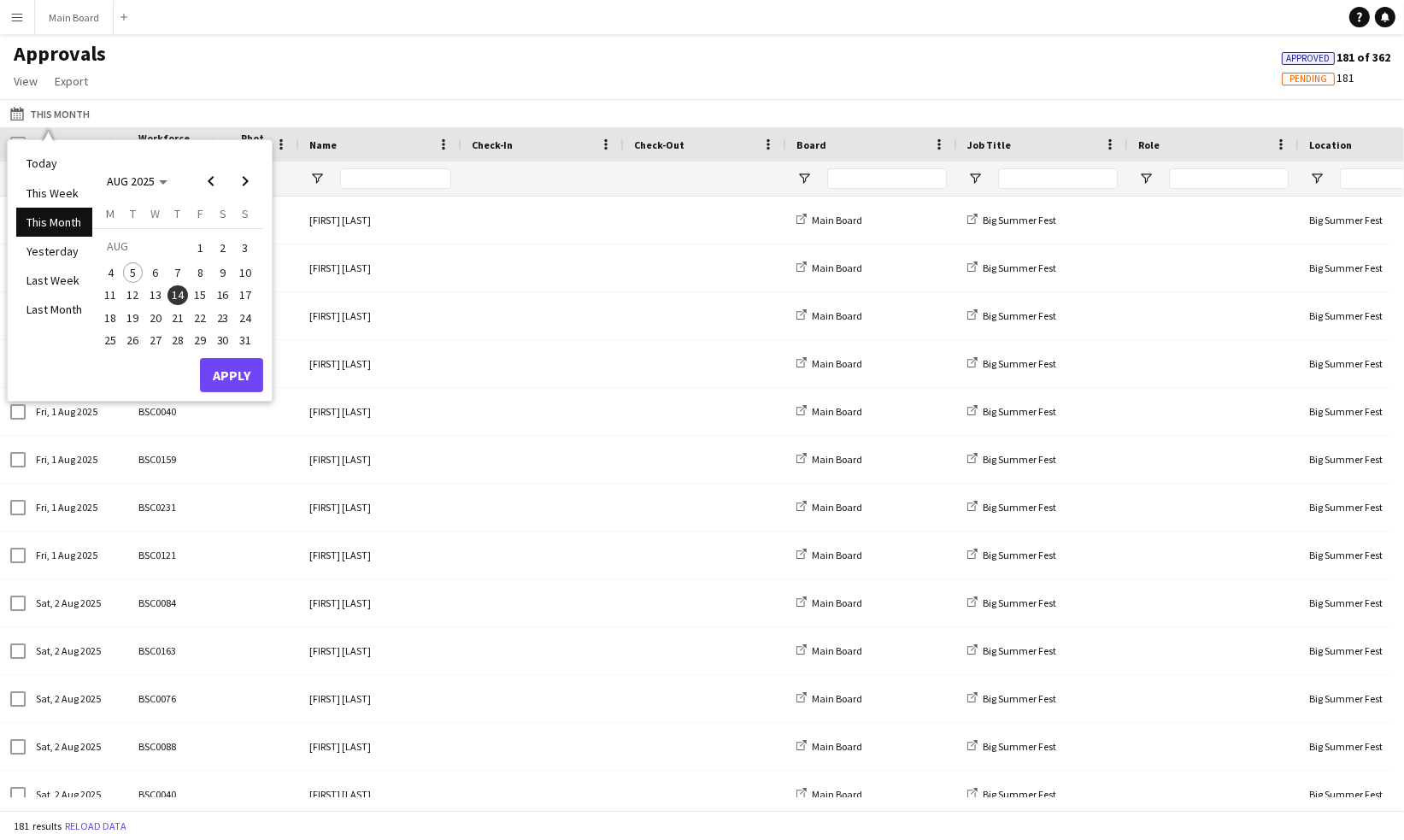 click on "1" at bounding box center (200, 248) 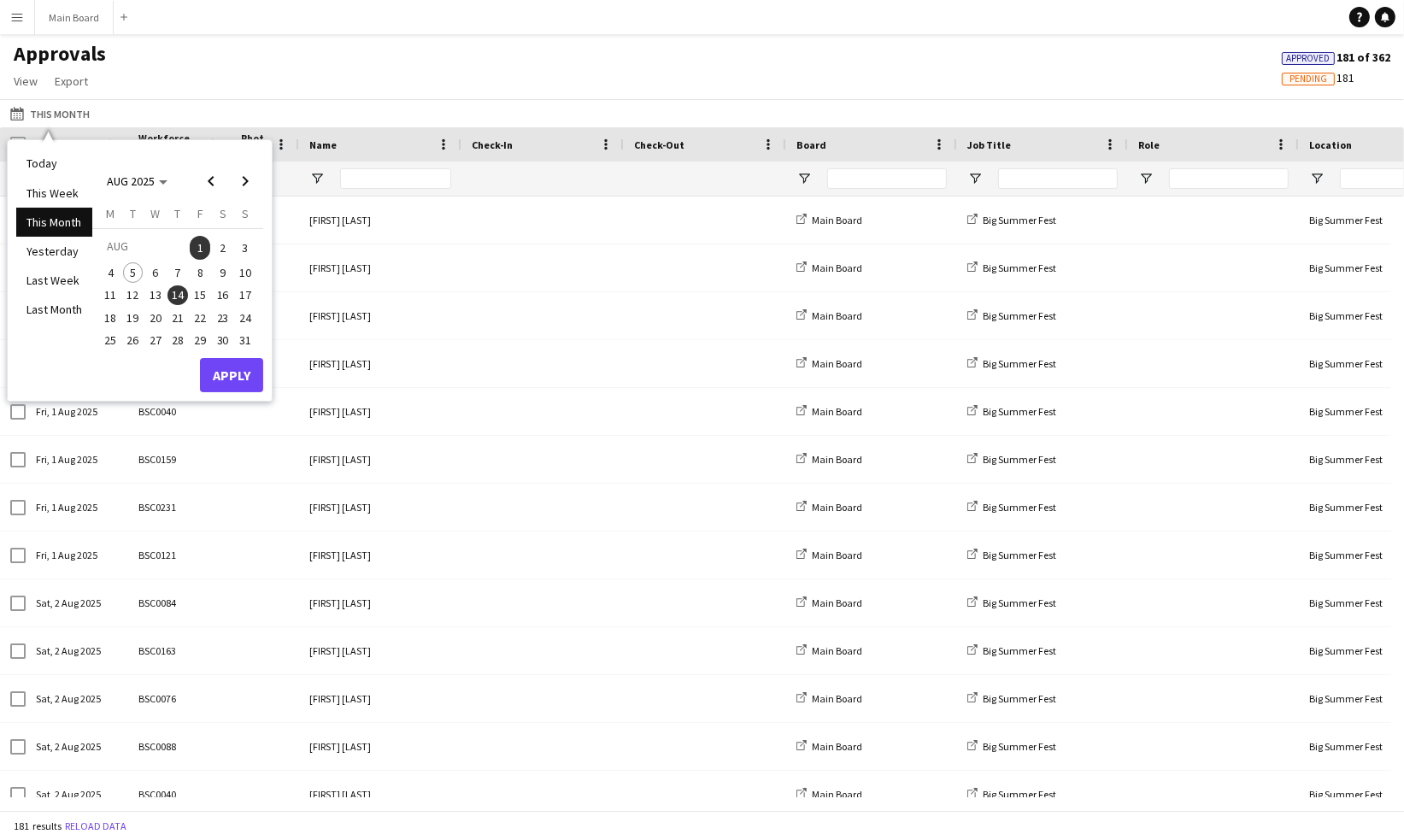 click on "14" at bounding box center [178, 296] 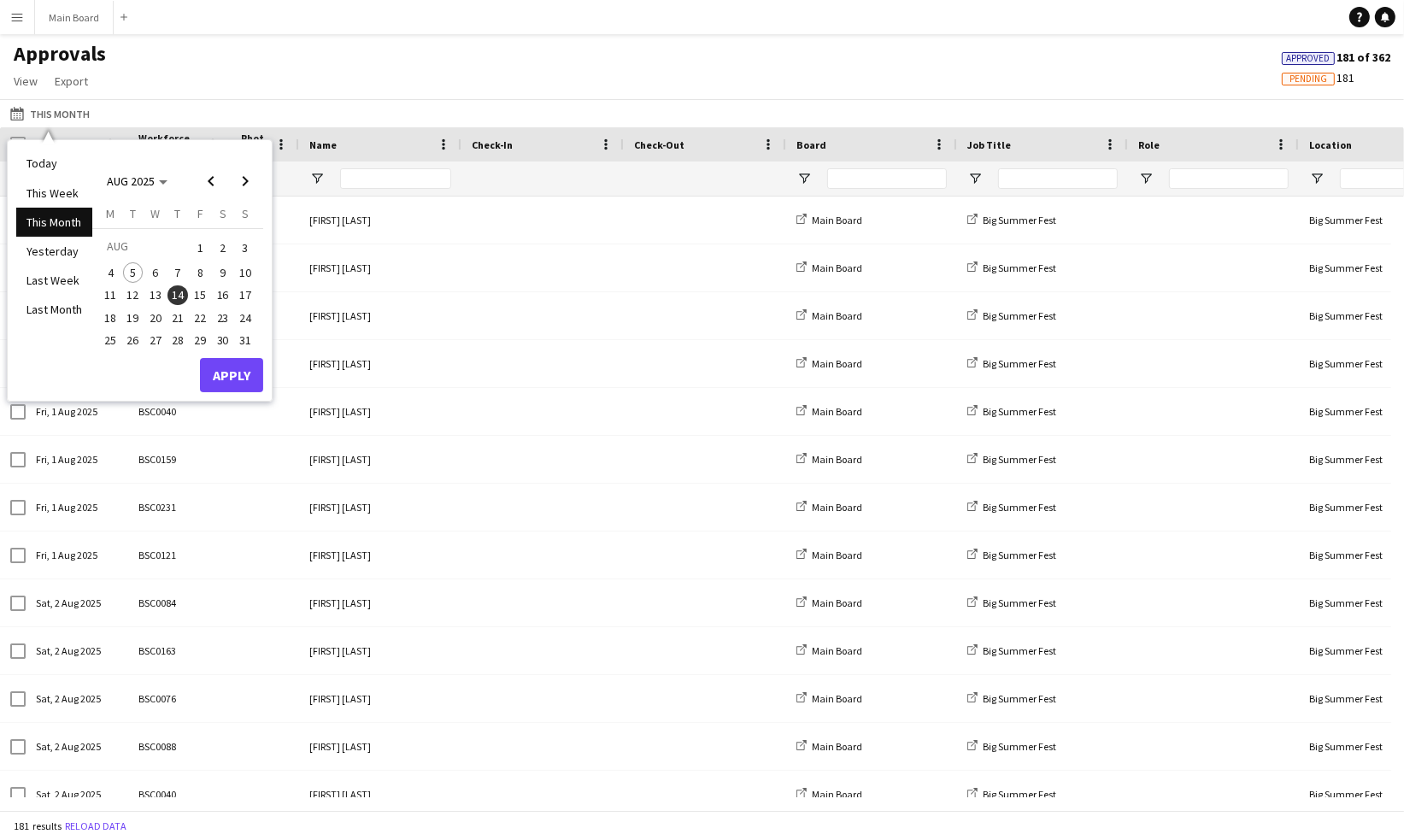 click on "1" at bounding box center [200, 248] 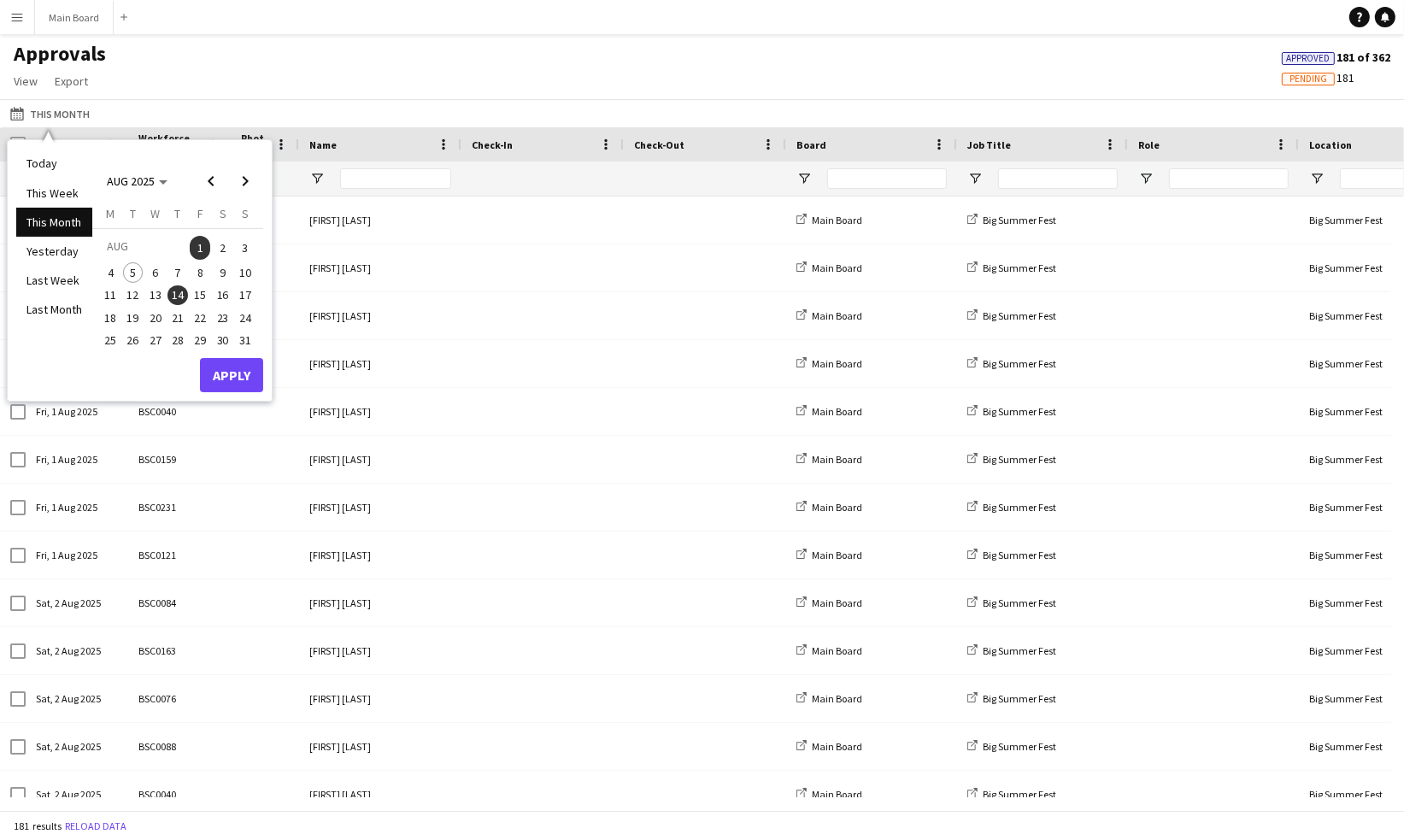 click on "1" at bounding box center (200, 248) 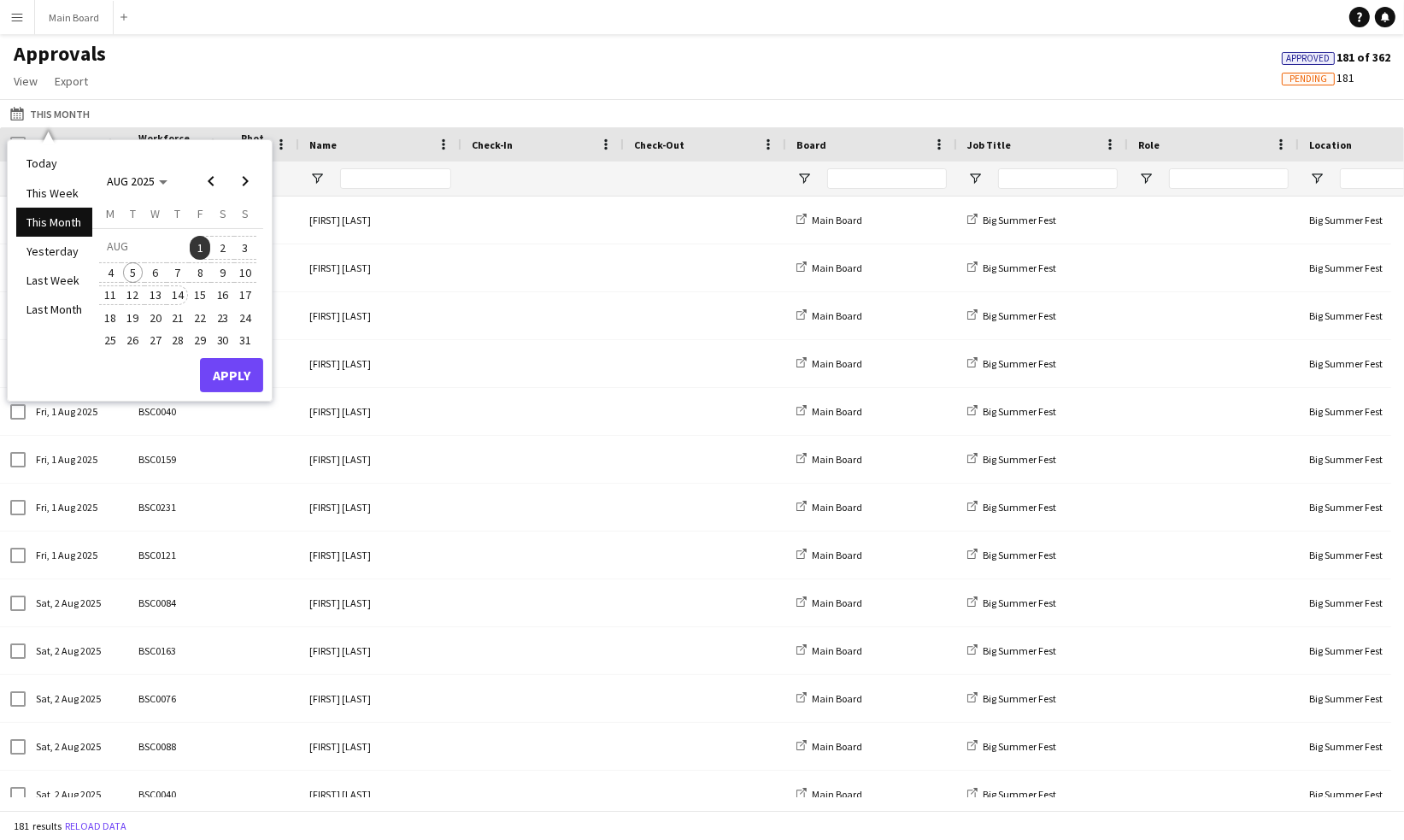 click on "14" at bounding box center [178, 296] 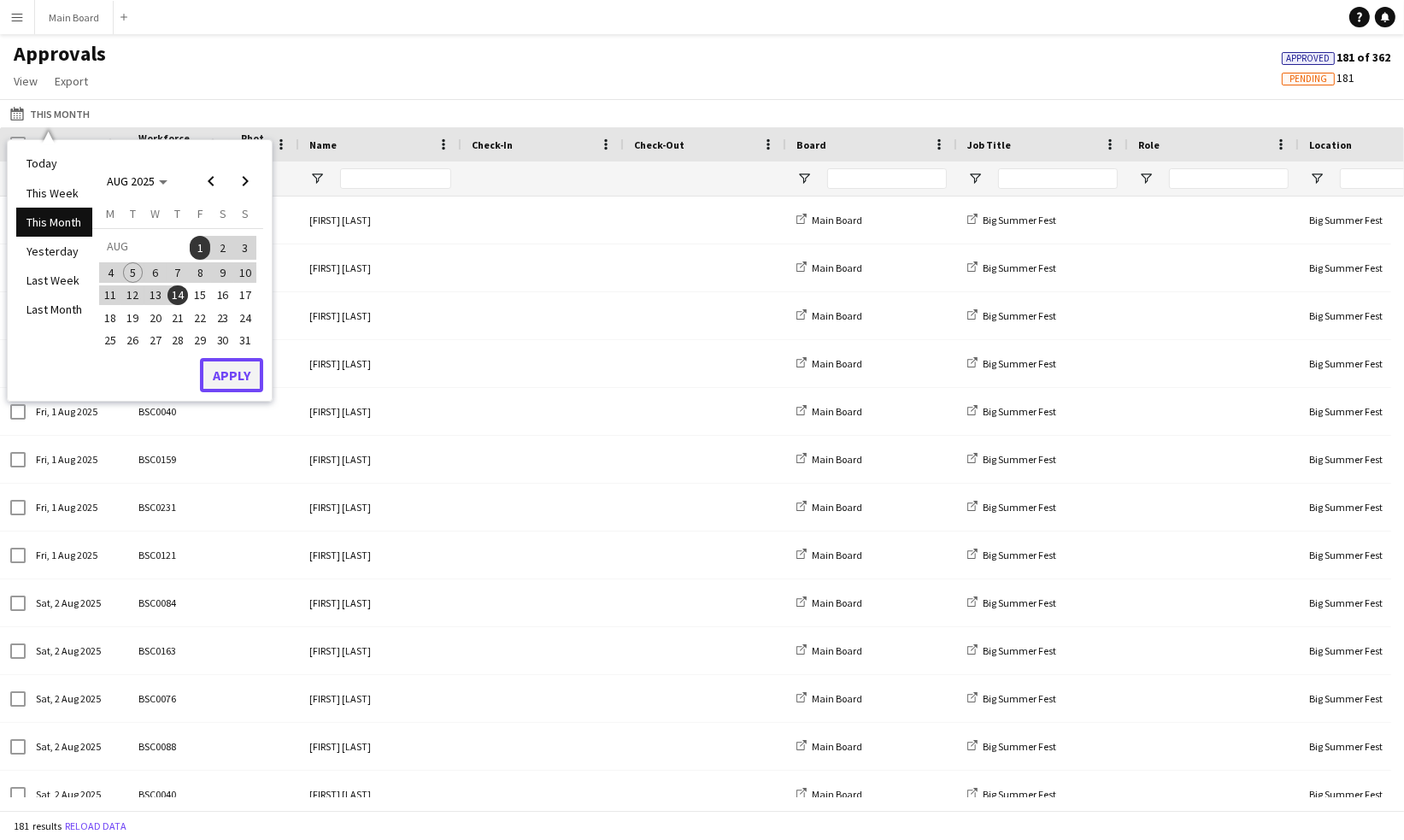 click on "Apply" at bounding box center (232, 375) 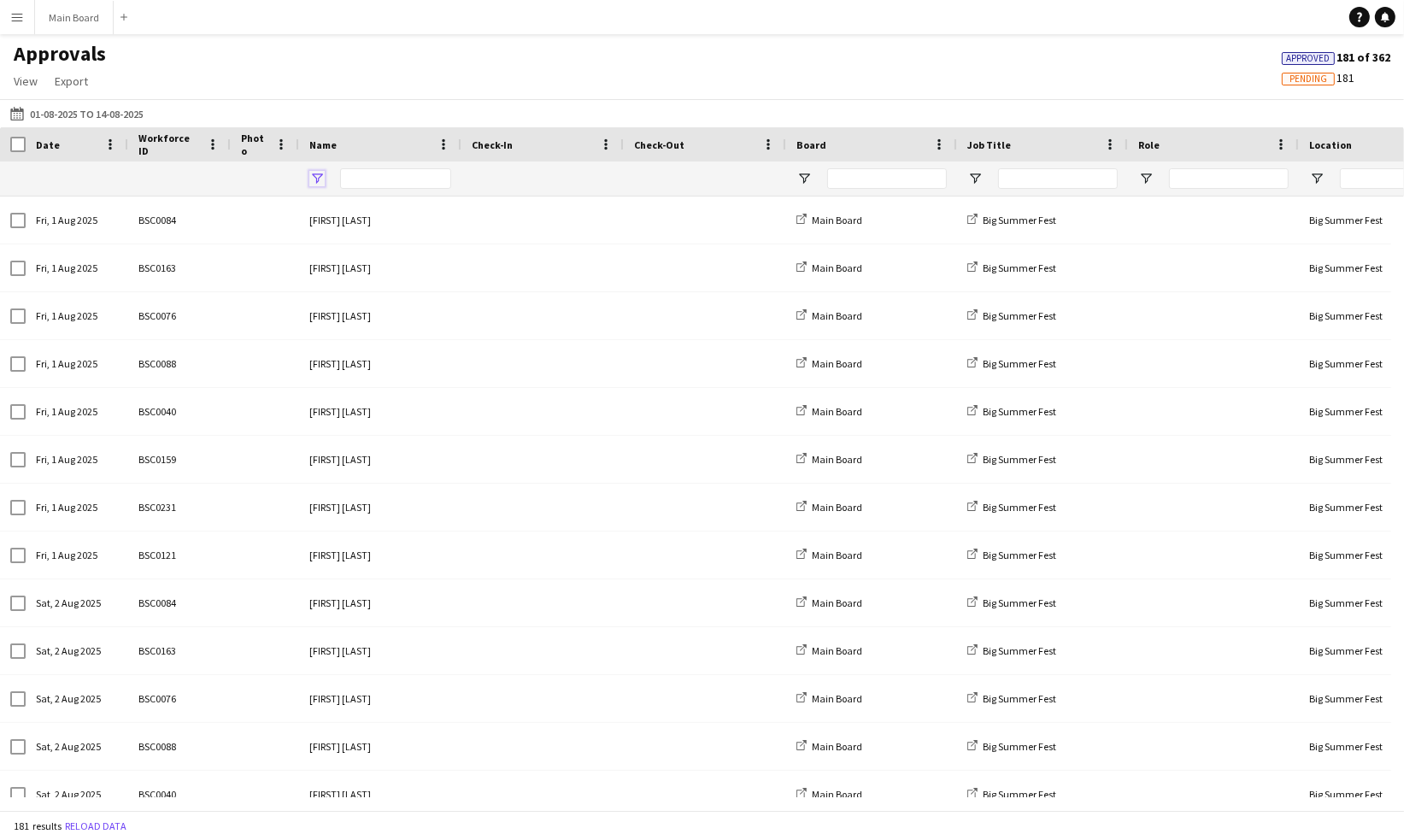 click at bounding box center [317, 179] 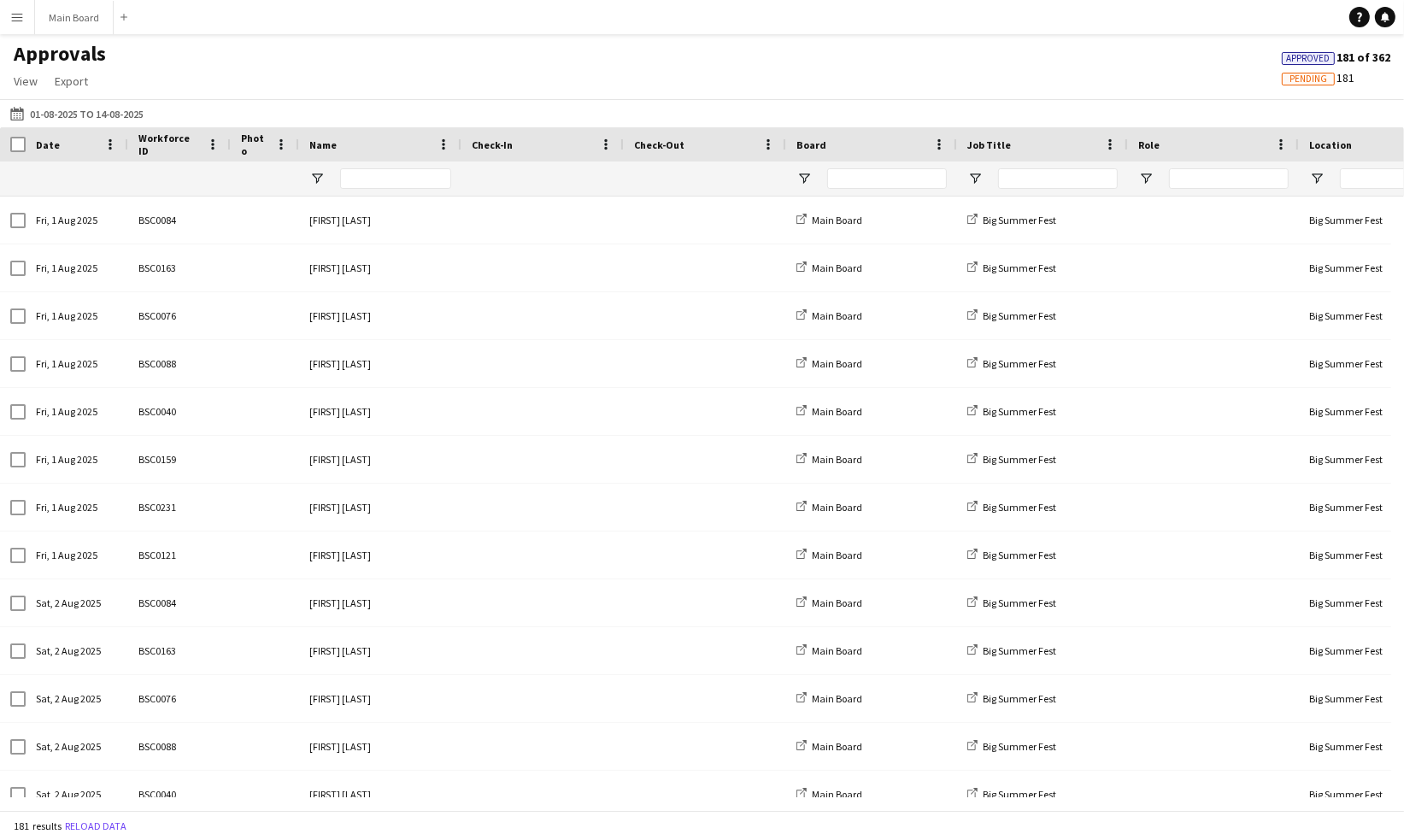 click on "Approvals   View  Customise view Customise filters Reset Filters Reset View Reset All  Export  Export as XLSX Export as CSV Export as PDF Approved  181 of 362   Pending   181" 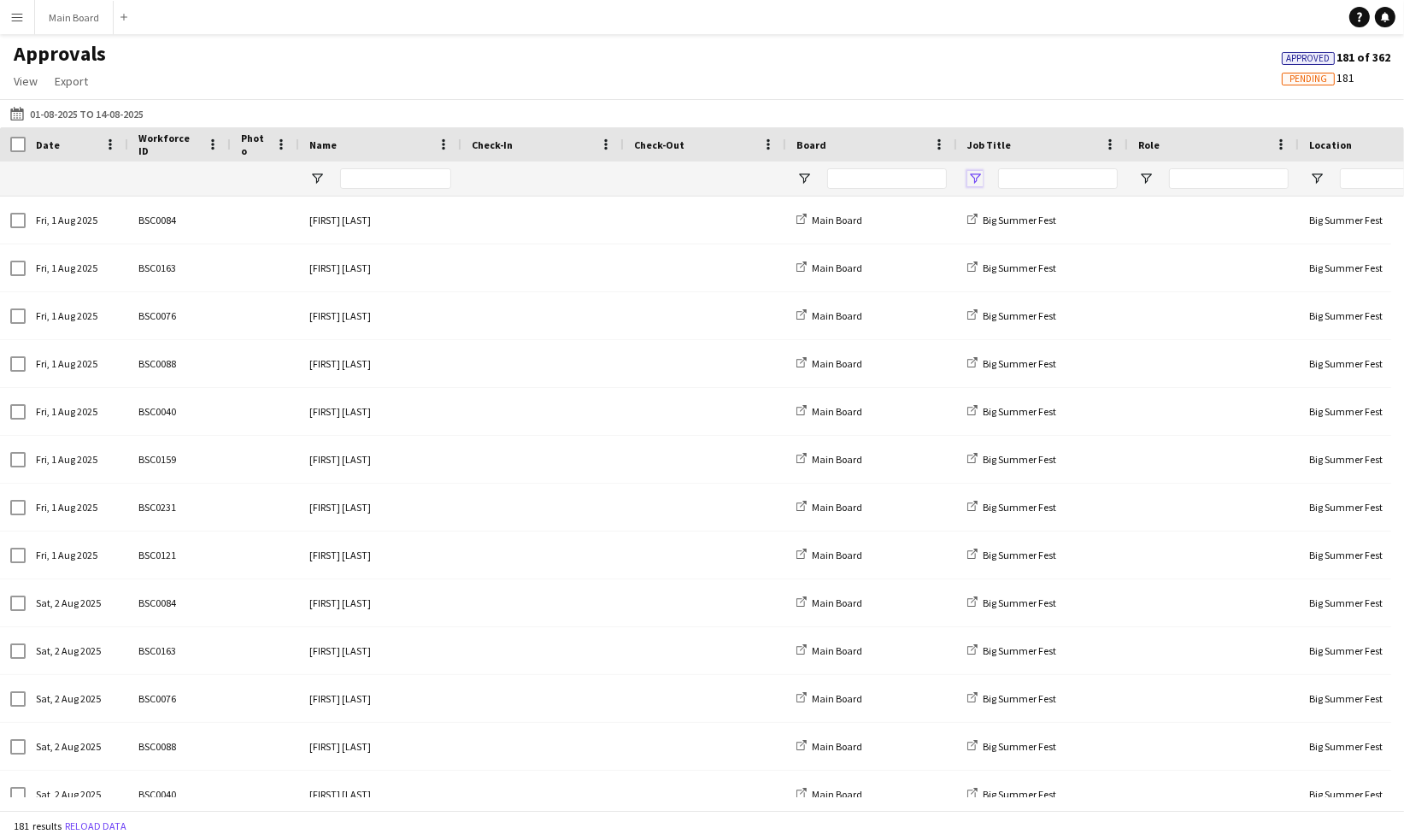 click at bounding box center [975, 179] 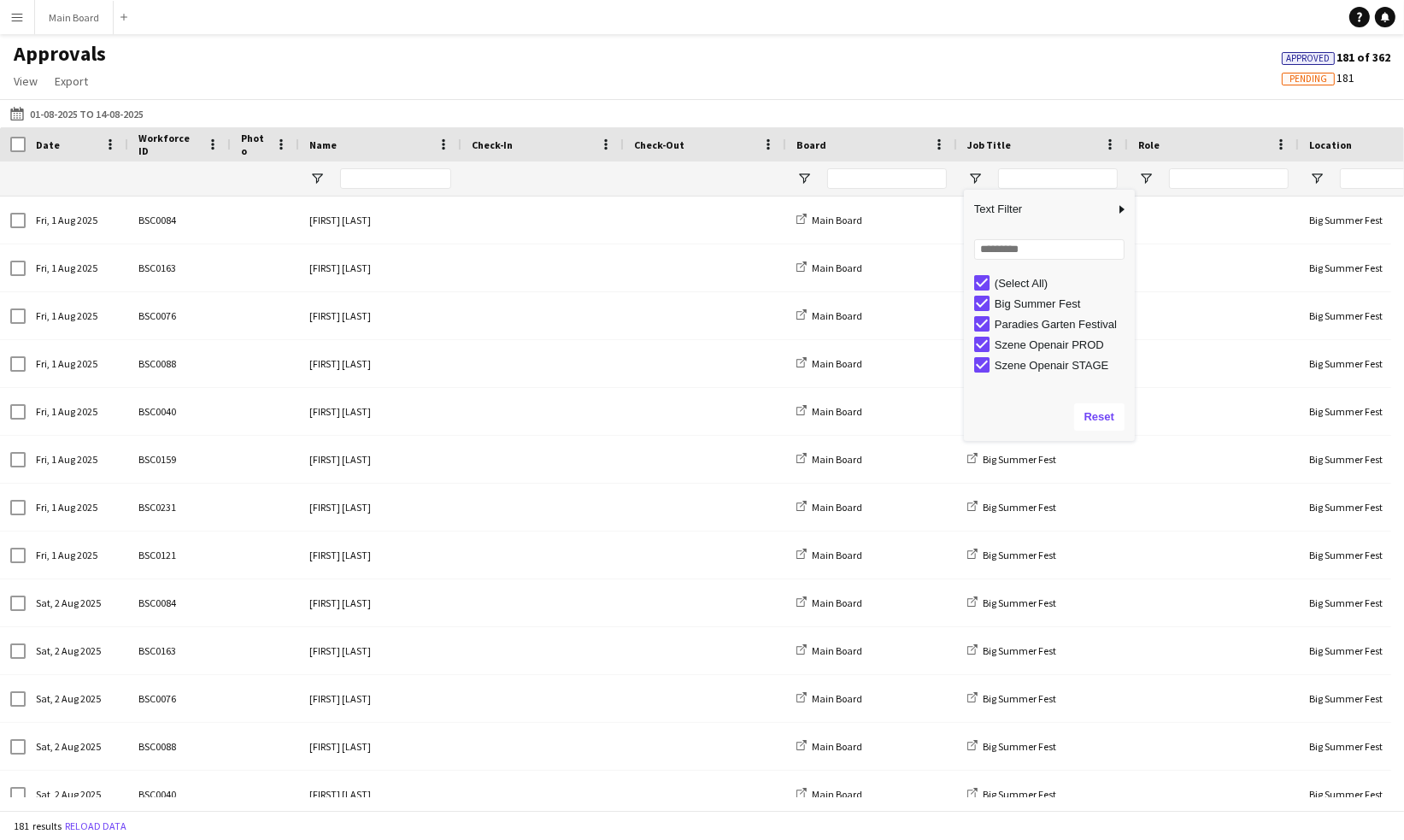 click on "Approvals   View  Customise view Customise filters Reset Filters Reset View Reset All  Export  Export as XLSX Export as CSV Export as PDF Approved  181 of 362   Pending   181" 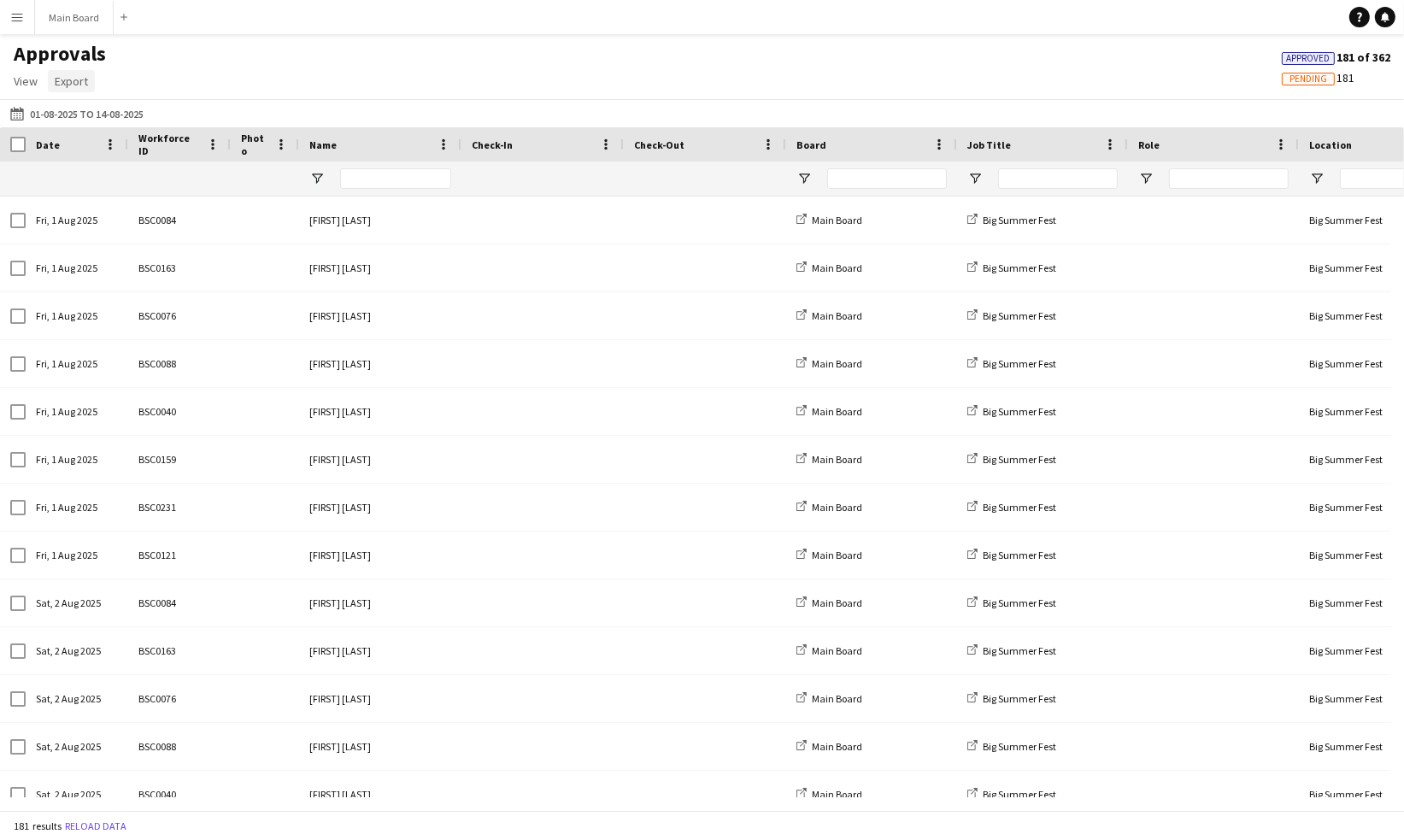 click on "Export" 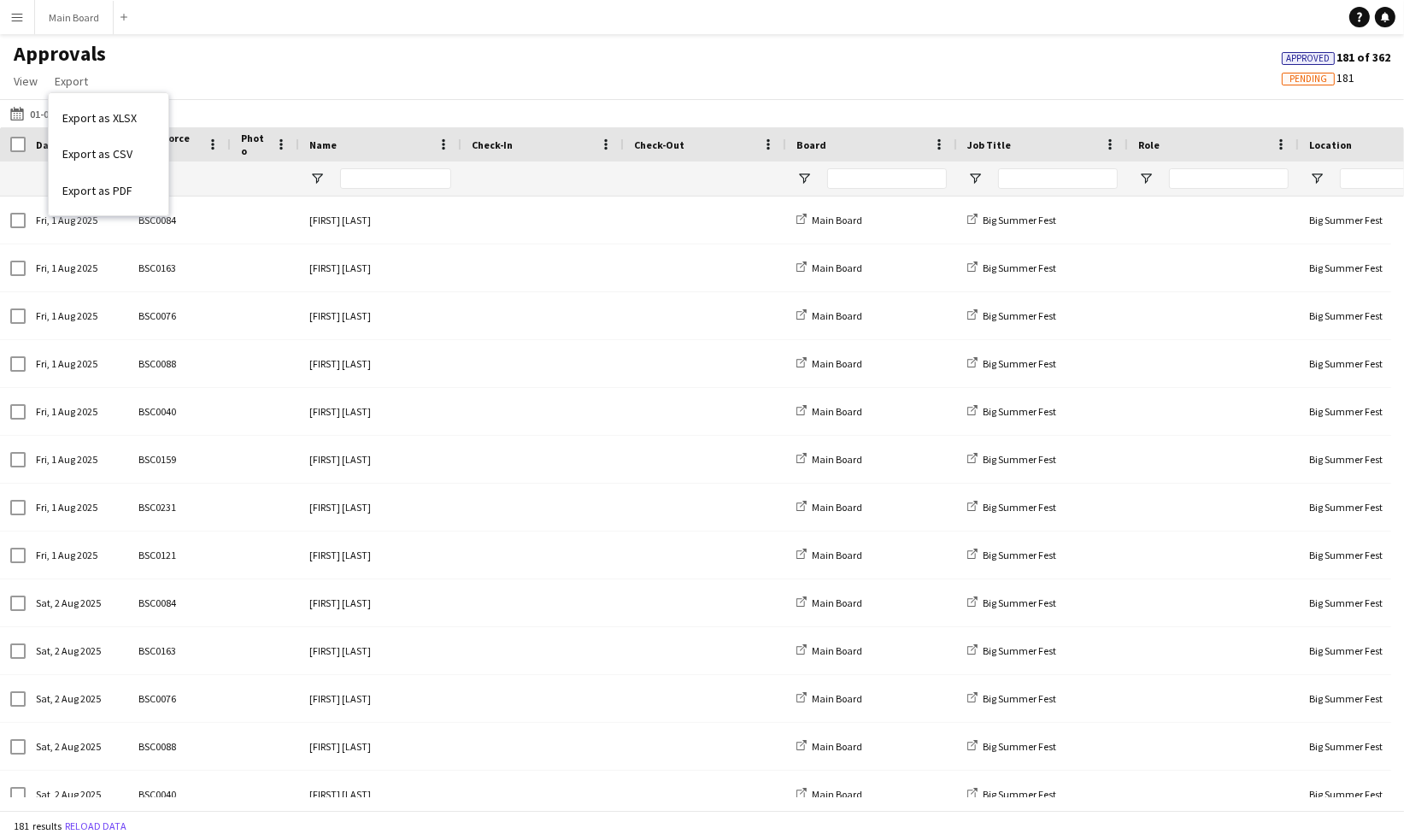 click on "Approvals   View  Customise view Customise filters Reset Filters Reset View Reset All  Export  Export as XLSX Export as CSV Export as PDF Approved  181 of 362   Pending   181" 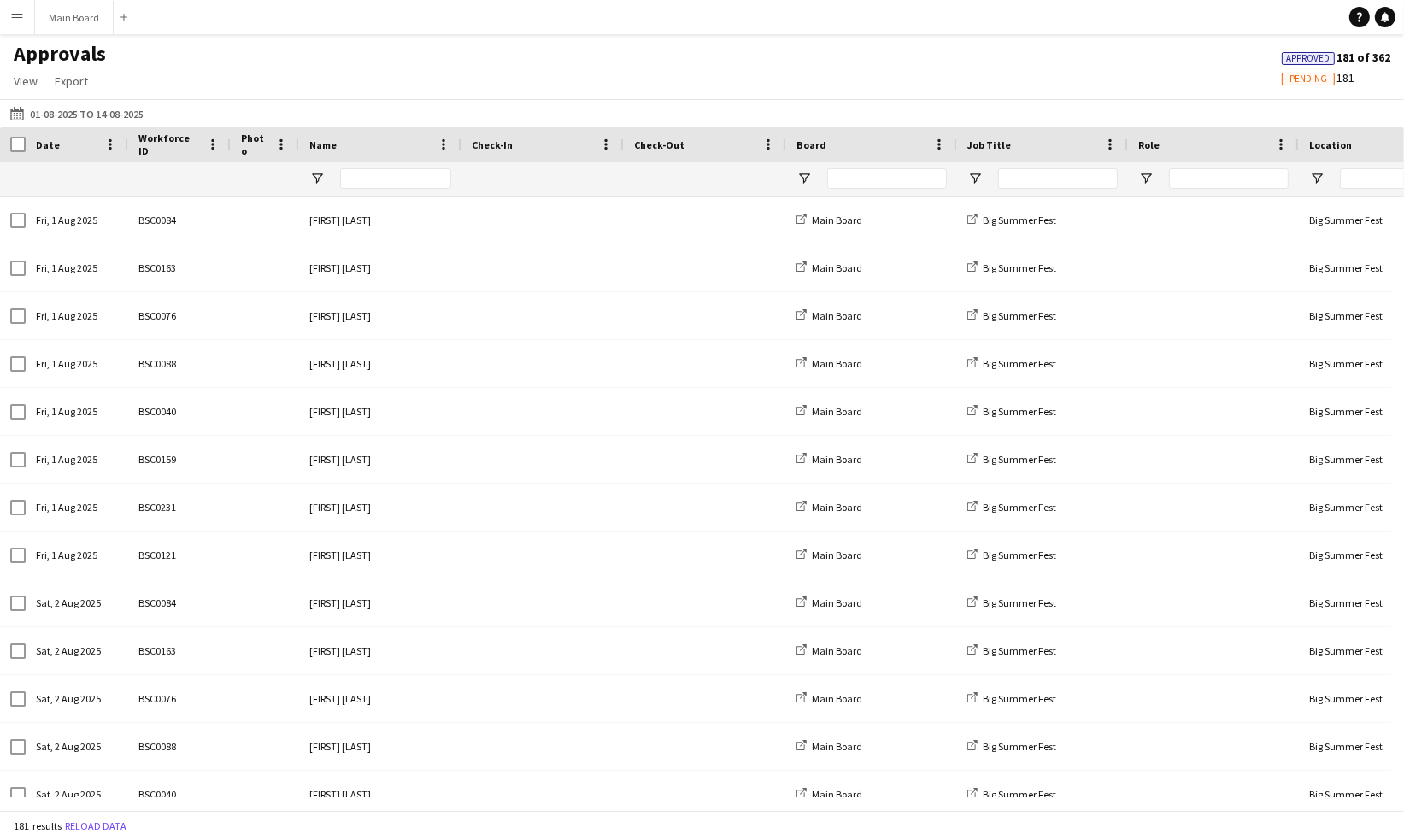 scroll, scrollTop: 0, scrollLeft: 79, axis: horizontal 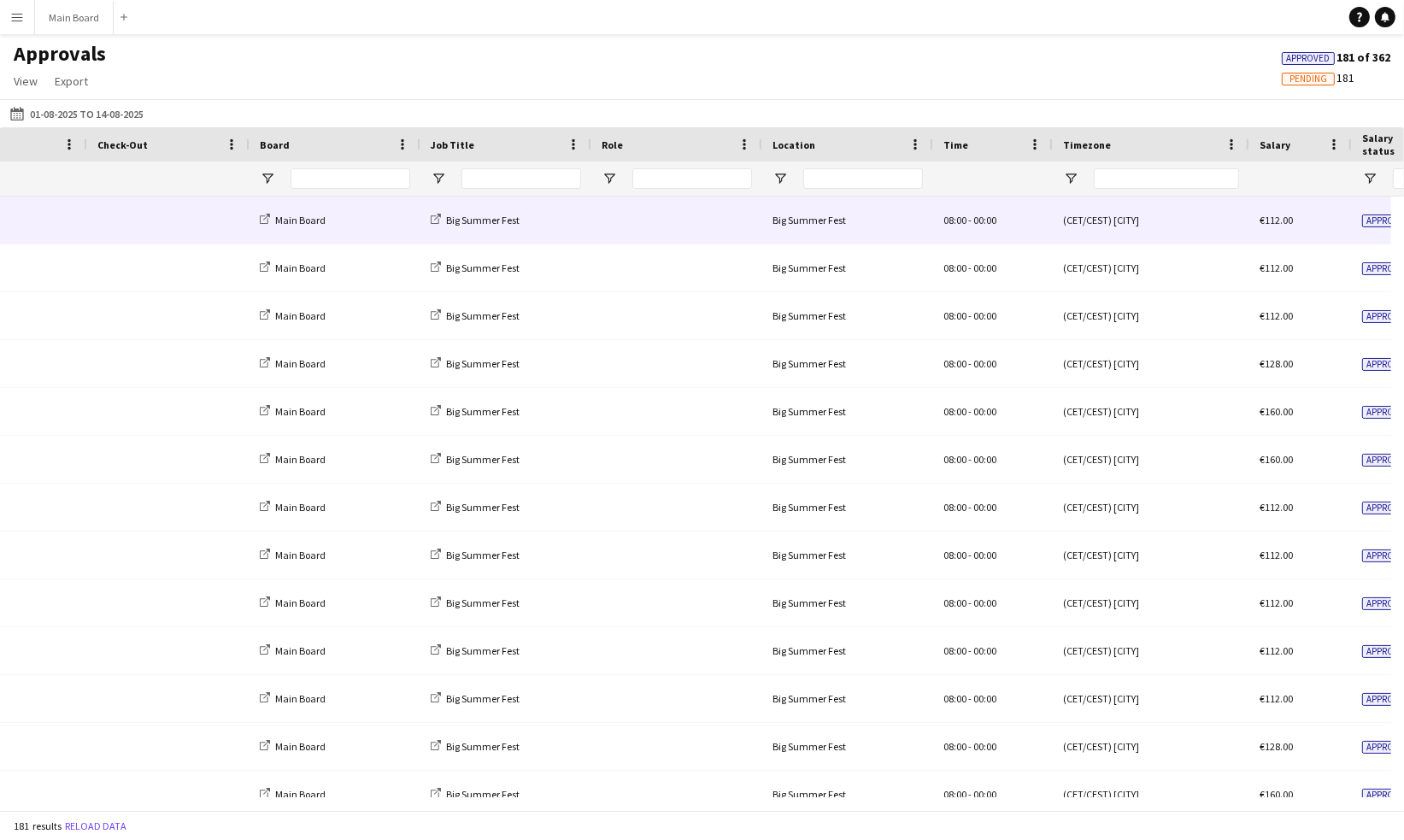click on "Big Summer Fest" at bounding box center (506, 220) 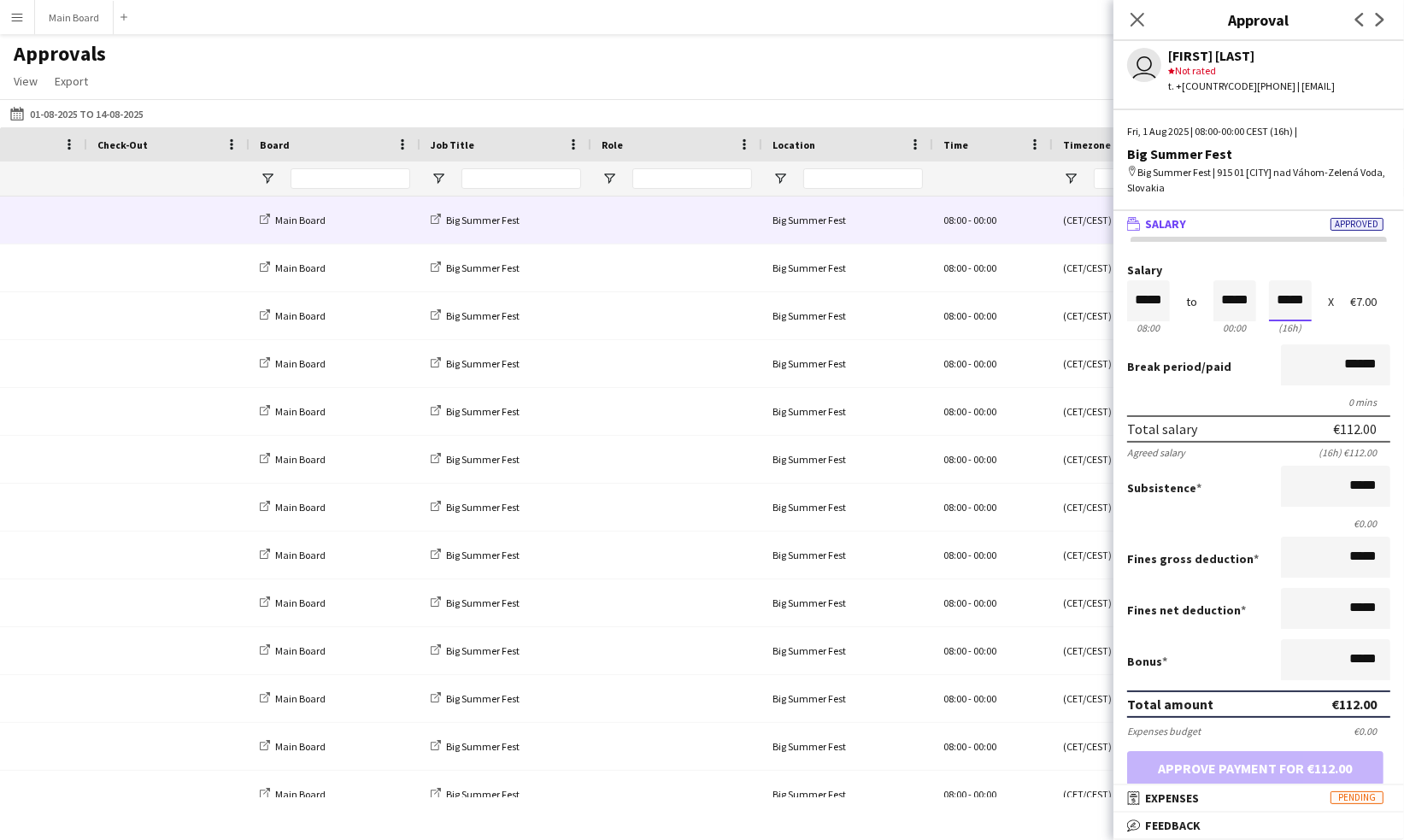 click on "*****" at bounding box center (1290, 301) 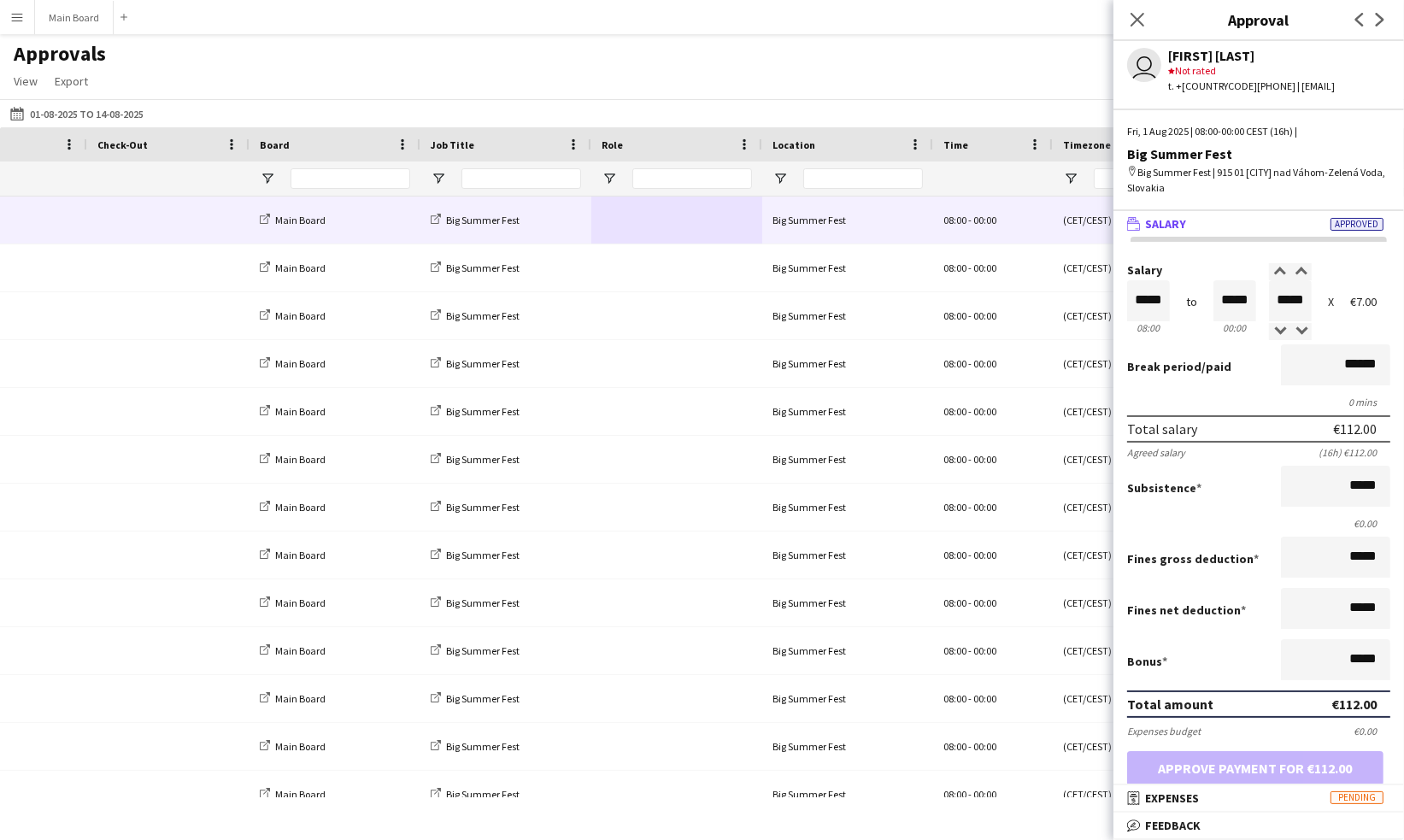 click on "Salary  *****  08:00   to  *****  00:00  *****  (16h)   X   €7.00   Break period   /paid  ******  0 mins   Total salary   €112.00   Agreed salary   (16h) €112.00   Subsistence  *****  €0.00   Fines gross deduction  *****  Fines net deduction  *****  Bonus  *****  Total amount   €112.00   Expenses budget   €0.00   Approve payment for €112.00   Force payment approval €112.00   Activity" at bounding box center (1259, 597) 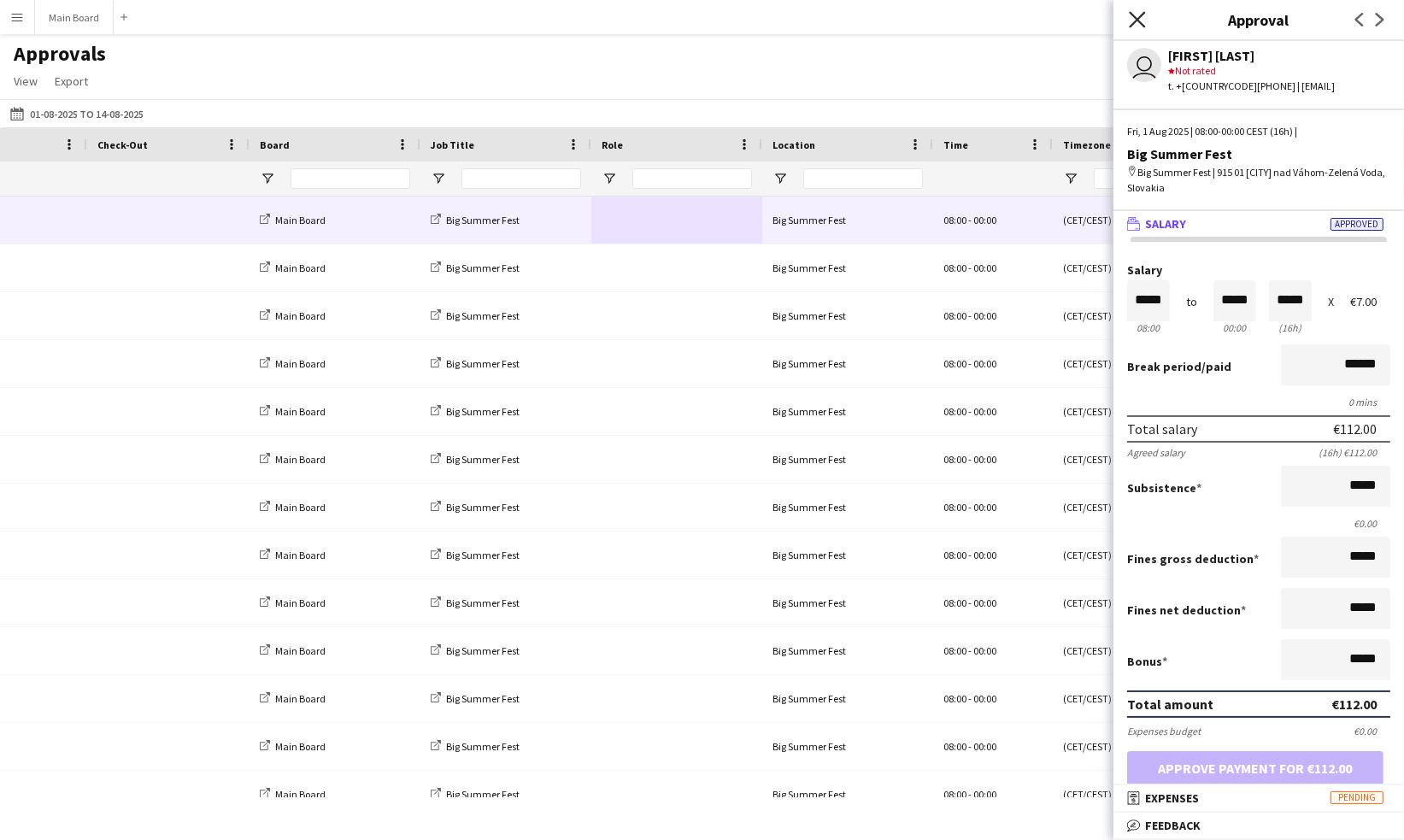 click on "Close pop-in" 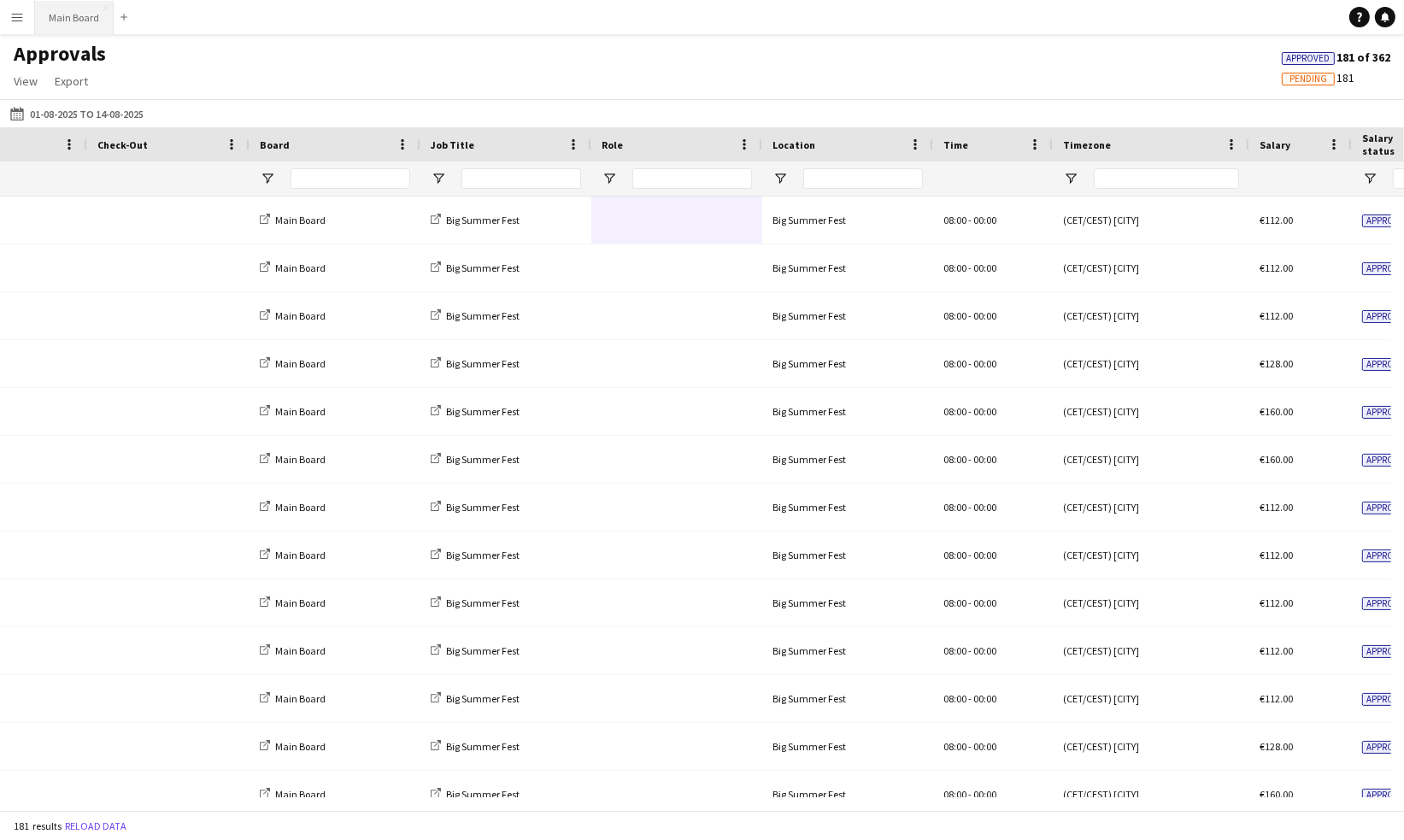 click on "Main Board
Close" at bounding box center [74, 17] 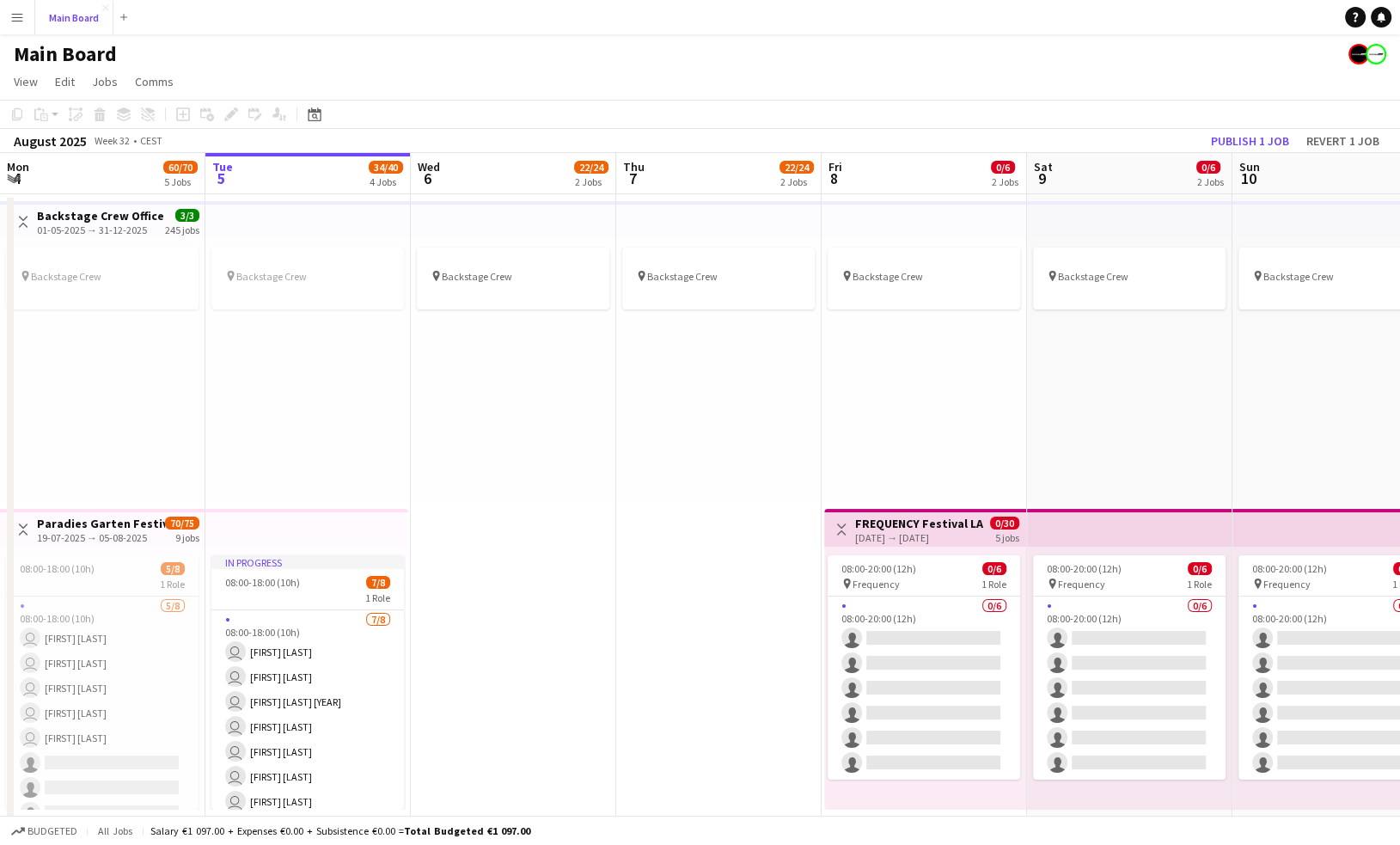 scroll, scrollTop: 0, scrollLeft: 411, axis: horizontal 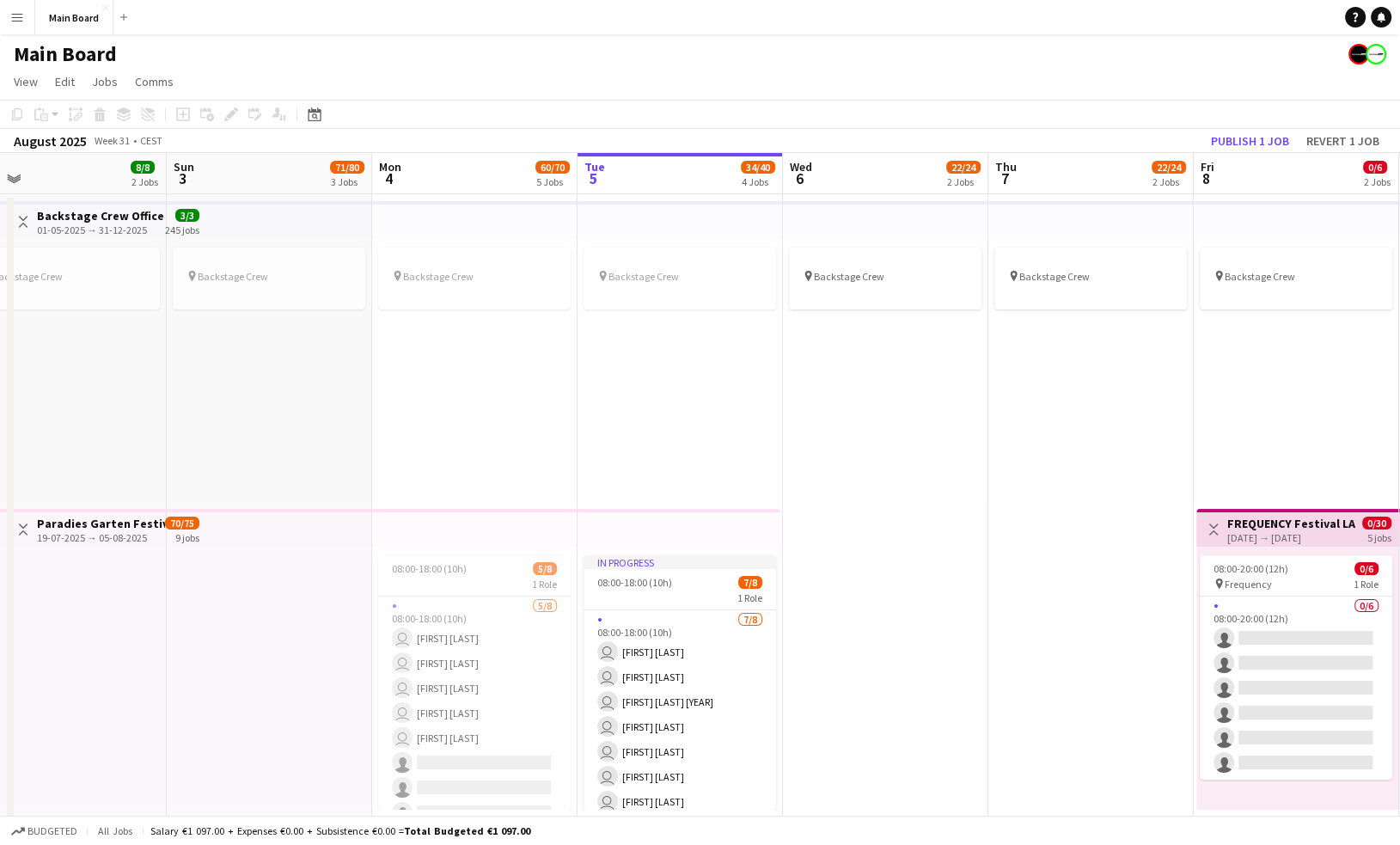 drag, startPoint x: 570, startPoint y: 760, endPoint x: 942, endPoint y: 736, distance: 372.77339 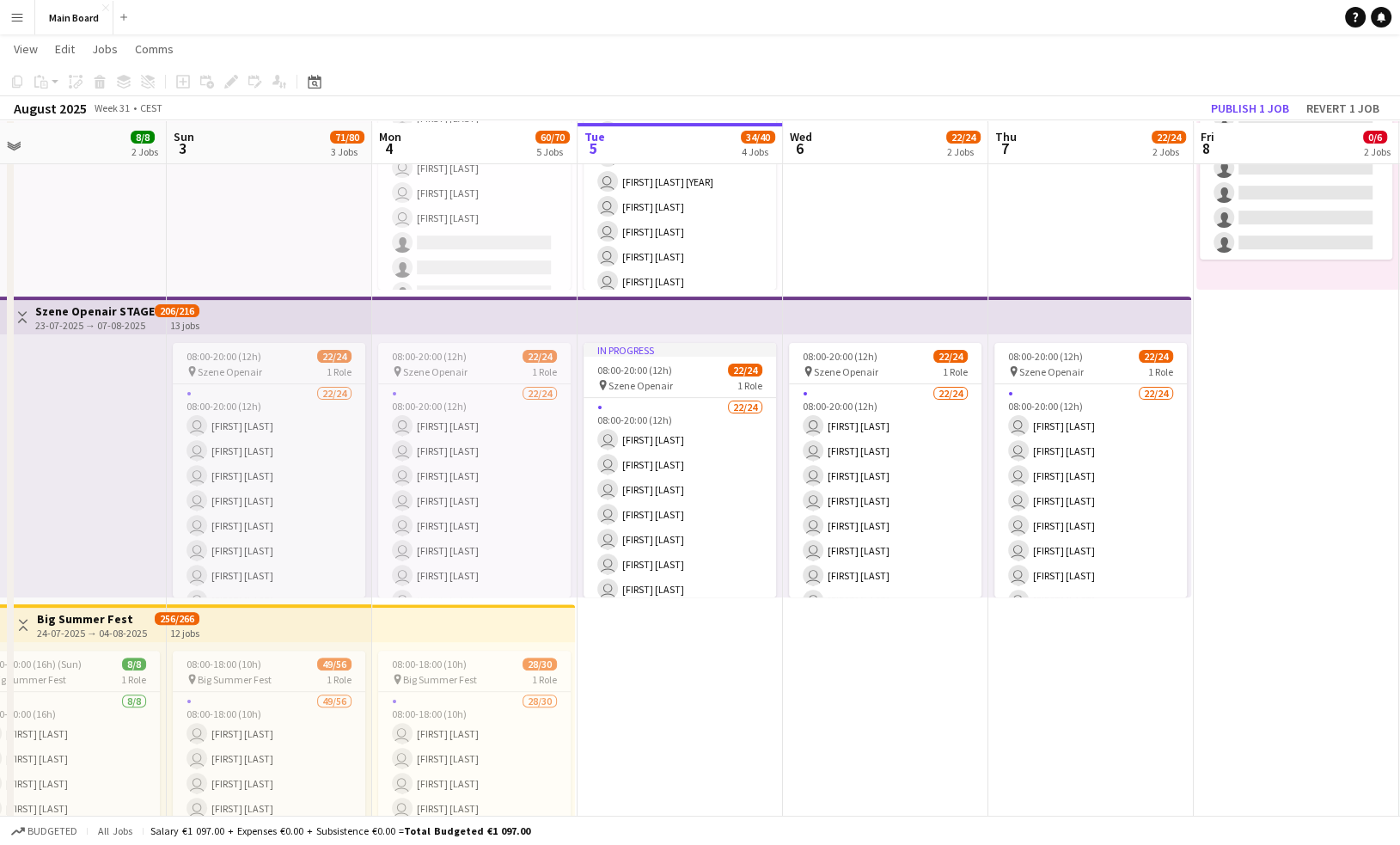 scroll, scrollTop: 520, scrollLeft: 0, axis: vertical 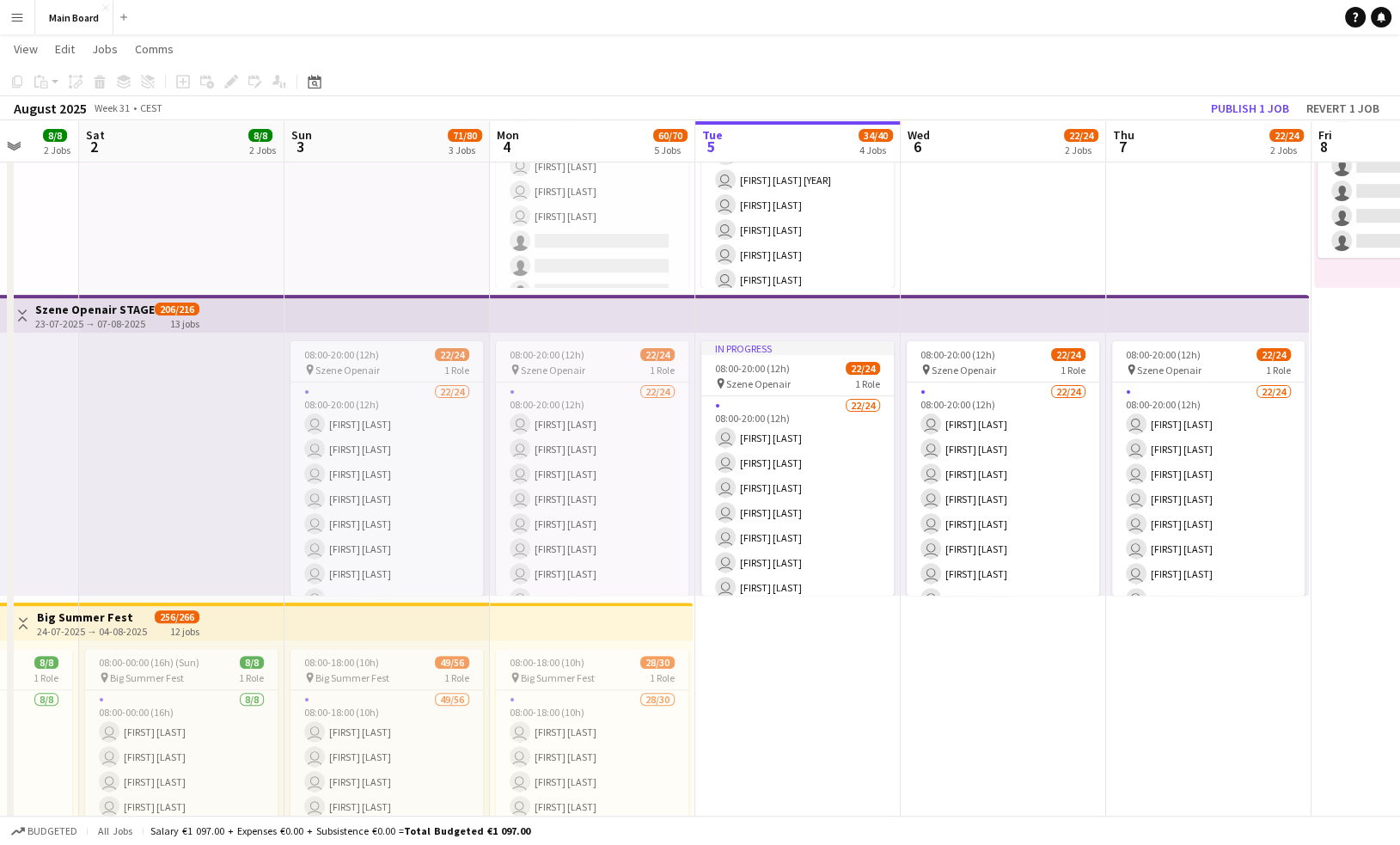 drag, startPoint x: 908, startPoint y: 731, endPoint x: 1026, endPoint y: 719, distance: 118.6086 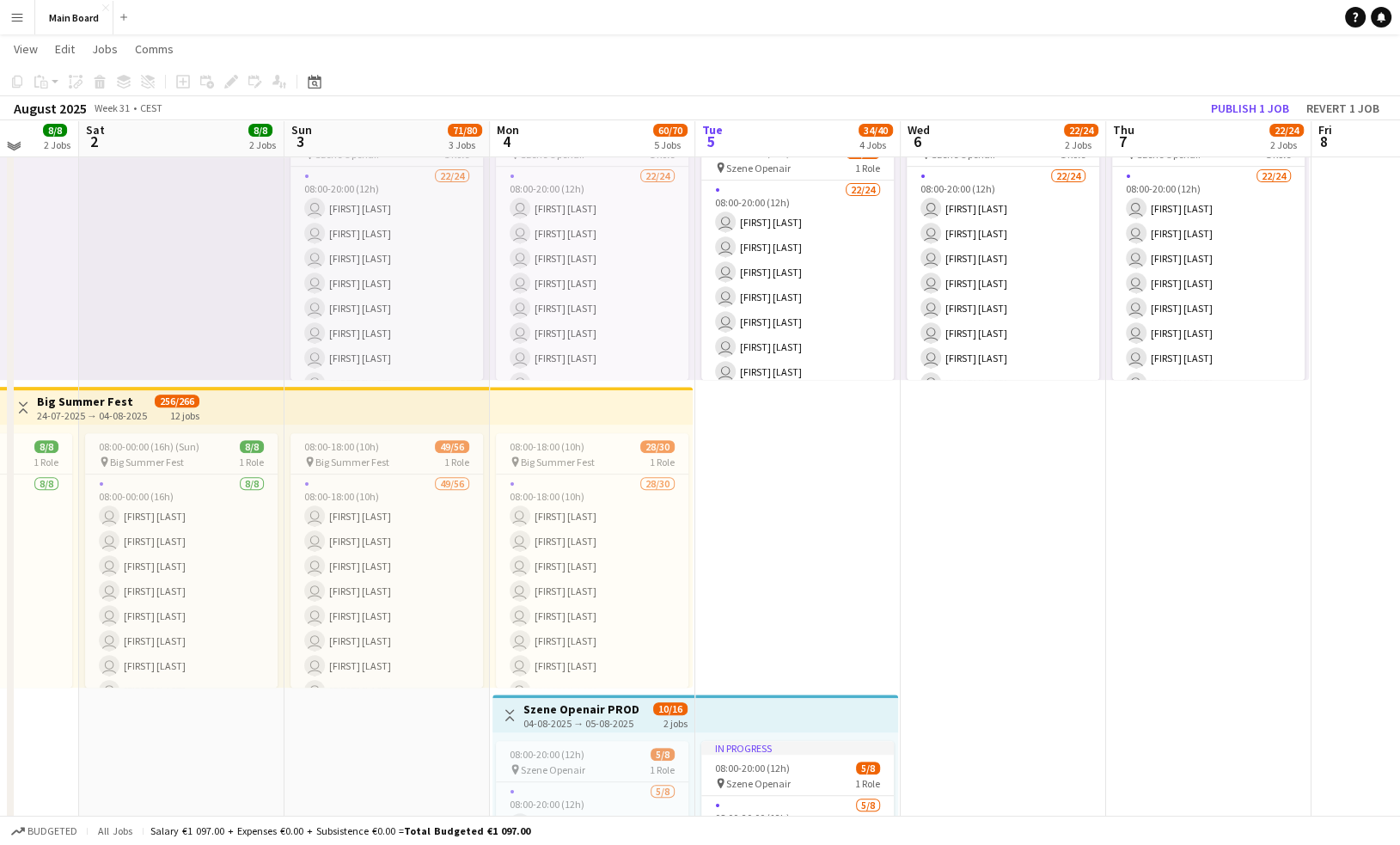 scroll, scrollTop: 739, scrollLeft: 0, axis: vertical 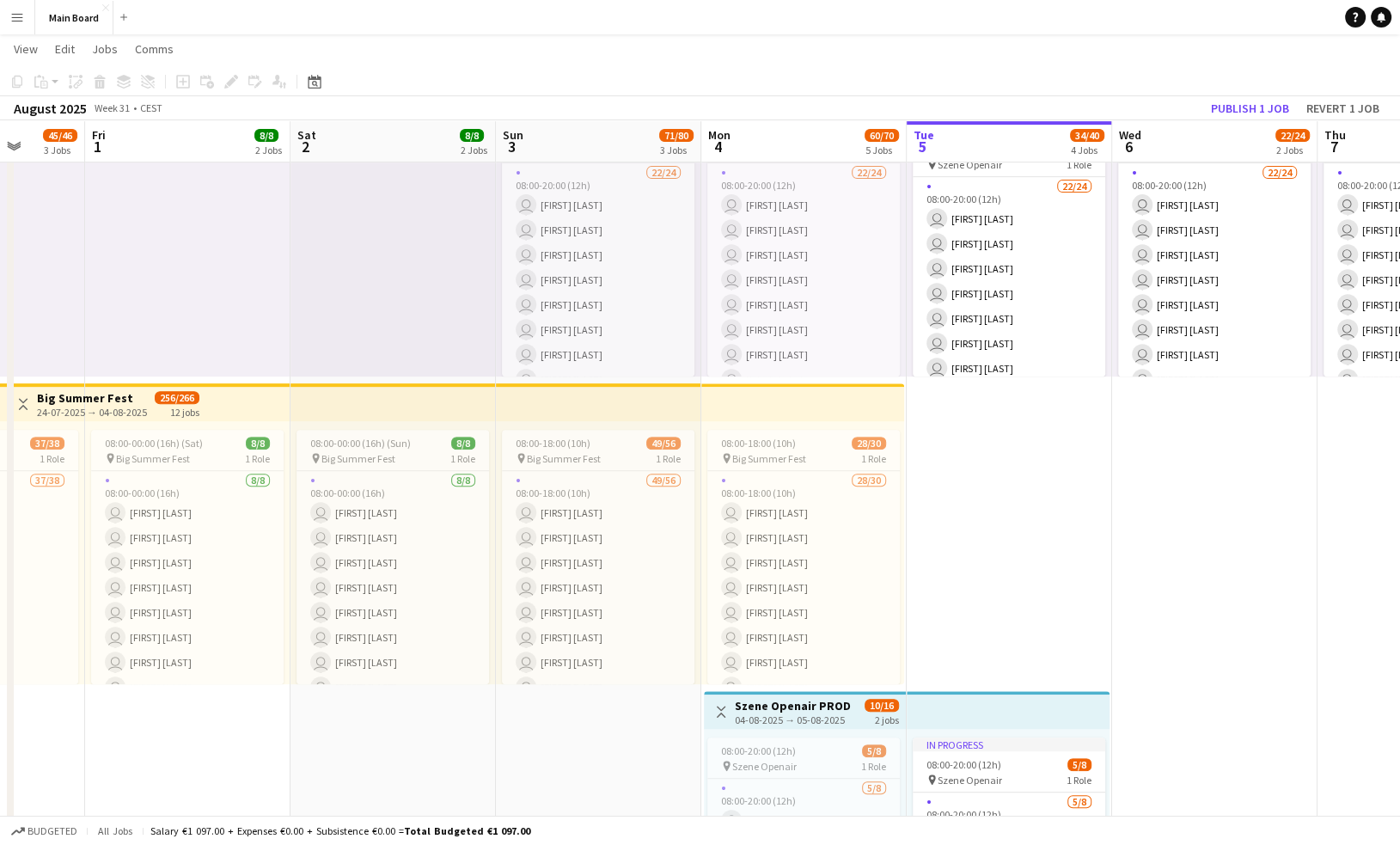 drag, startPoint x: 963, startPoint y: 610, endPoint x: 1175, endPoint y: 609, distance: 212.00236 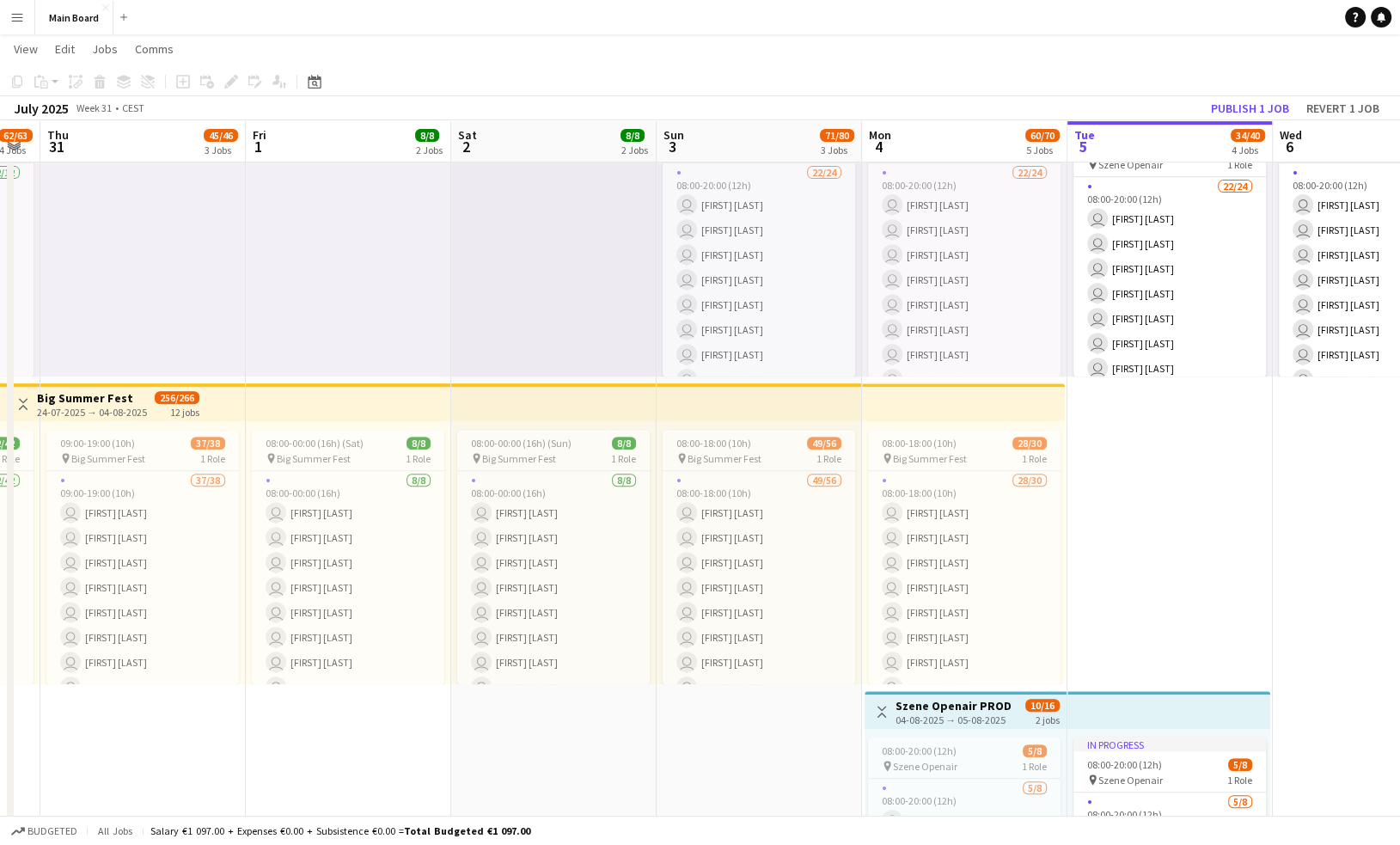 scroll, scrollTop: 0, scrollLeft: 349, axis: horizontal 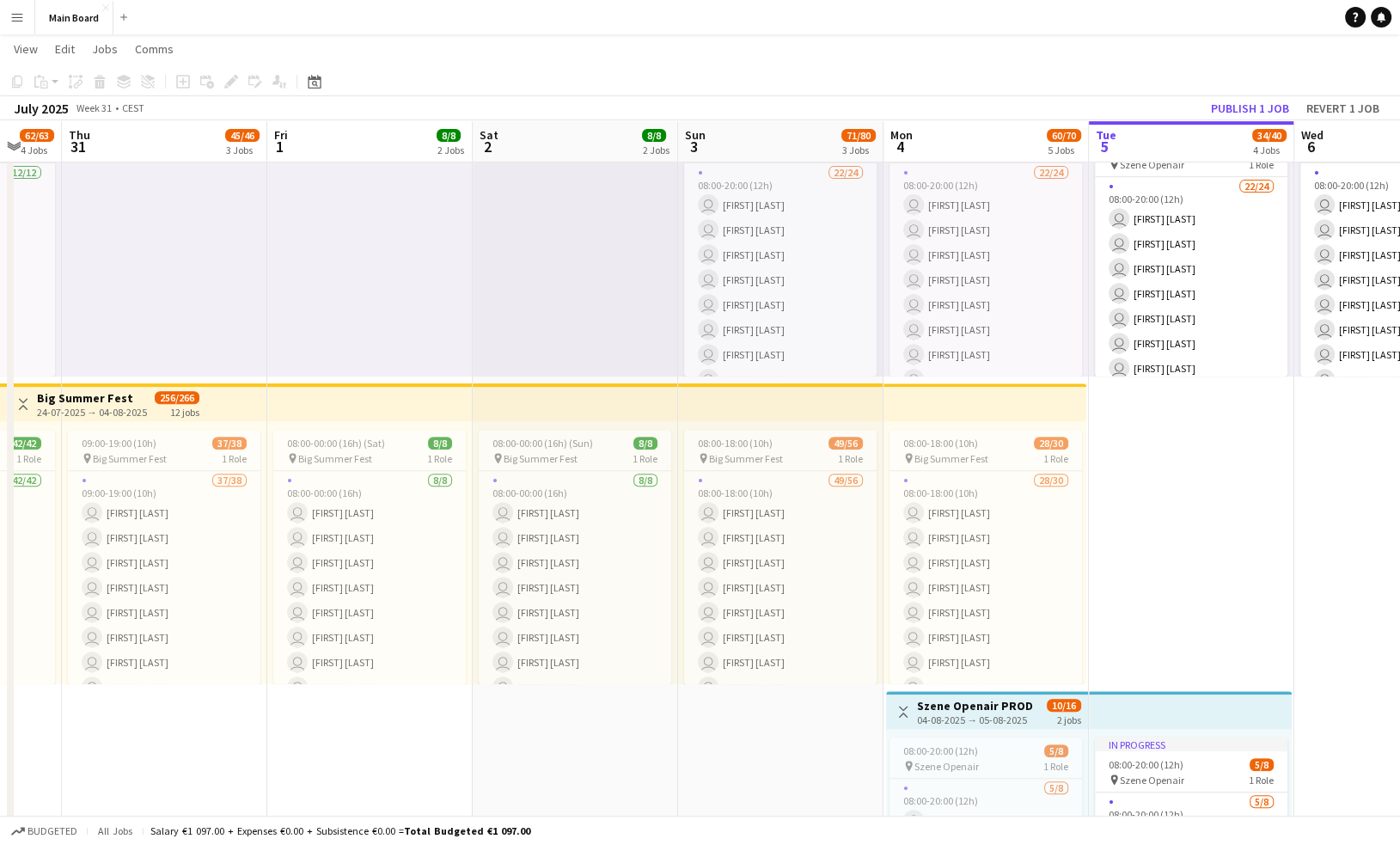 drag, startPoint x: 1122, startPoint y: 615, endPoint x: 1305, endPoint y: 595, distance: 184.08965 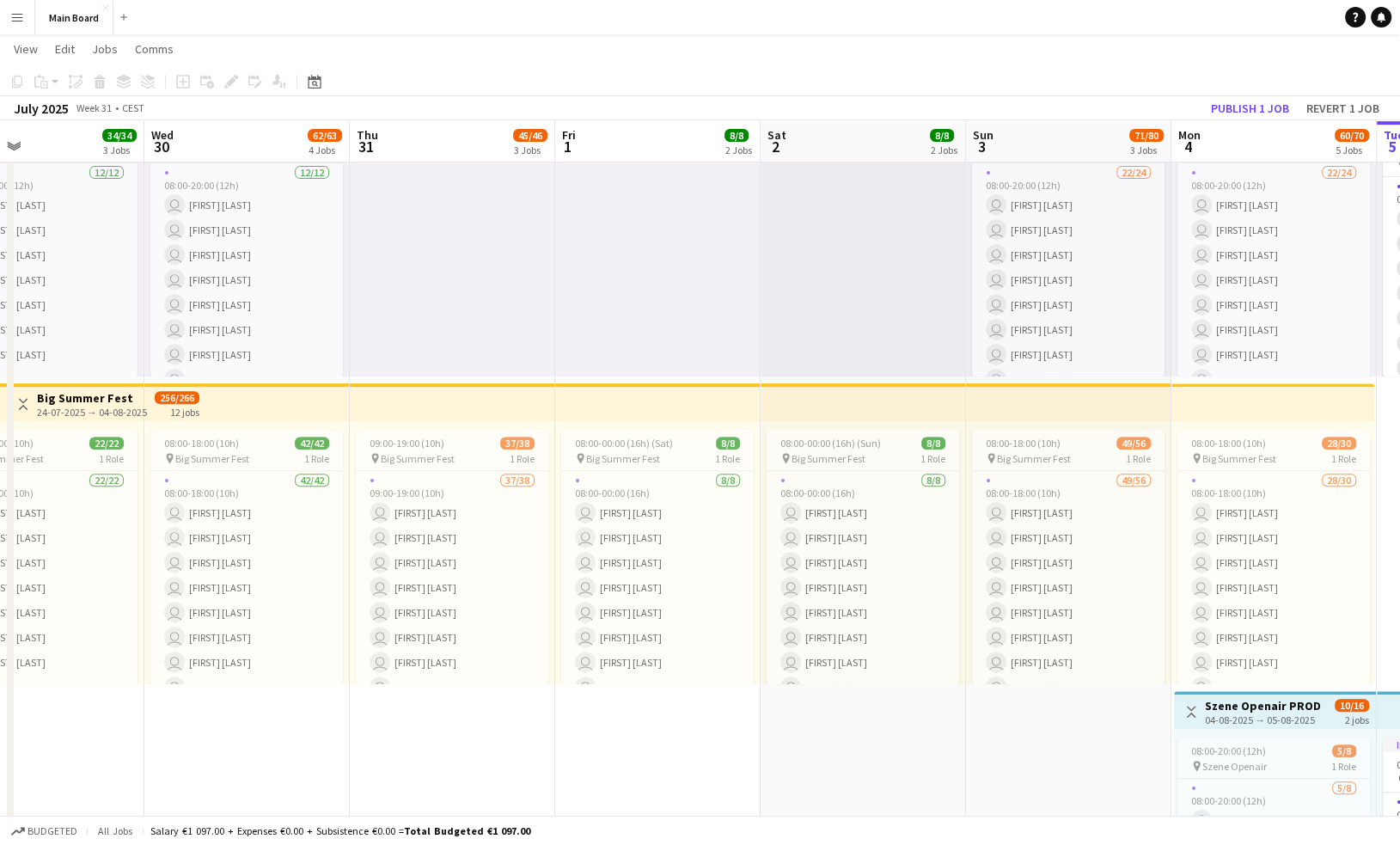 drag, startPoint x: 443, startPoint y: 762, endPoint x: 731, endPoint y: 741, distance: 288.7646 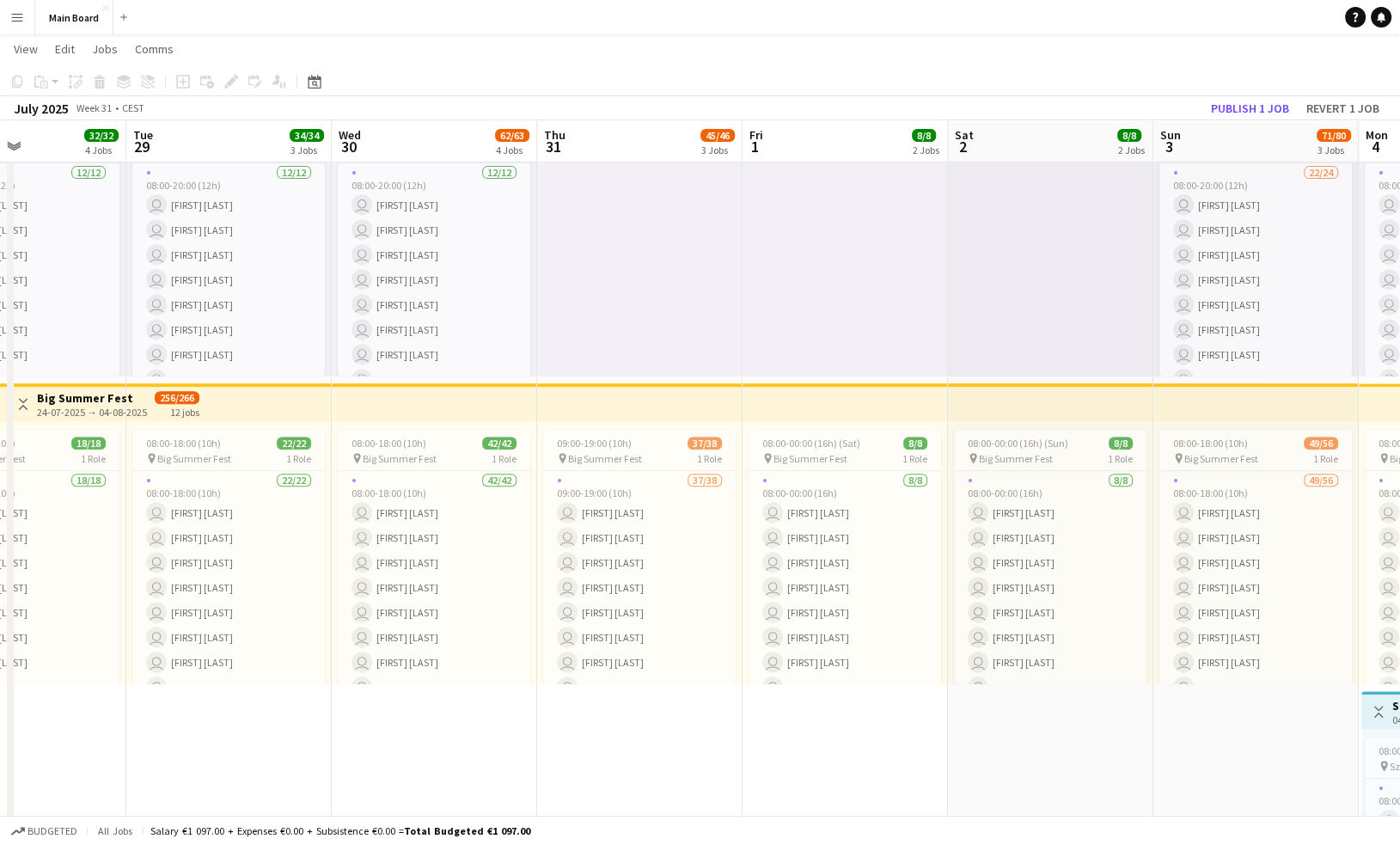scroll, scrollTop: 0, scrollLeft: 426, axis: horizontal 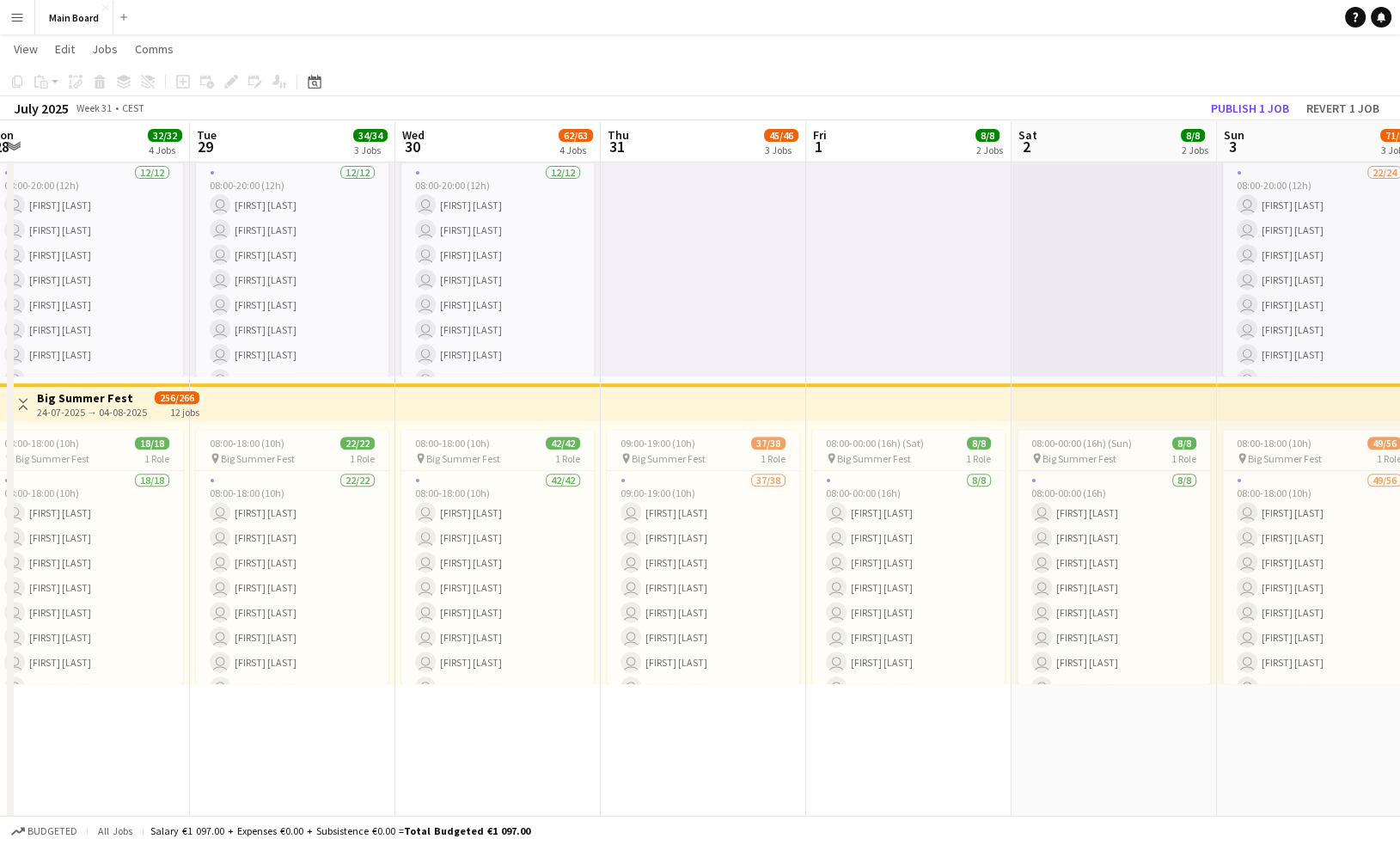 drag, startPoint x: 429, startPoint y: 742, endPoint x: 680, endPoint y: 745, distance: 251.0179 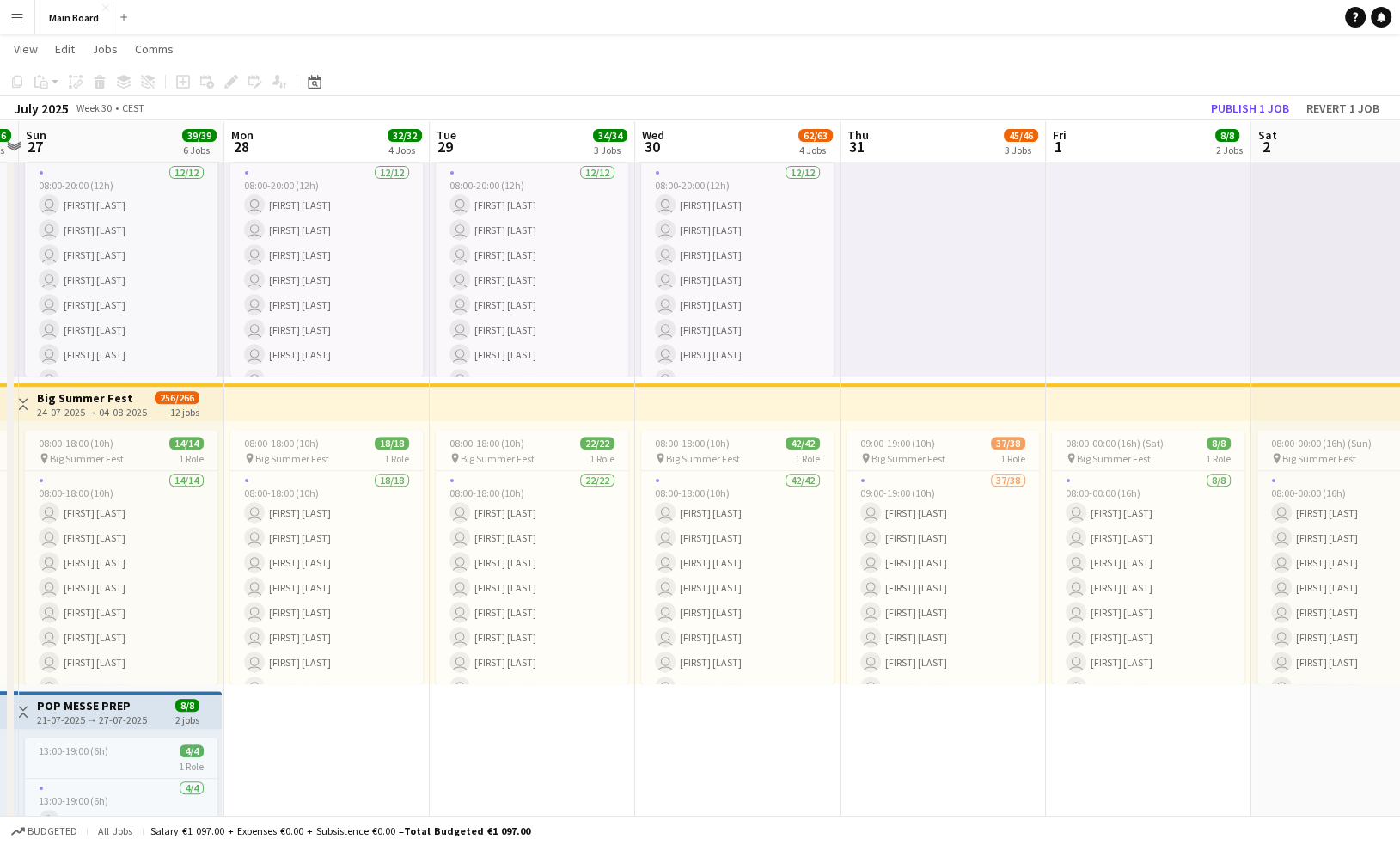 drag, startPoint x: 452, startPoint y: 750, endPoint x: 694, endPoint y: 751, distance: 242.00207 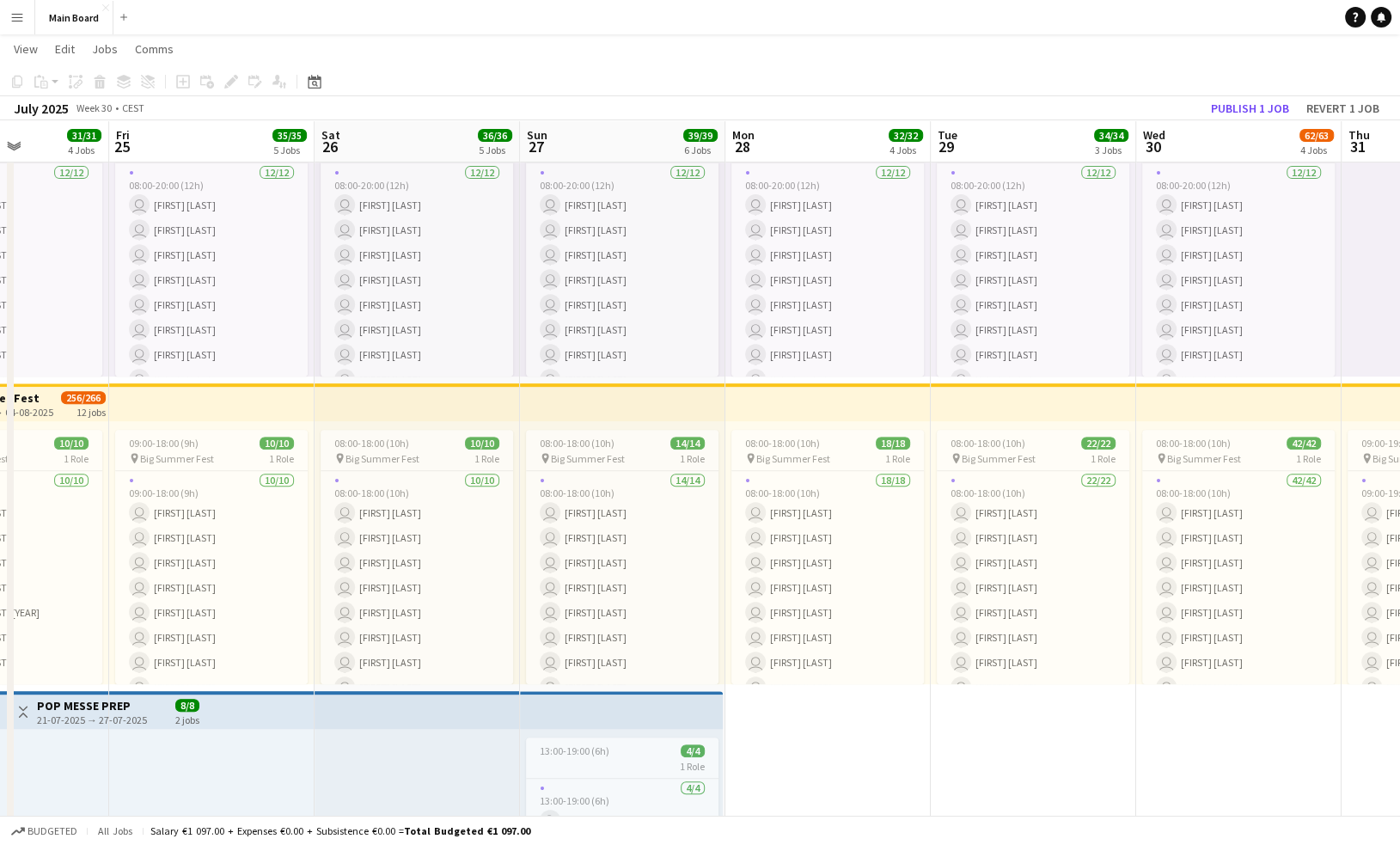 scroll, scrollTop: 0, scrollLeft: 500, axis: horizontal 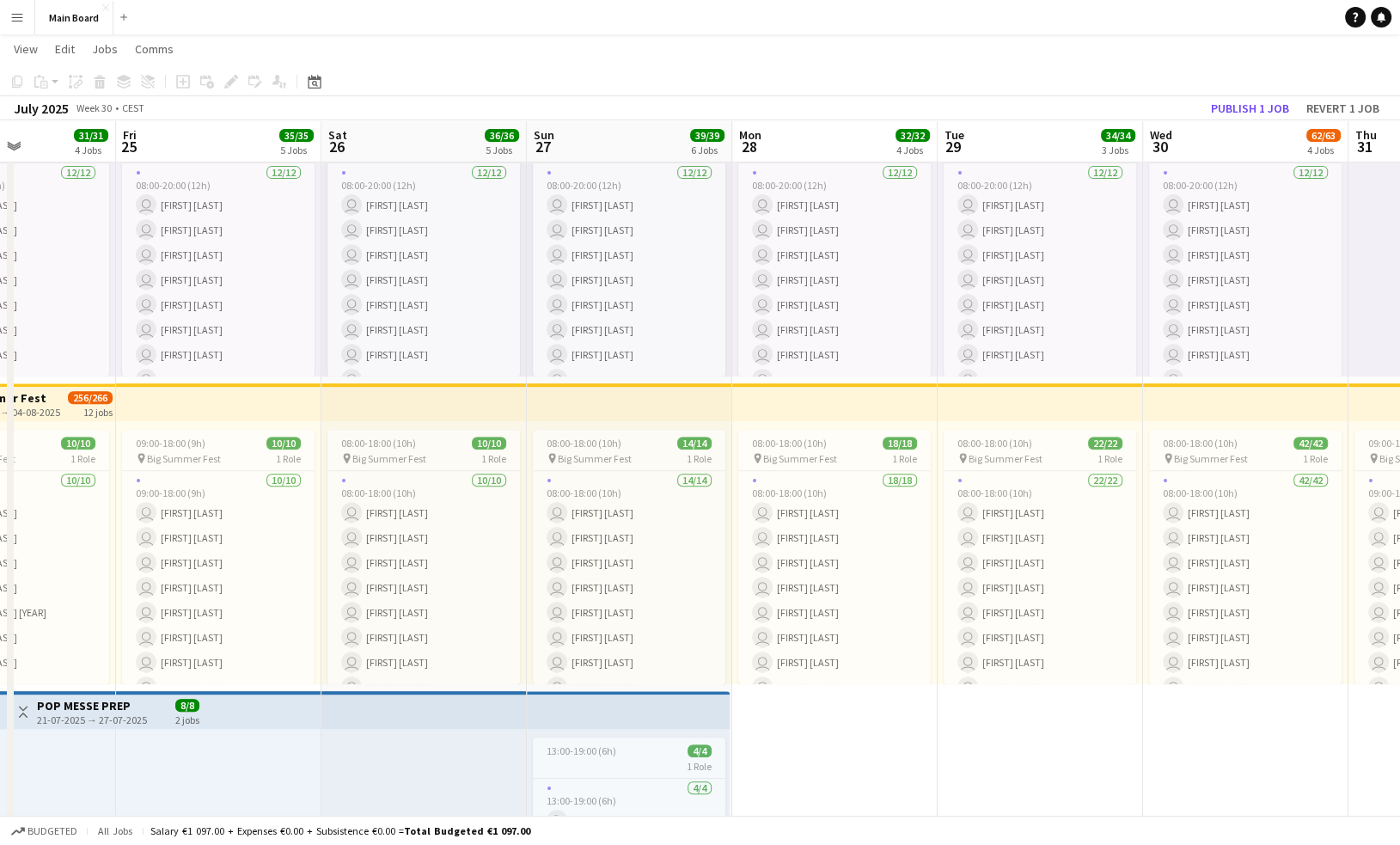 drag, startPoint x: 619, startPoint y: 750, endPoint x: 998, endPoint y: 742, distance: 379.08442 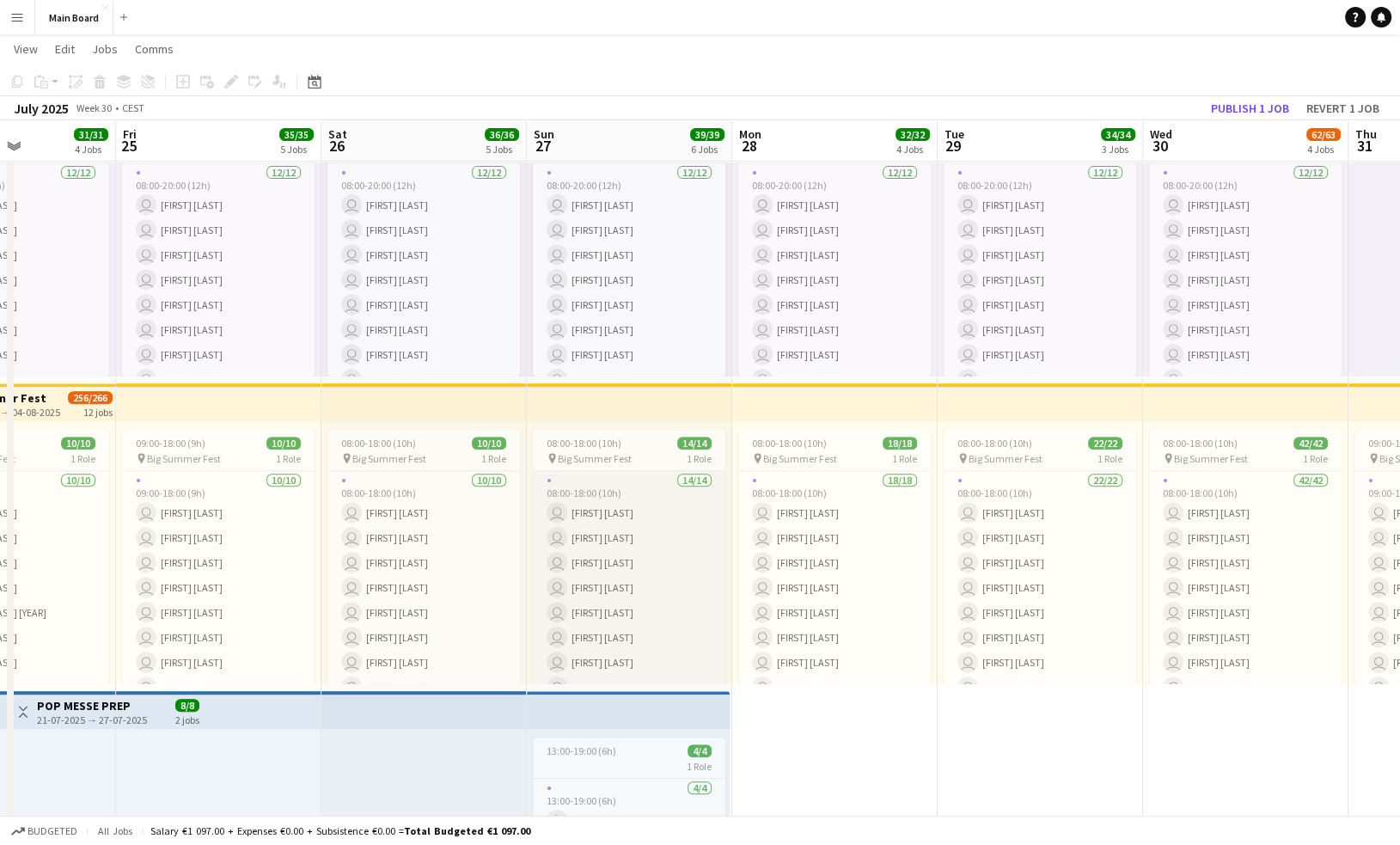 scroll, scrollTop: 719, scrollLeft: 0, axis: vertical 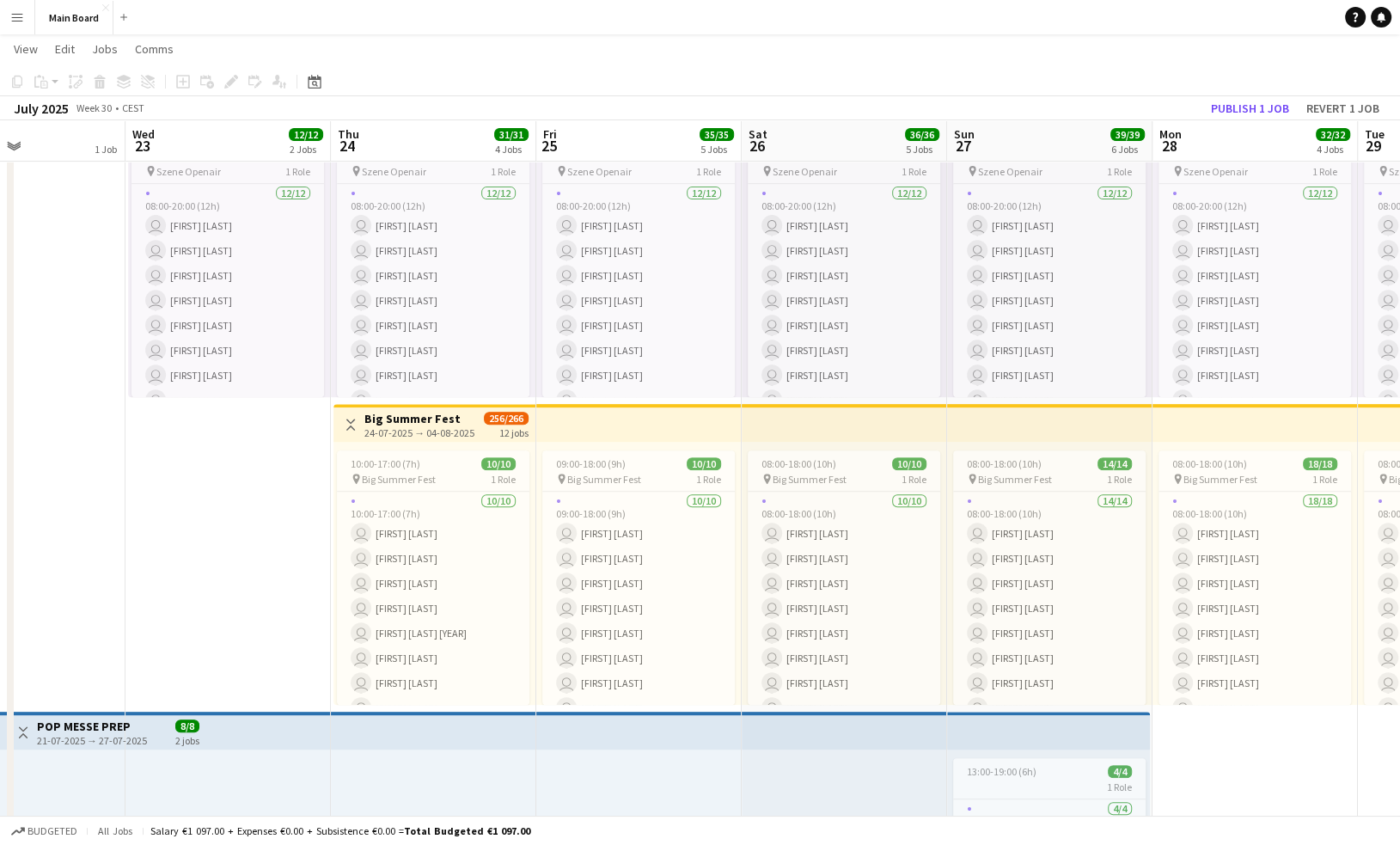 drag, startPoint x: 867, startPoint y: 762, endPoint x: 1275, endPoint y: 762, distance: 408 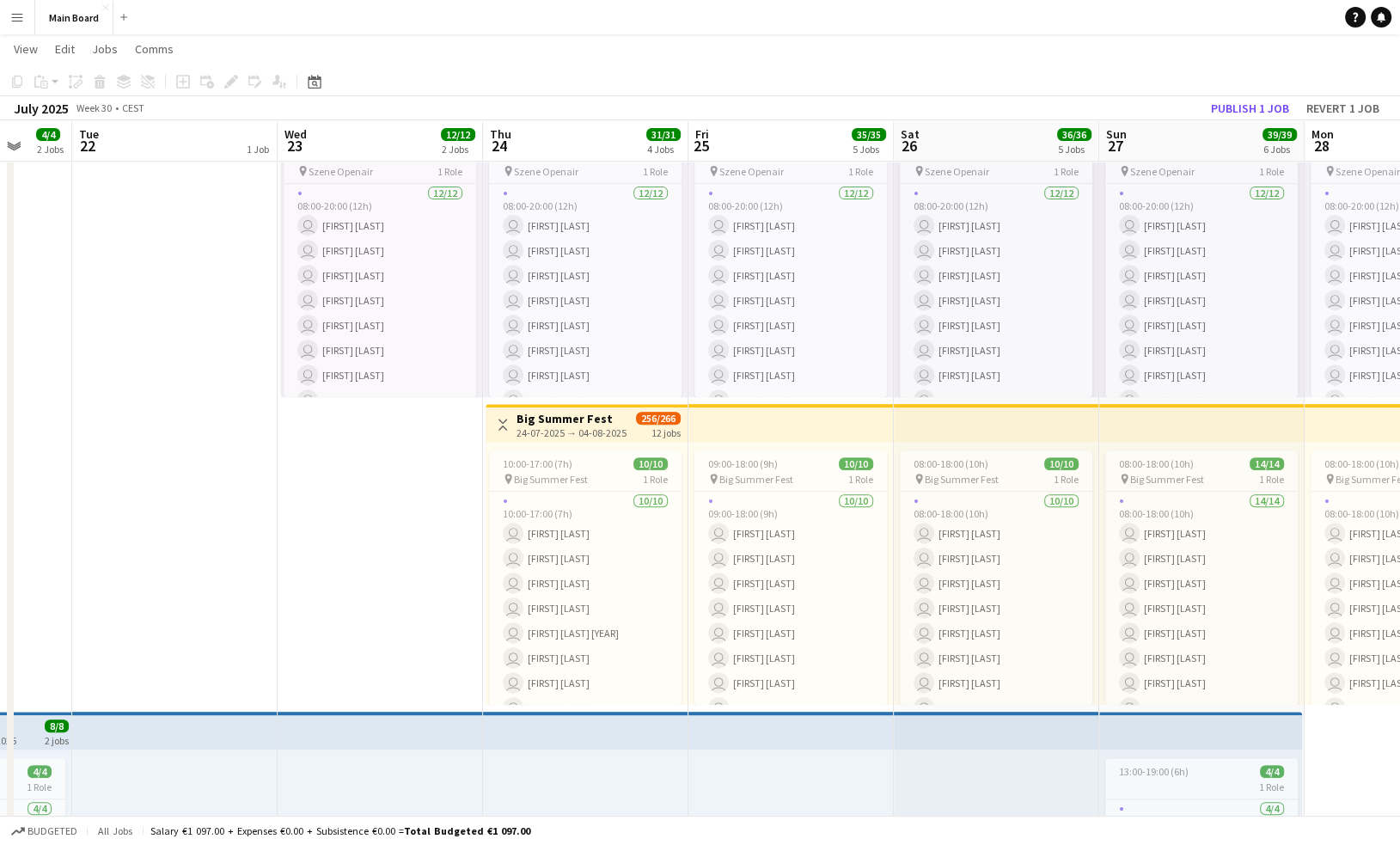drag, startPoint x: 101, startPoint y: 530, endPoint x: 459, endPoint y: 564, distance: 359.6109 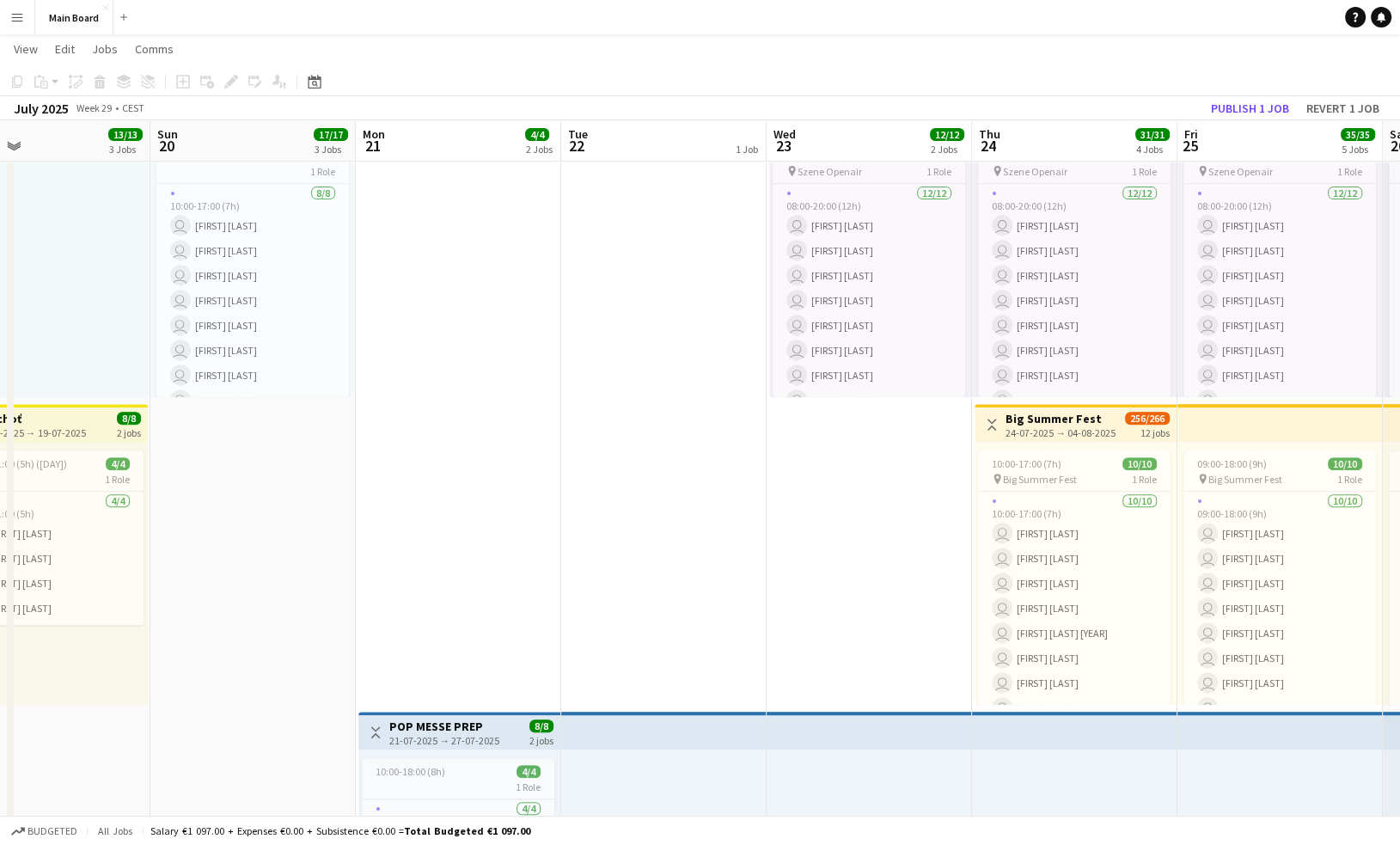 drag, startPoint x: 254, startPoint y: 542, endPoint x: 547, endPoint y: 558, distance: 293.4365 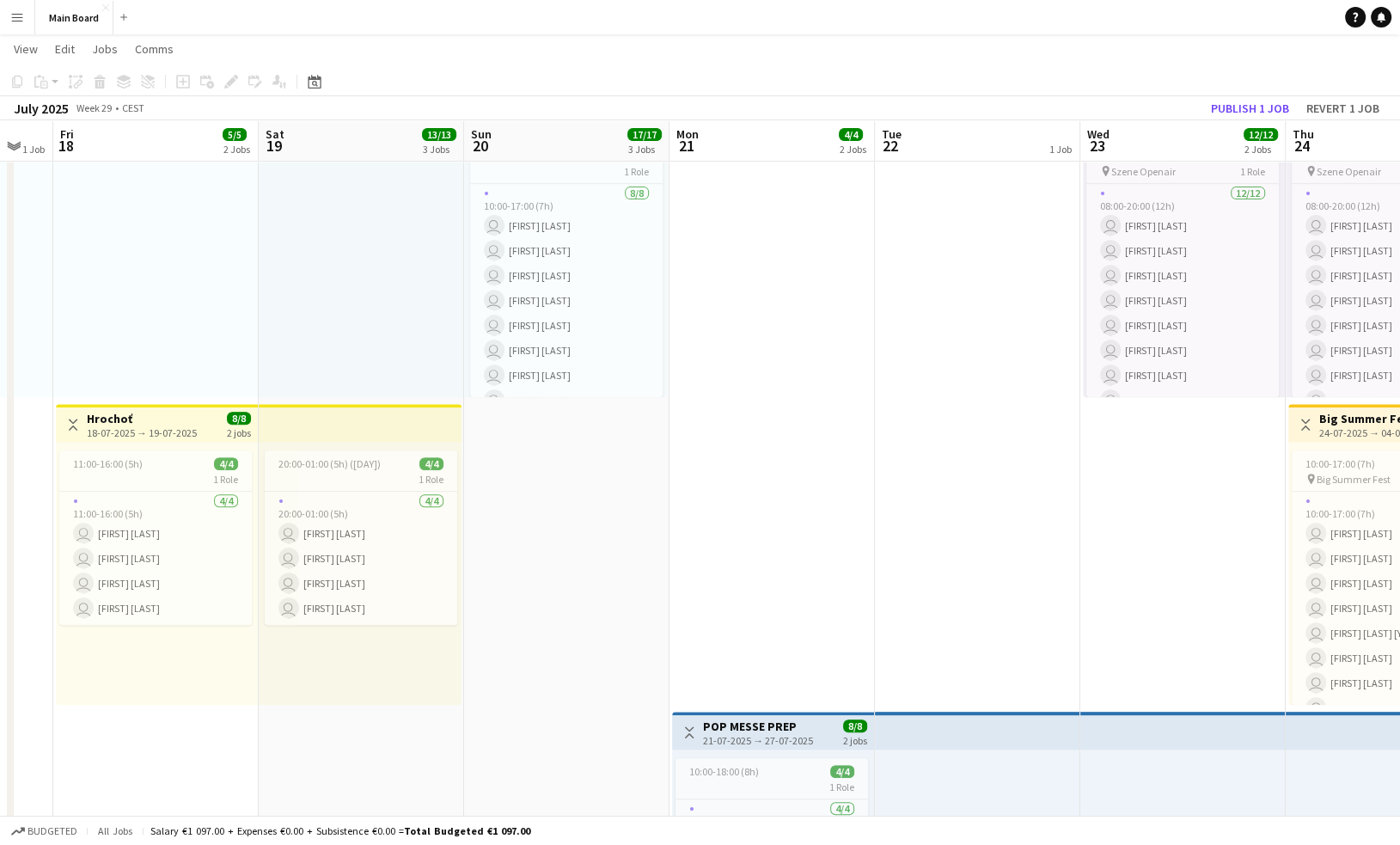 drag, startPoint x: 405, startPoint y: 552, endPoint x: 709, endPoint y: 570, distance: 304.53243 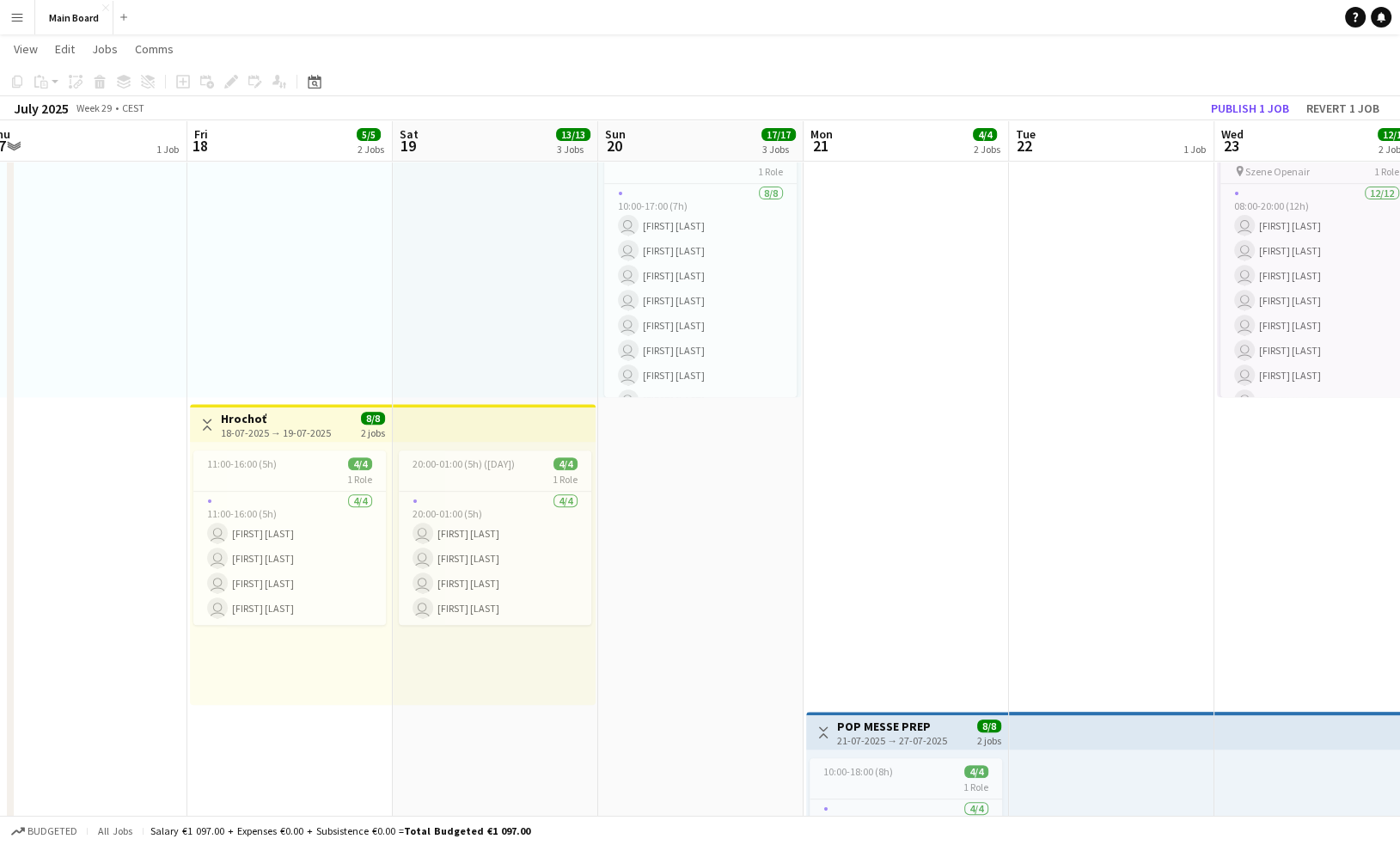 scroll, scrollTop: 0, scrollLeft: 422, axis: horizontal 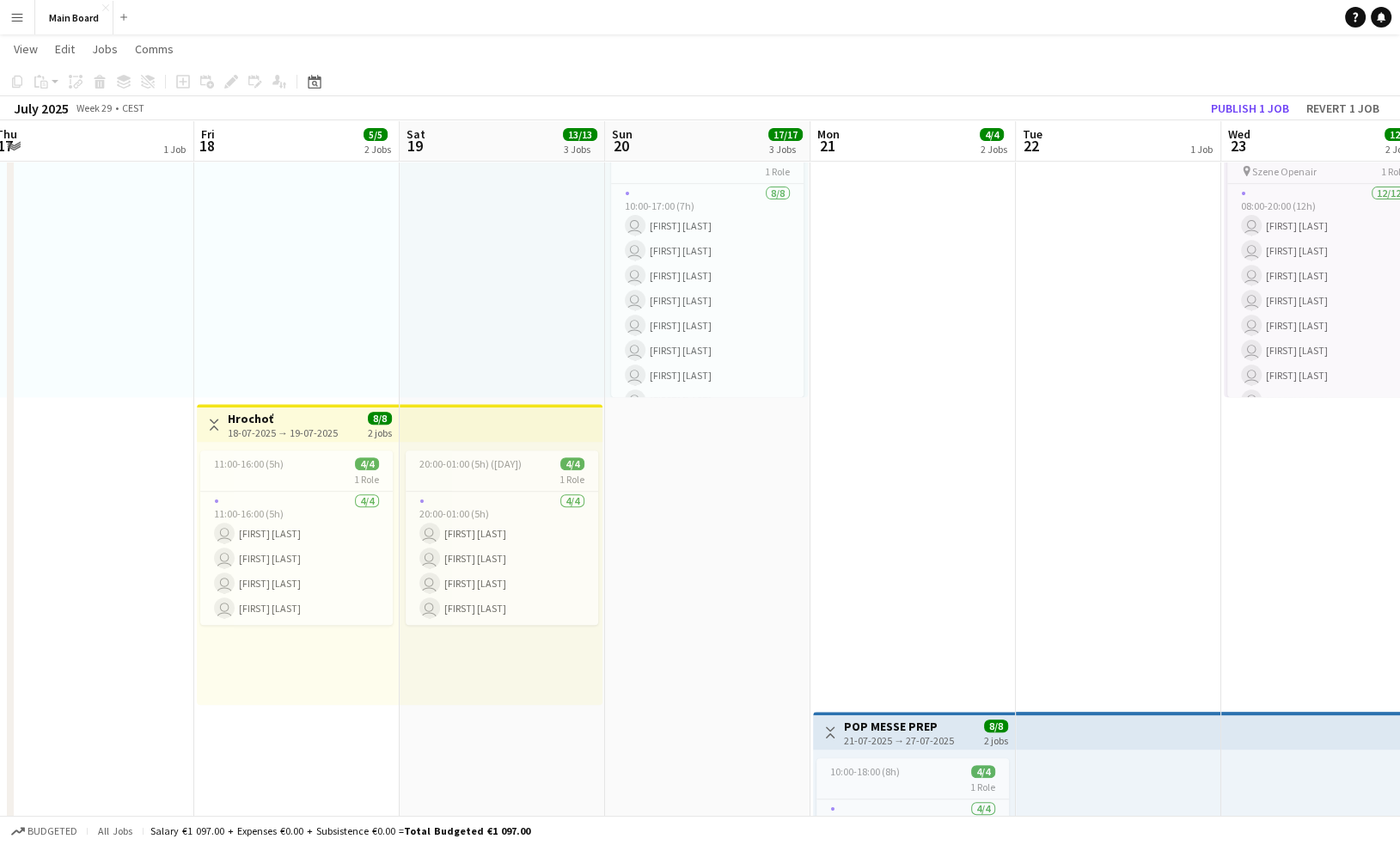 drag, startPoint x: 598, startPoint y: 570, endPoint x: 739, endPoint y: 570, distance: 141 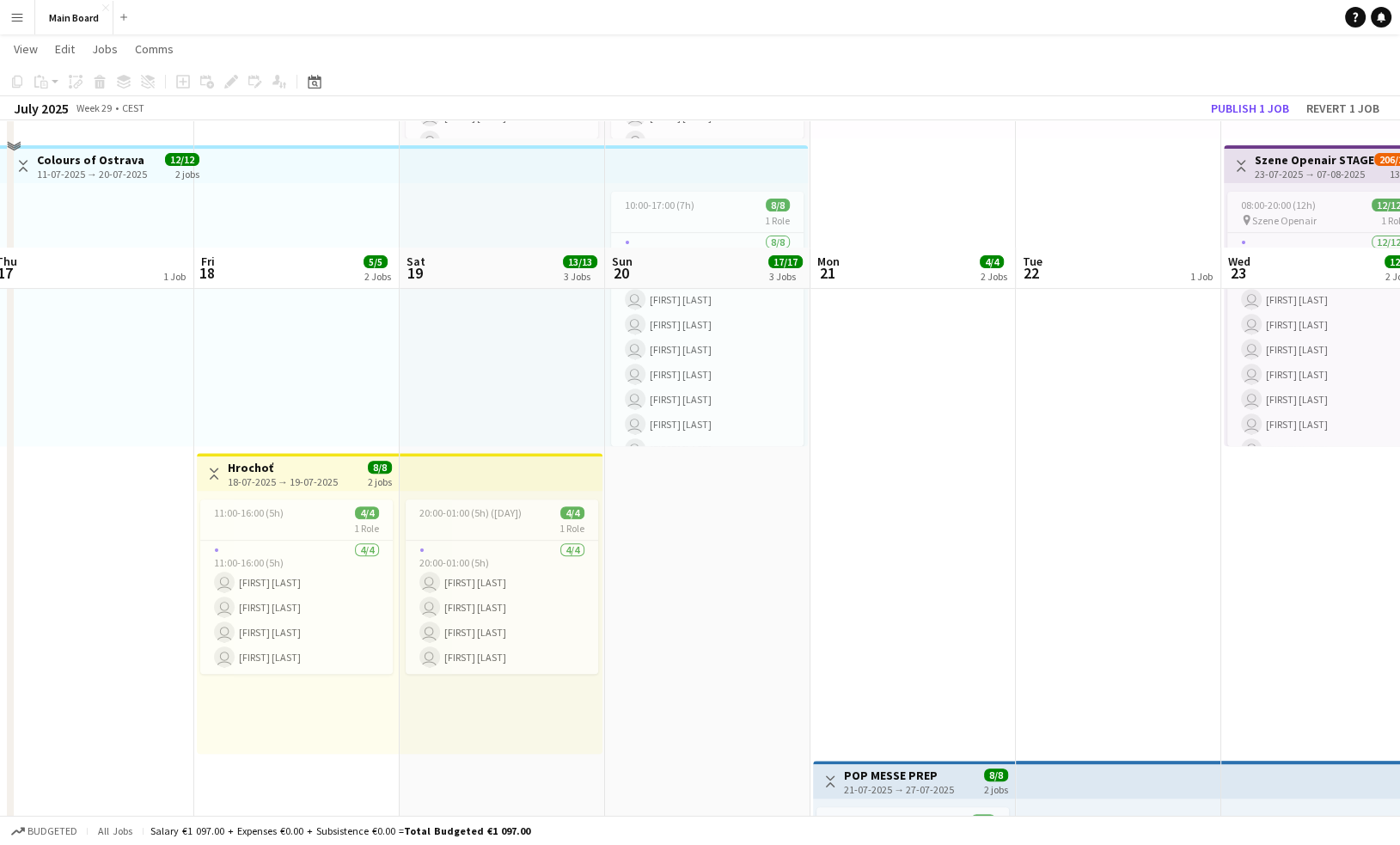 scroll, scrollTop: 859, scrollLeft: 0, axis: vertical 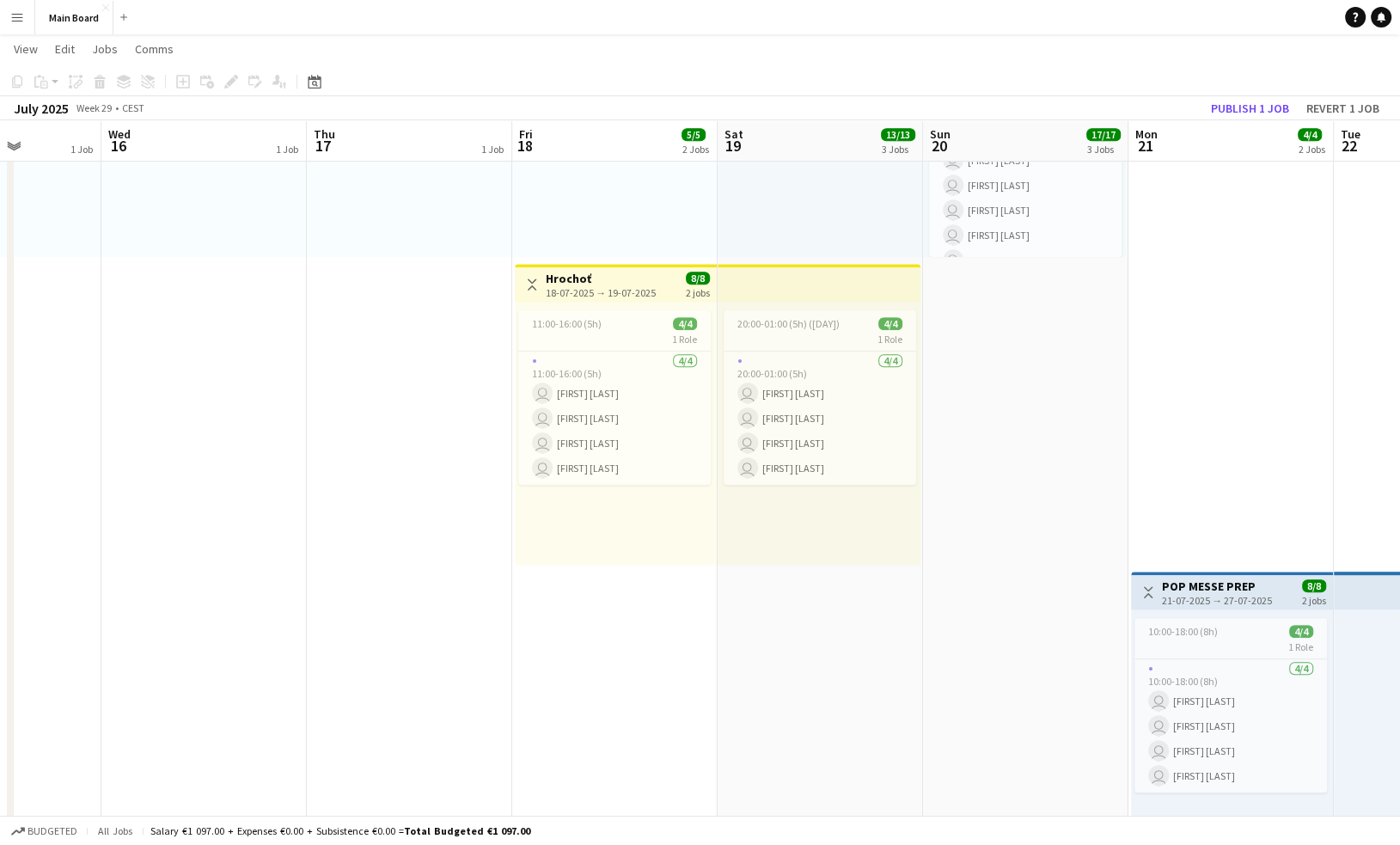 drag, startPoint x: 217, startPoint y: 662, endPoint x: 535, endPoint y: 703, distance: 320.63219 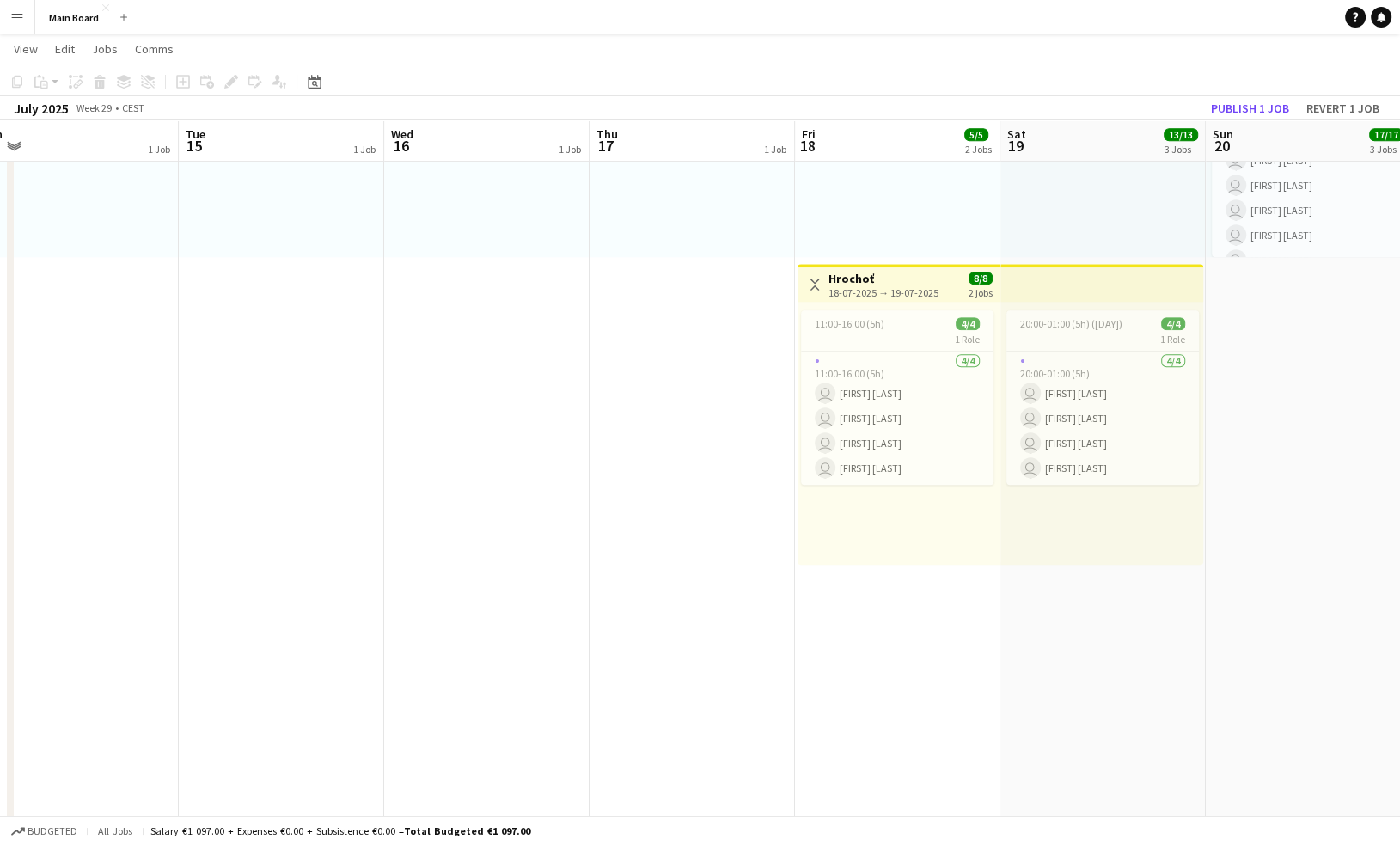 drag, startPoint x: 321, startPoint y: 694, endPoint x: 604, endPoint y: 713, distance: 283.63709 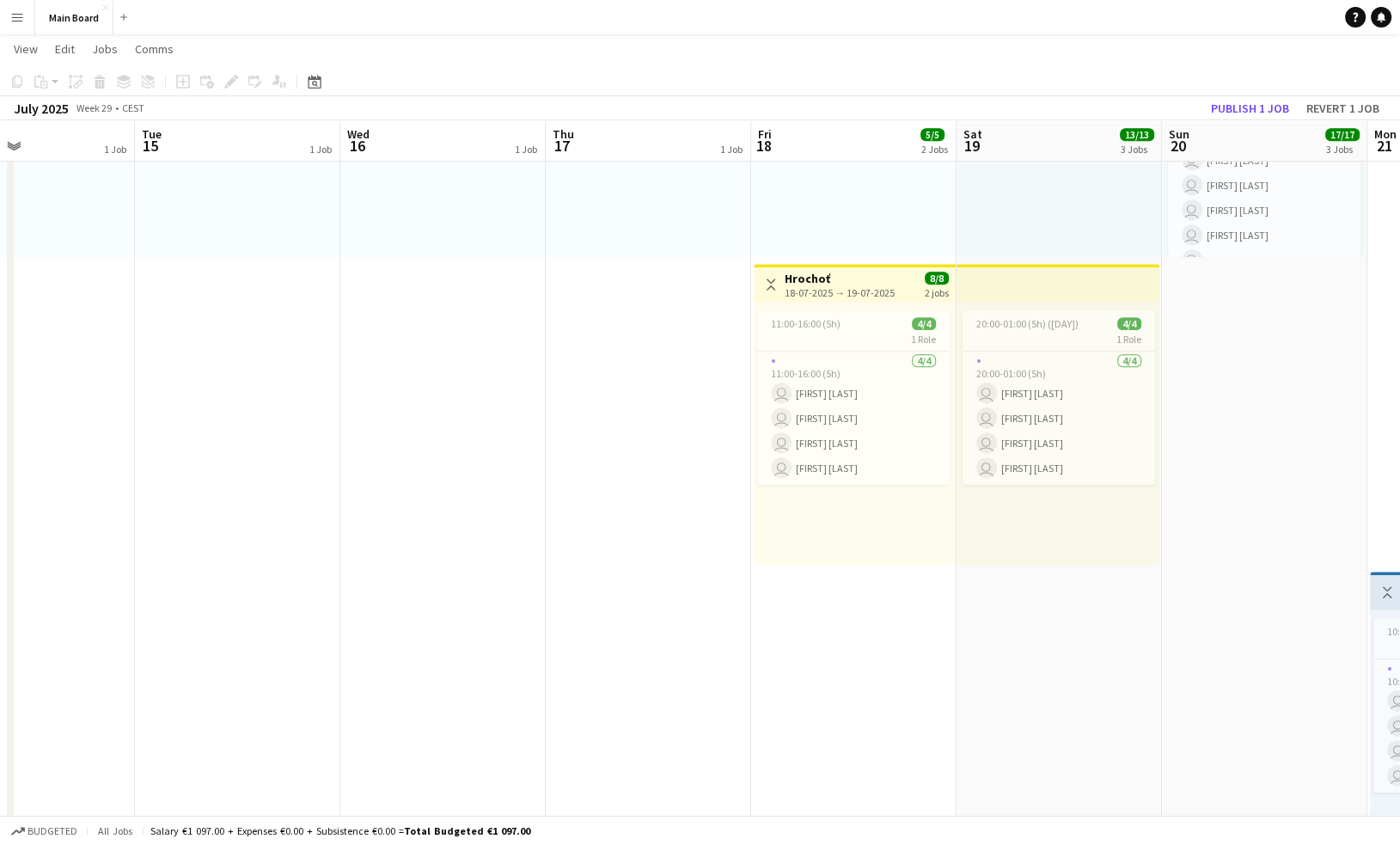 drag, startPoint x: 361, startPoint y: 689, endPoint x: 720, endPoint y: 713, distance: 359.8013 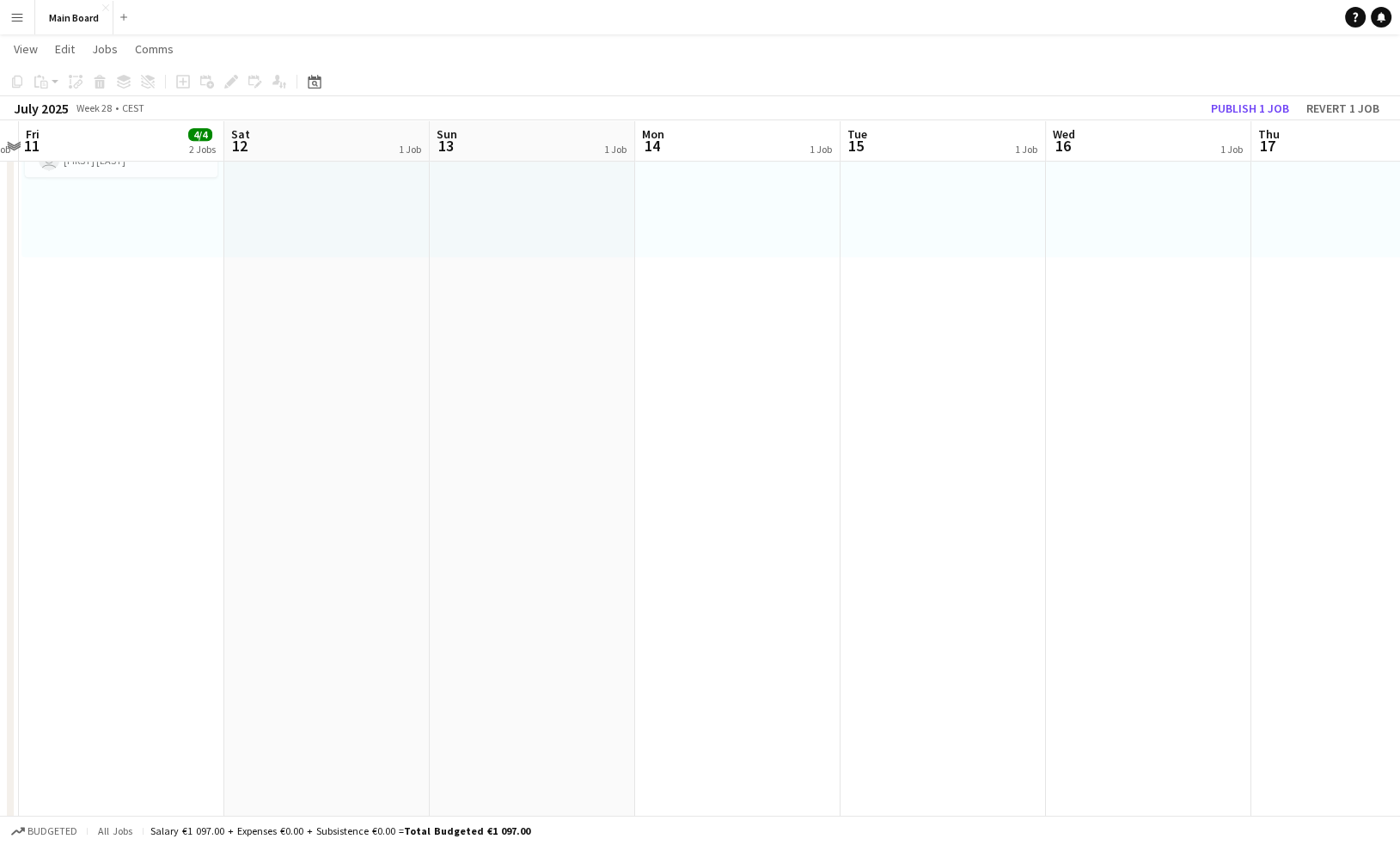 drag, startPoint x: 456, startPoint y: 694, endPoint x: 750, endPoint y: 703, distance: 294.13772 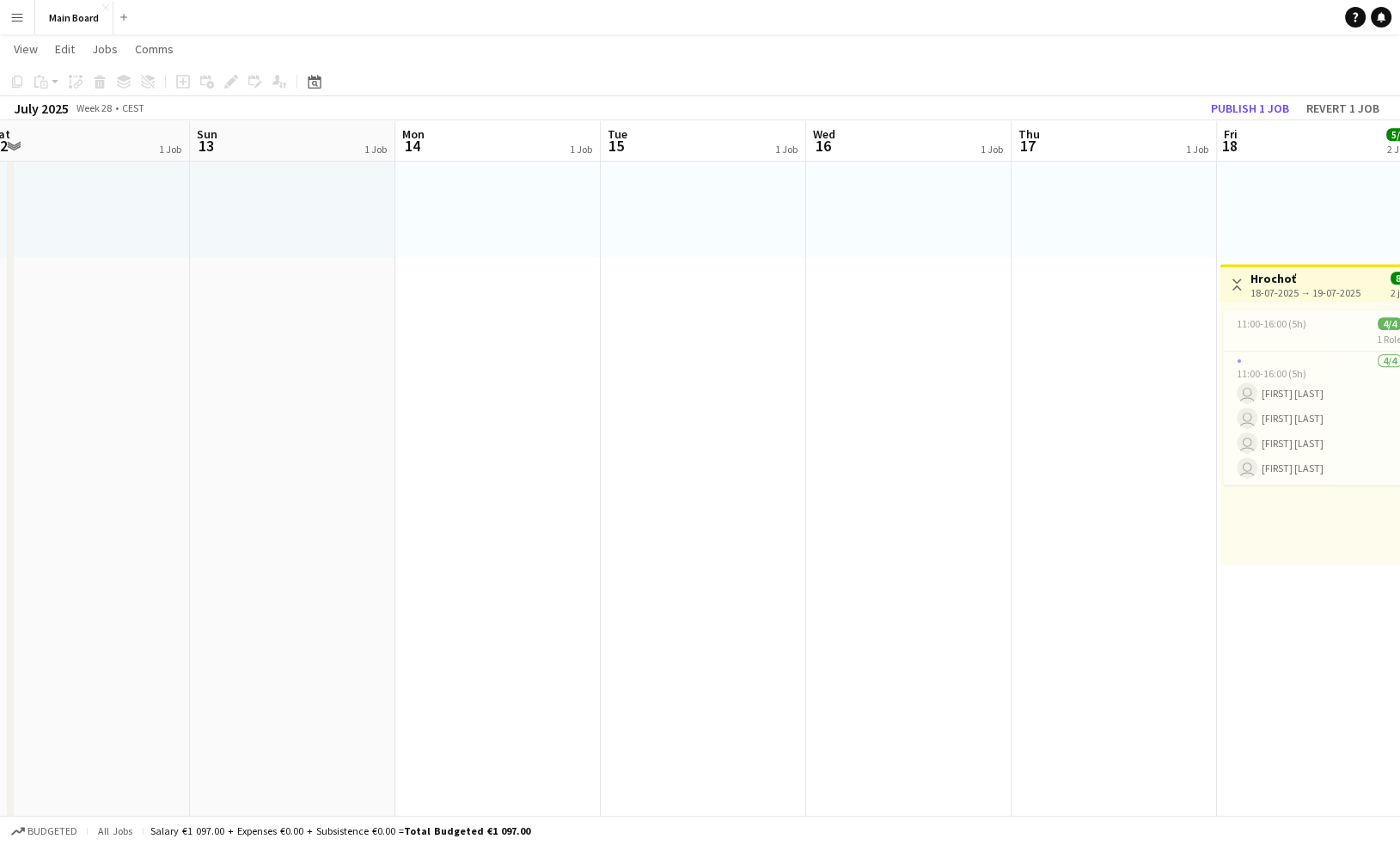 drag, startPoint x: 922, startPoint y: 687, endPoint x: 412, endPoint y: 640, distance: 512.16111 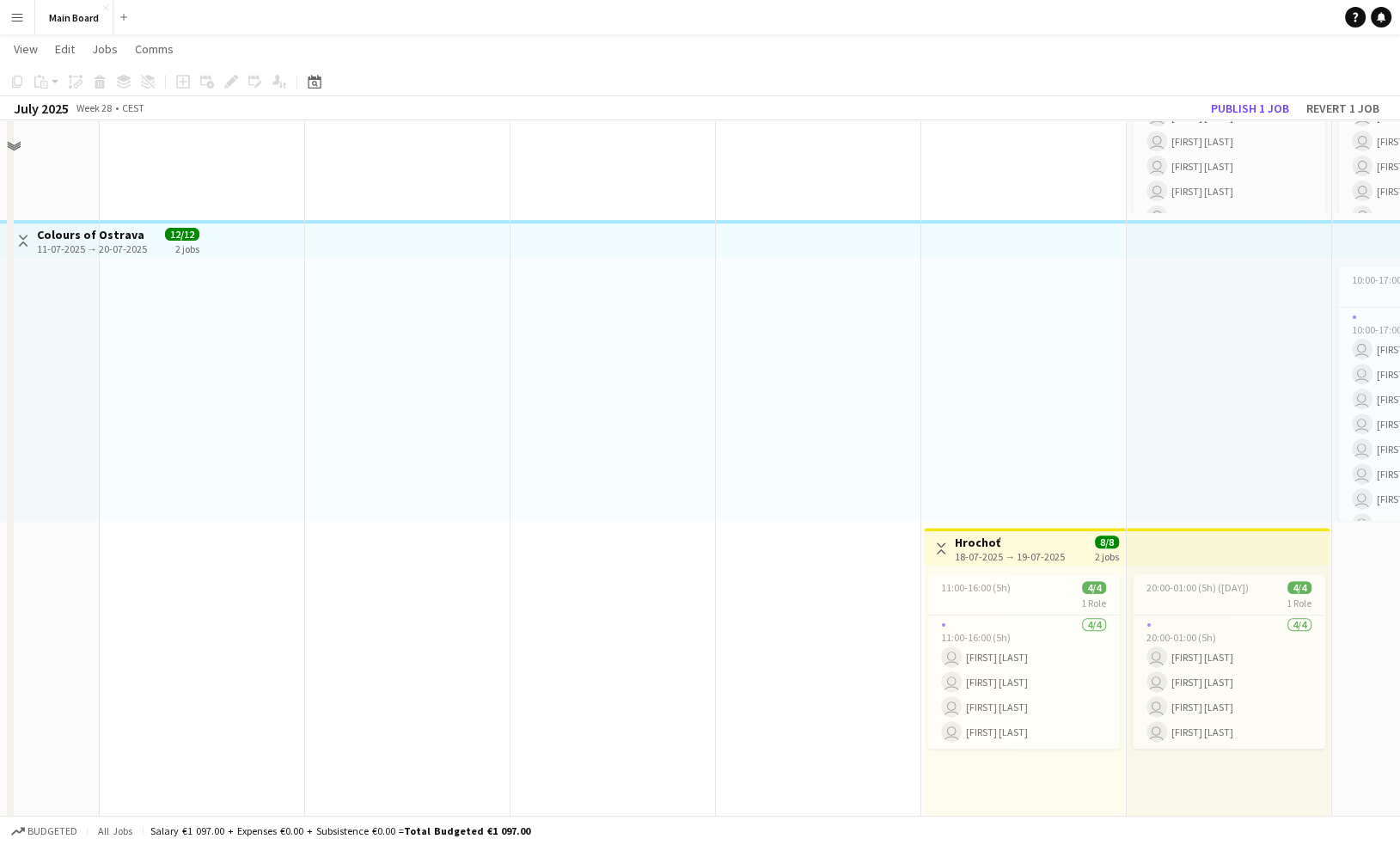 scroll, scrollTop: 512, scrollLeft: 0, axis: vertical 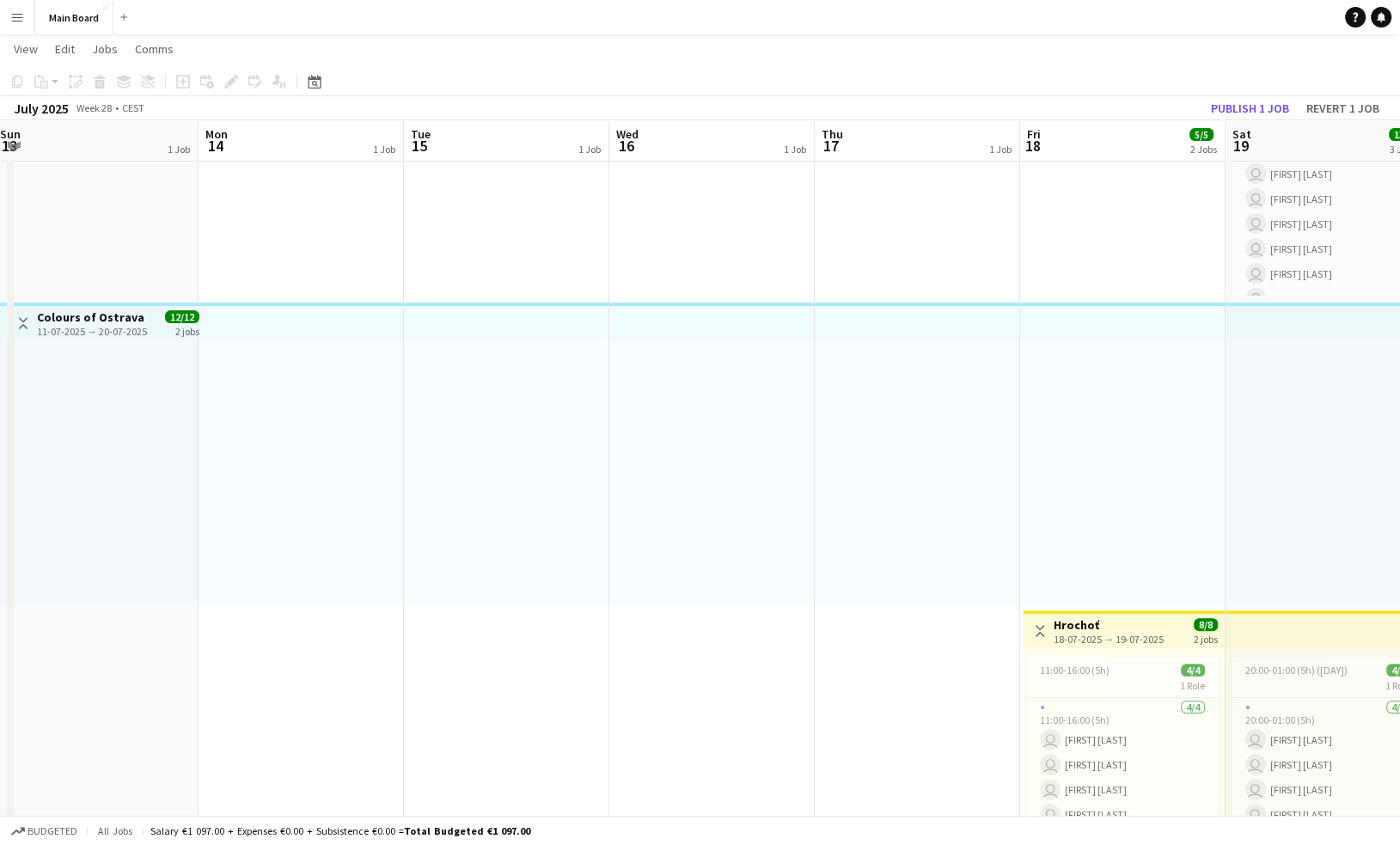 drag, startPoint x: 331, startPoint y: 702, endPoint x: 430, endPoint y: 712, distance: 99.50377 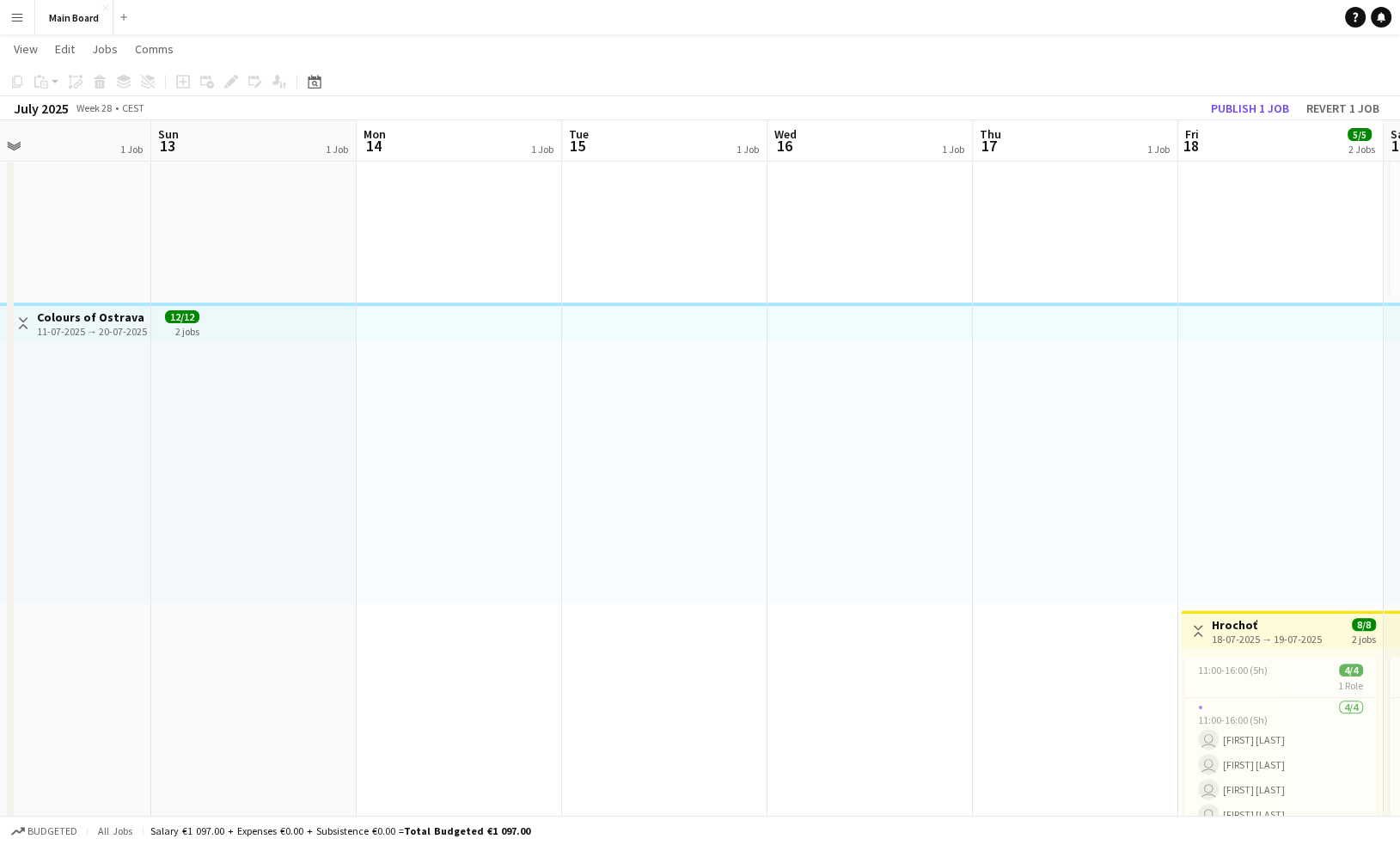 drag, startPoint x: 317, startPoint y: 687, endPoint x: 475, endPoint y: 701, distance: 158.61904 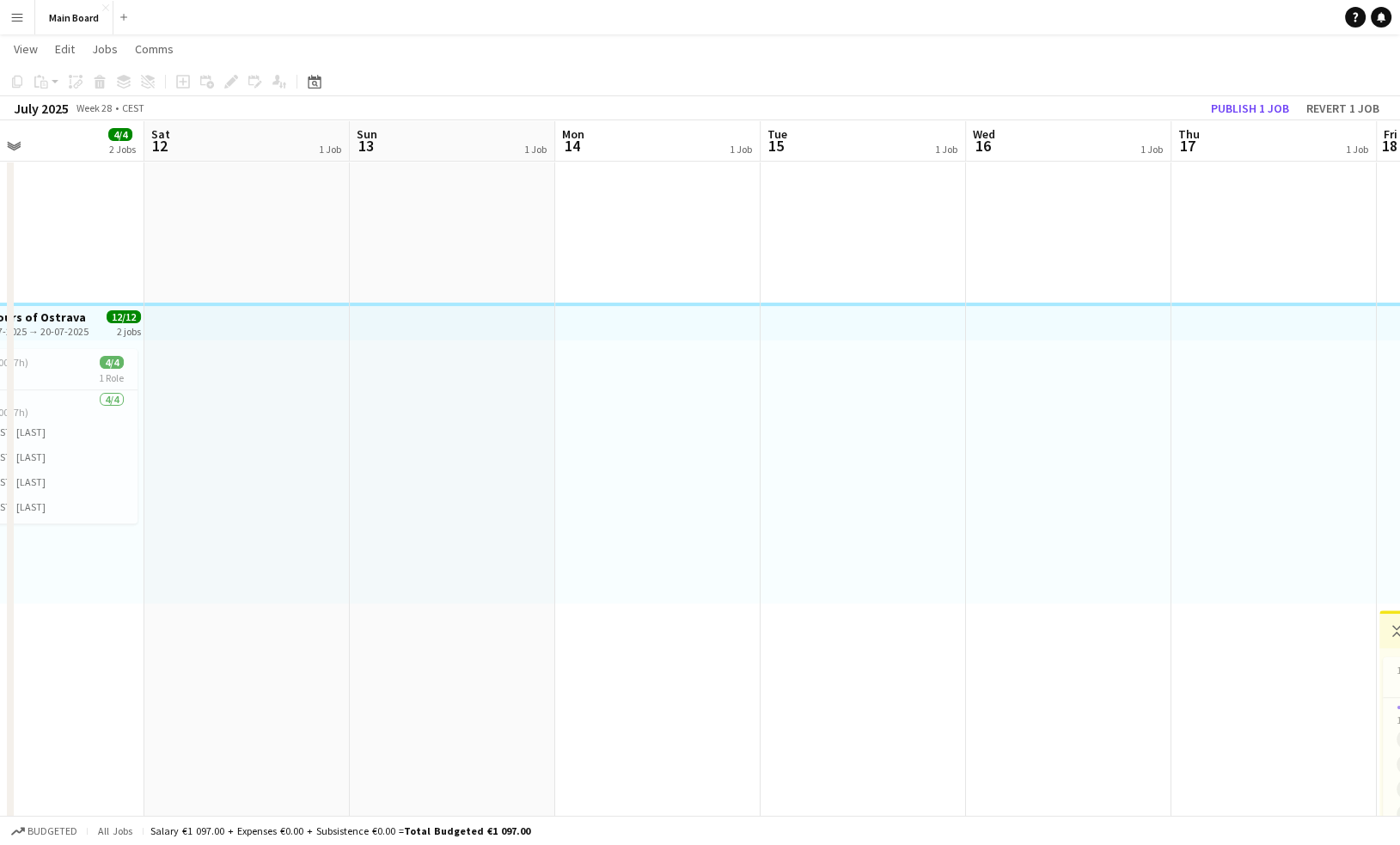 drag, startPoint x: 302, startPoint y: 683, endPoint x: 500, endPoint y: 722, distance: 201.8044 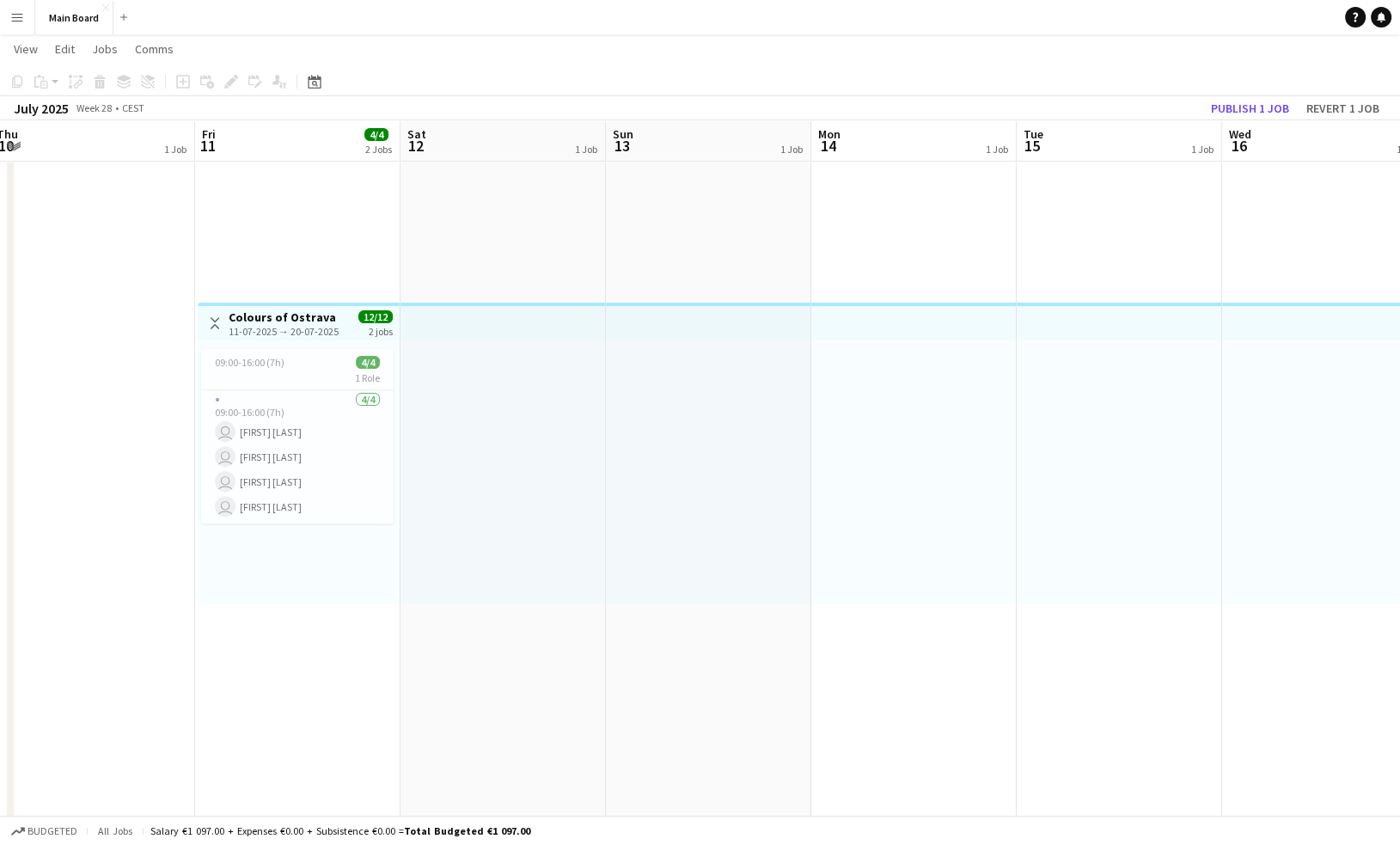 drag, startPoint x: 379, startPoint y: 713, endPoint x: 627, endPoint y: 743, distance: 249.80793 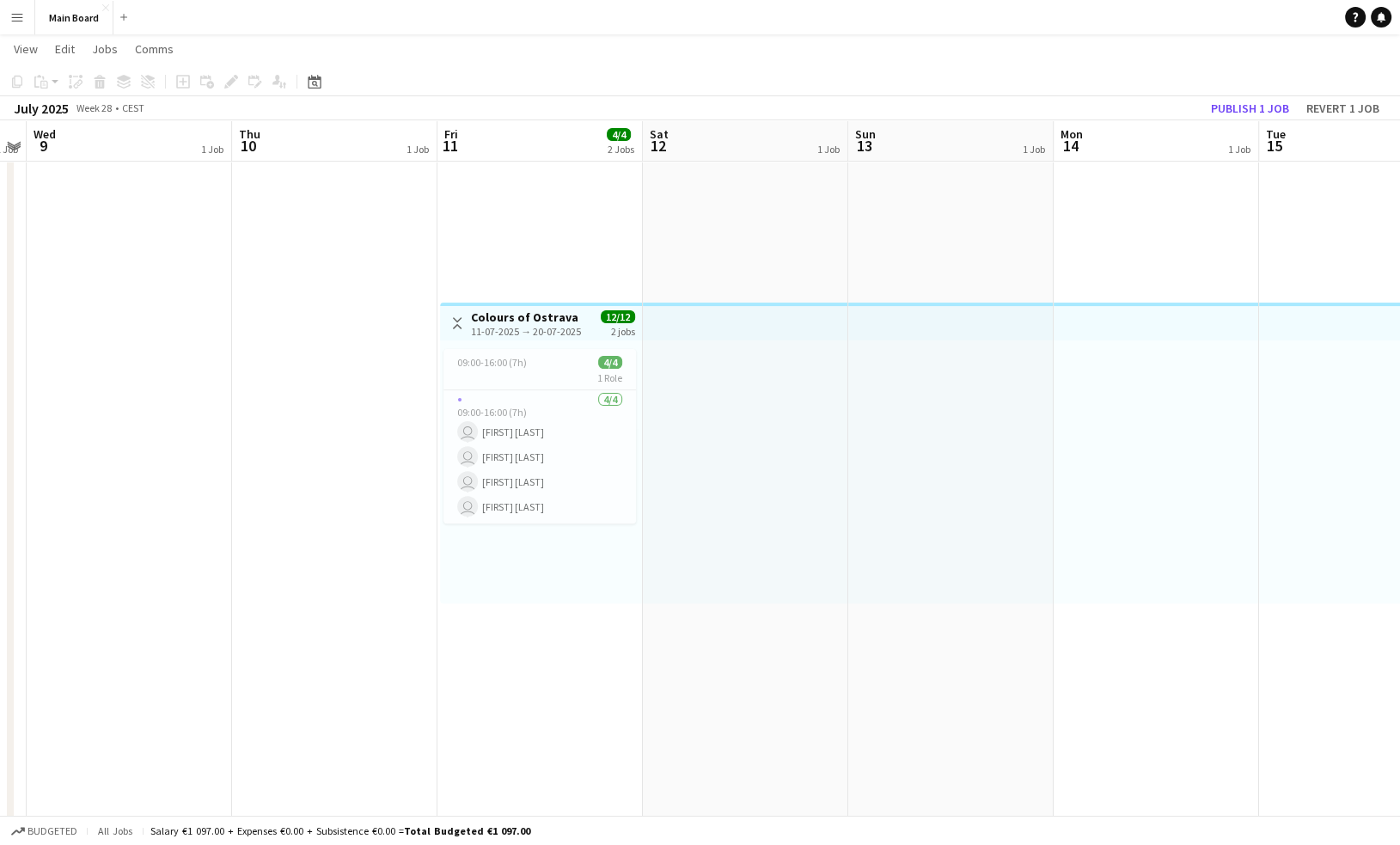 drag, startPoint x: 399, startPoint y: 722, endPoint x: 618, endPoint y: 741, distance: 219.82266 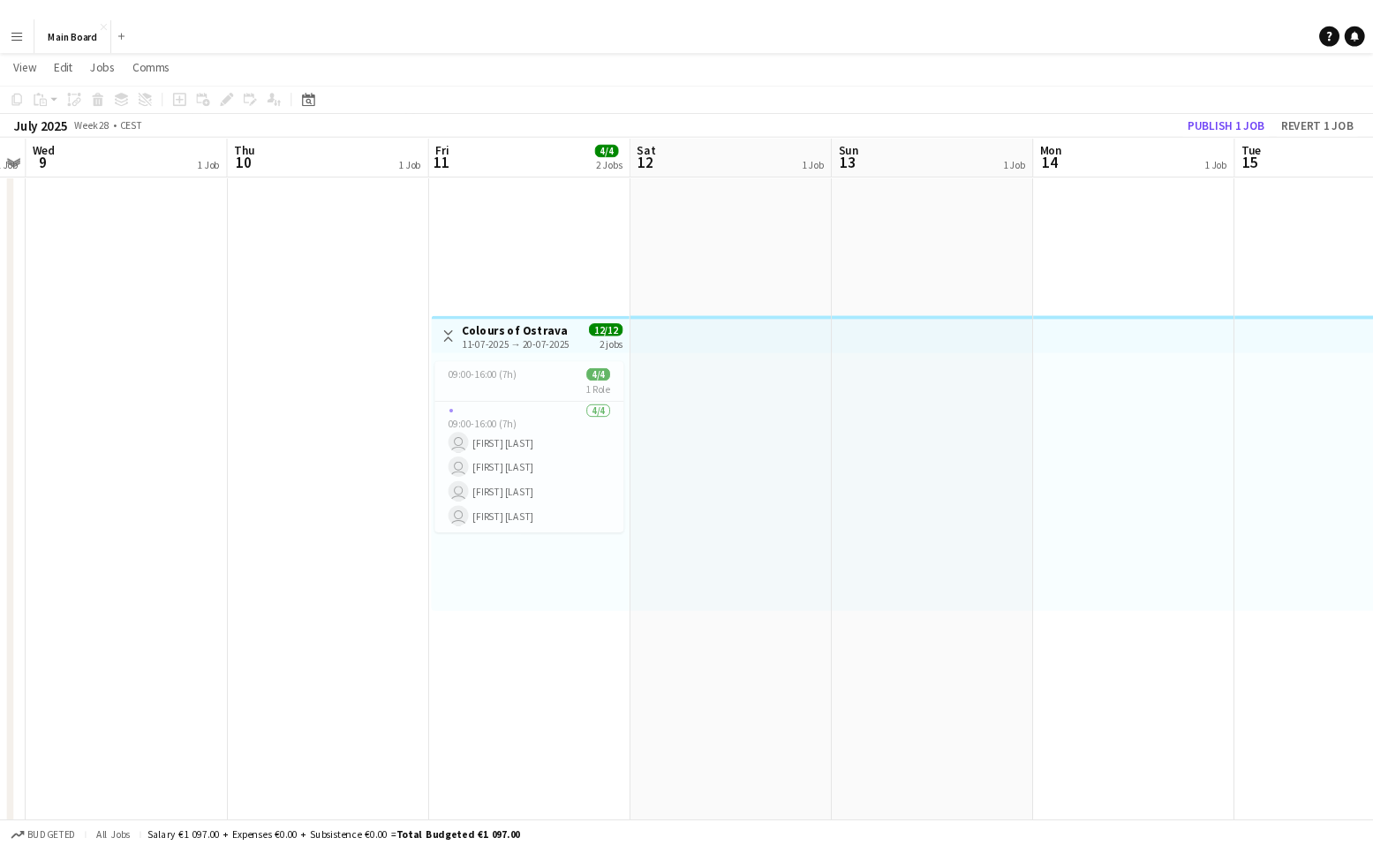 scroll, scrollTop: 0, scrollLeft: 435, axis: horizontal 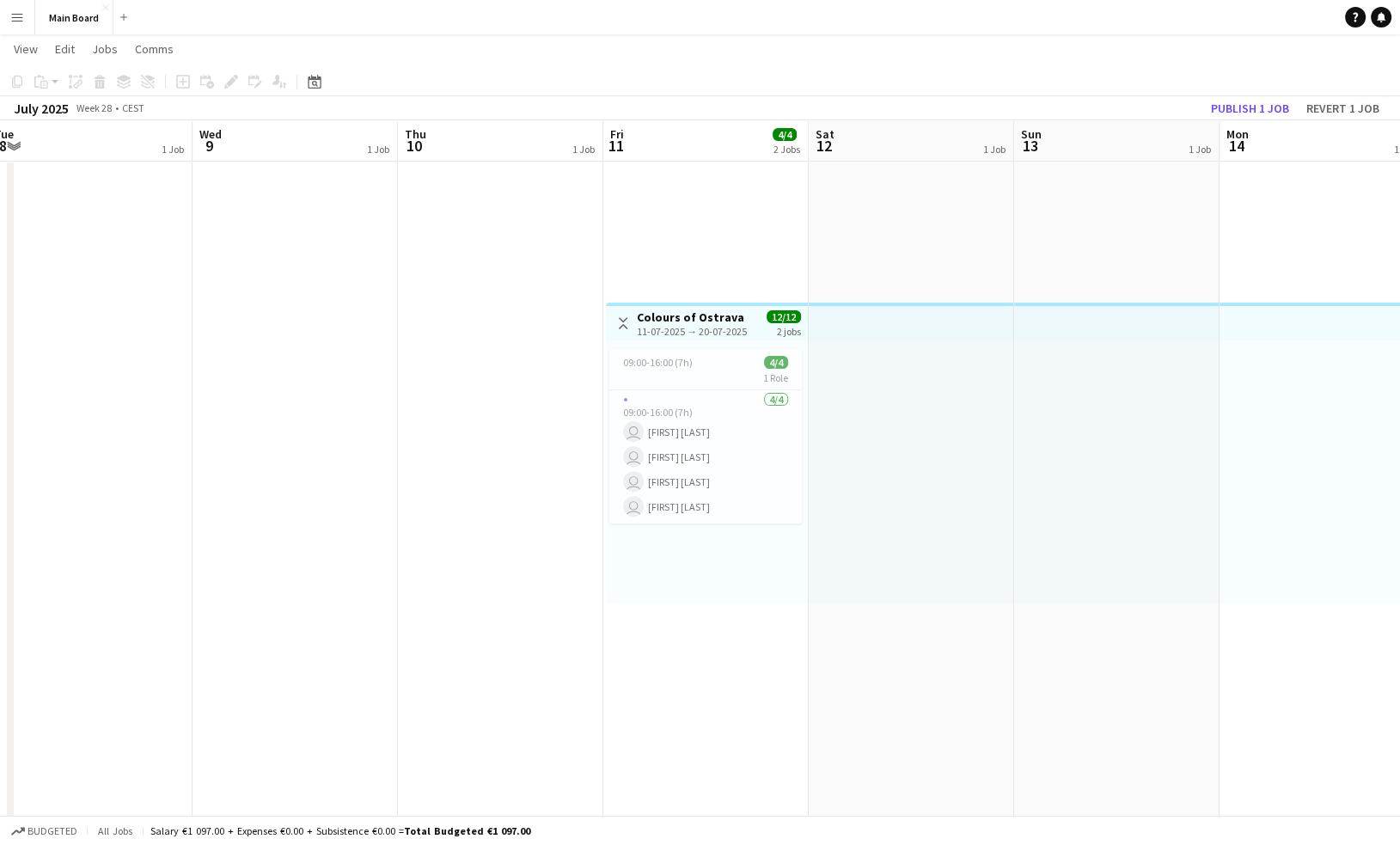 drag, startPoint x: 434, startPoint y: 713, endPoint x: 600, endPoint y: 726, distance: 166.50826 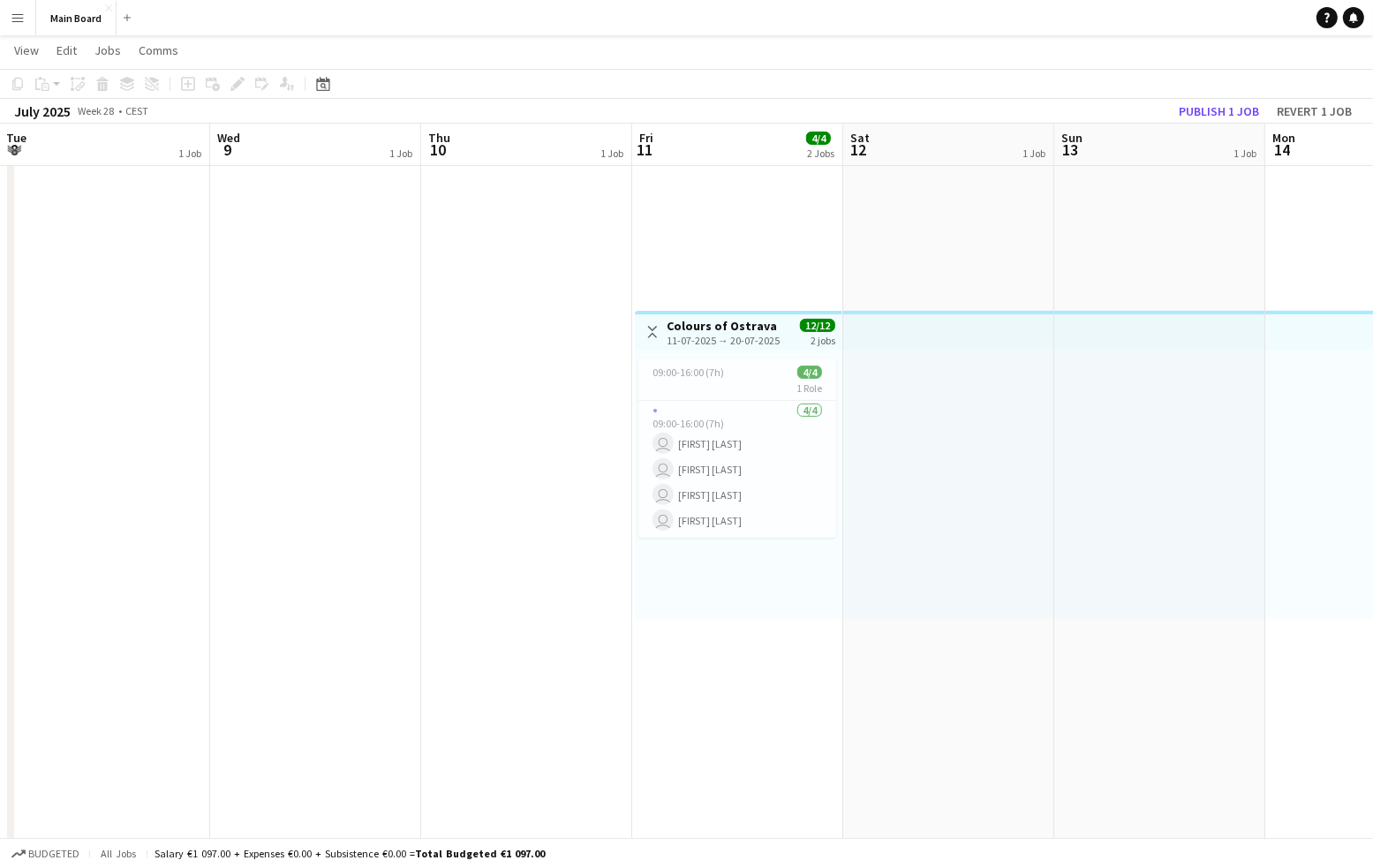 scroll, scrollTop: 0, scrollLeft: 636, axis: horizontal 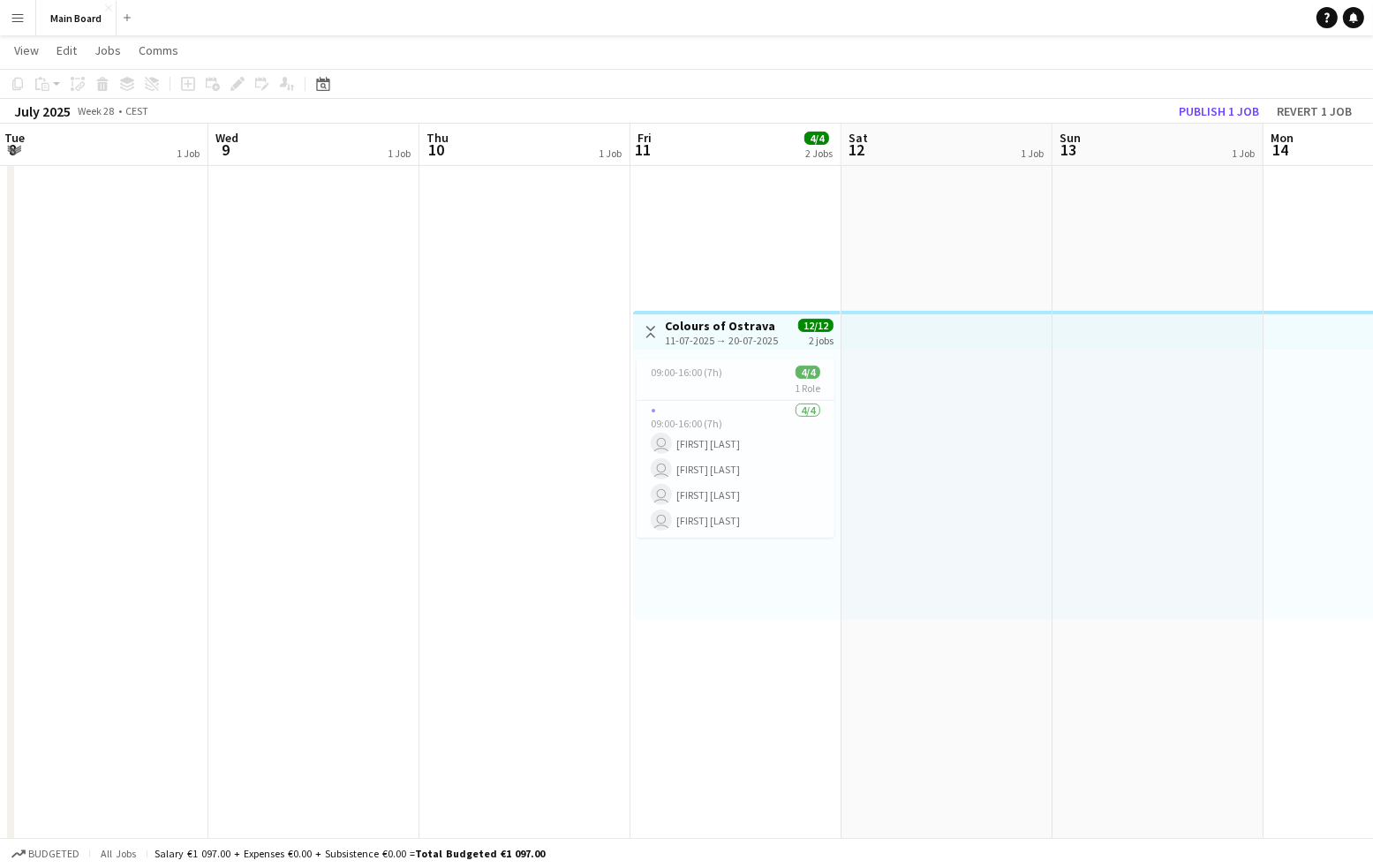 drag, startPoint x: 250, startPoint y: 239, endPoint x: 261, endPoint y: 236, distance: 11.401754 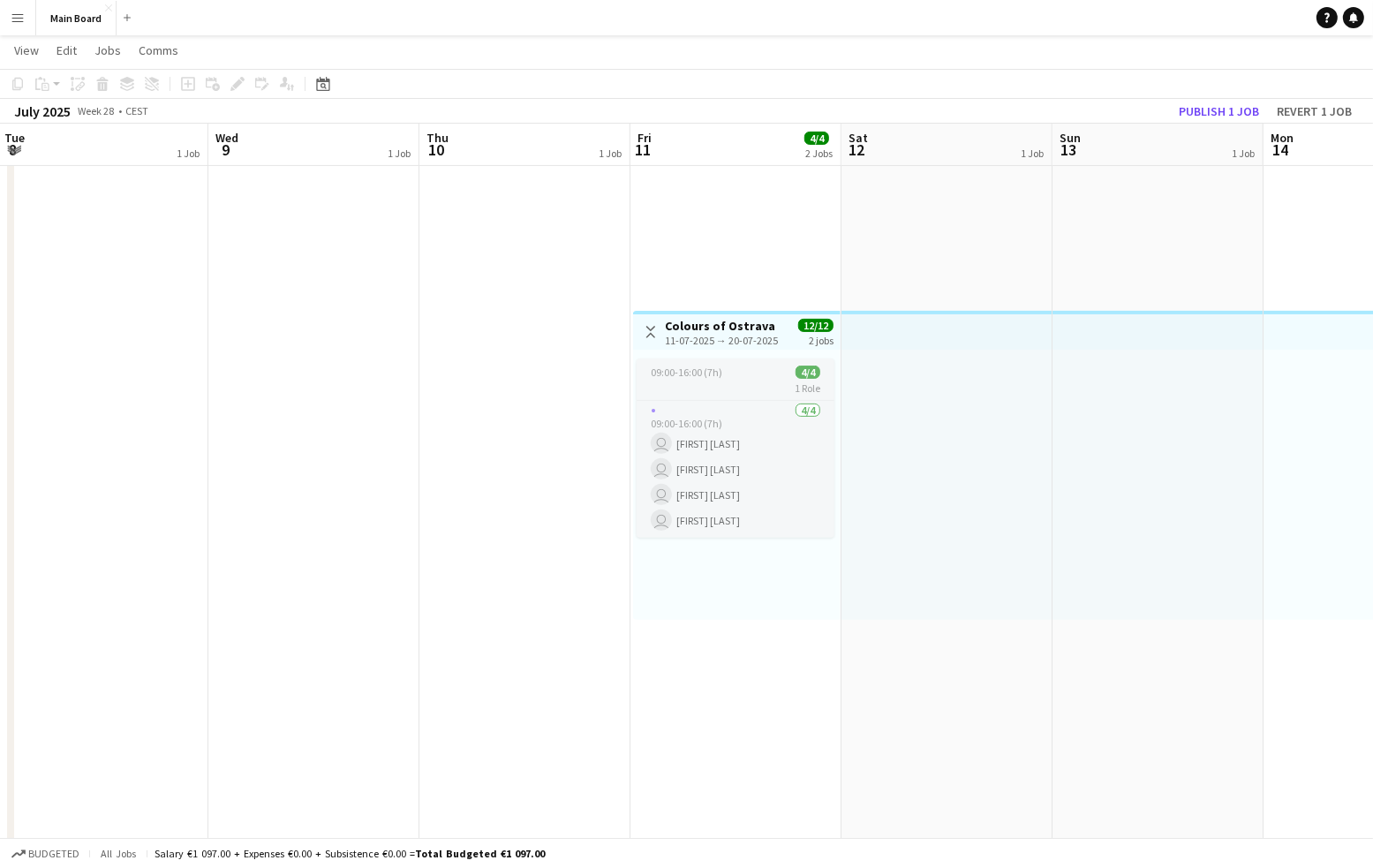click on "1 Role" at bounding box center [736, 388] 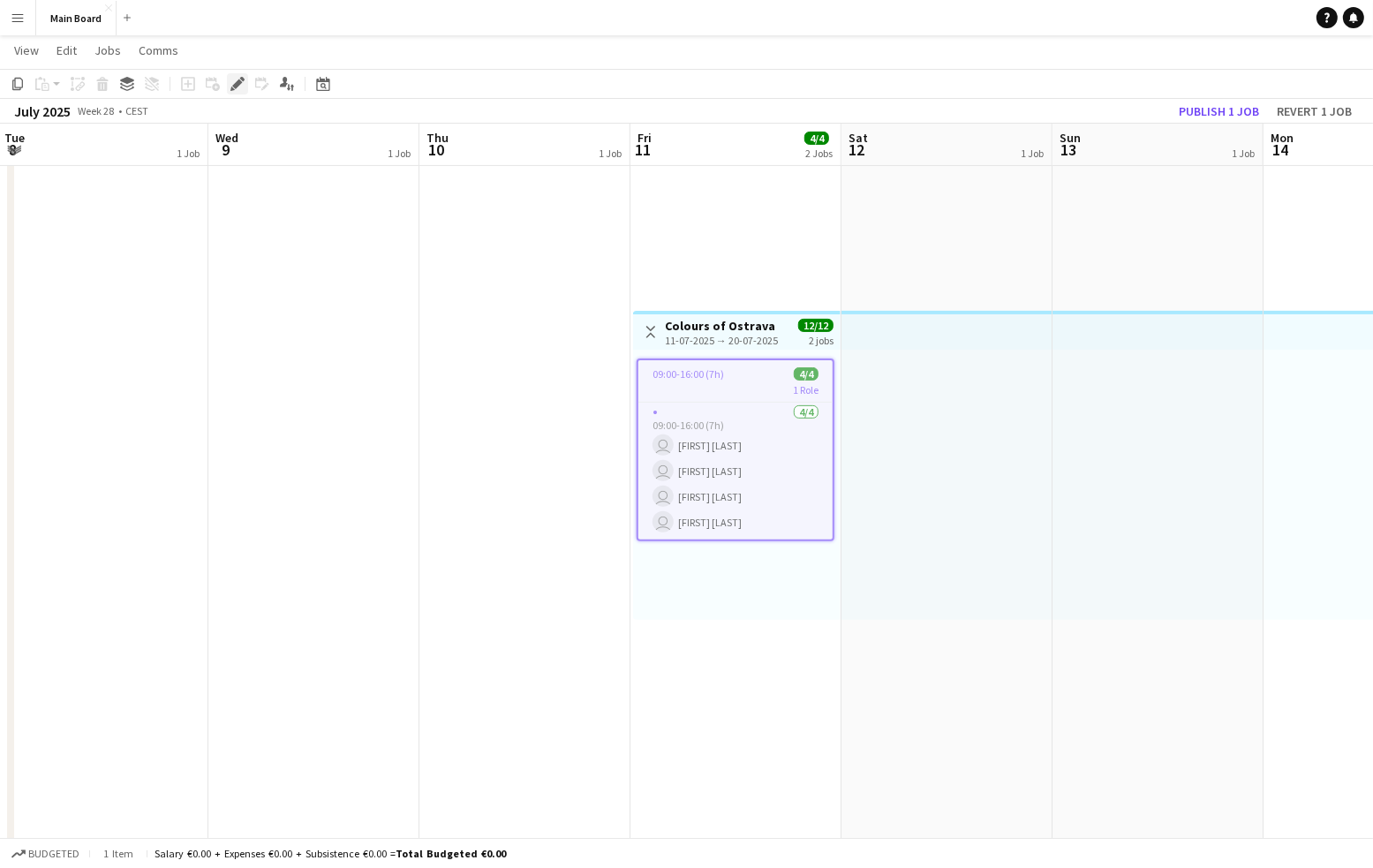 click 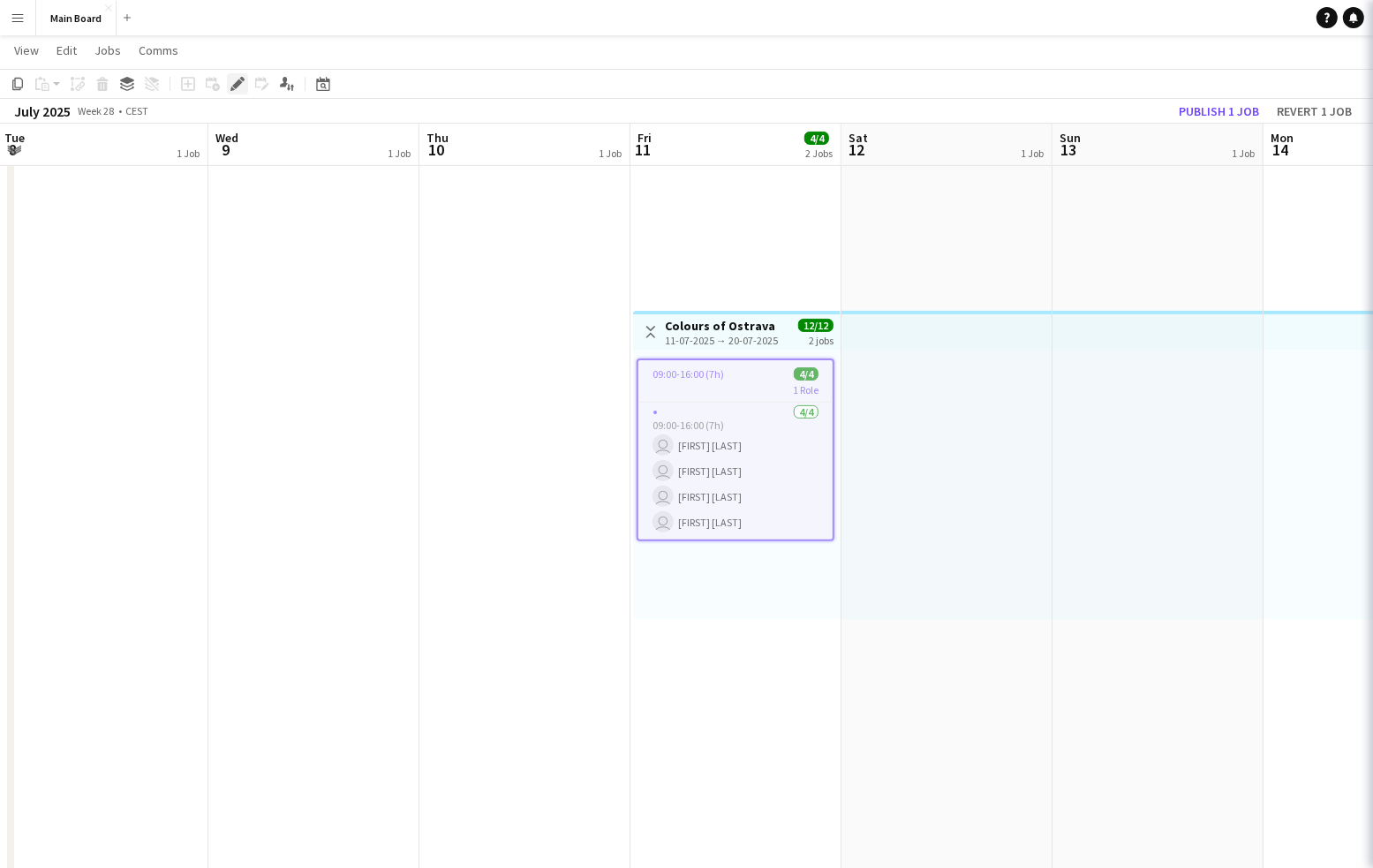 type on "**********" 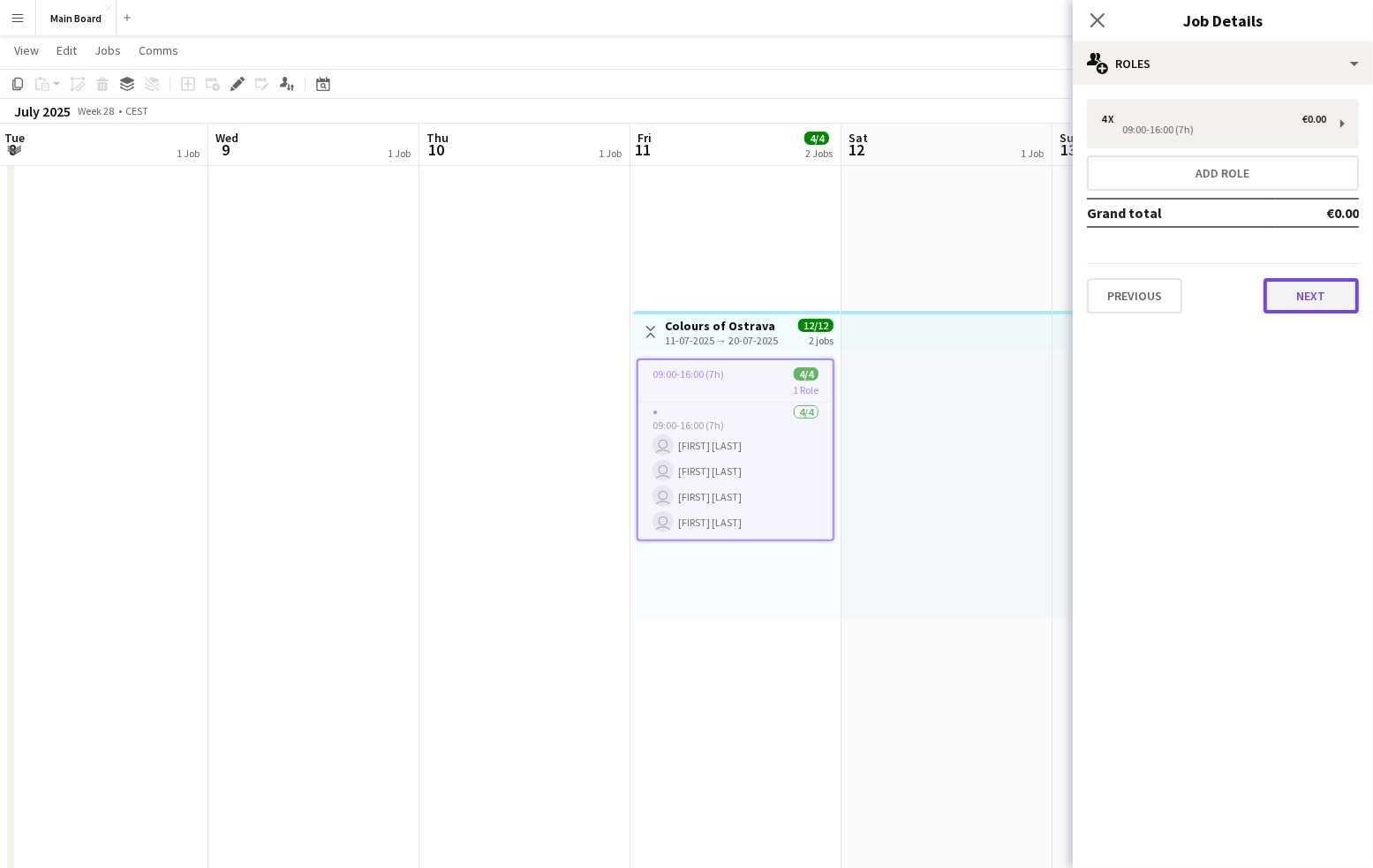 click on "Next" at bounding box center (1311, 296) 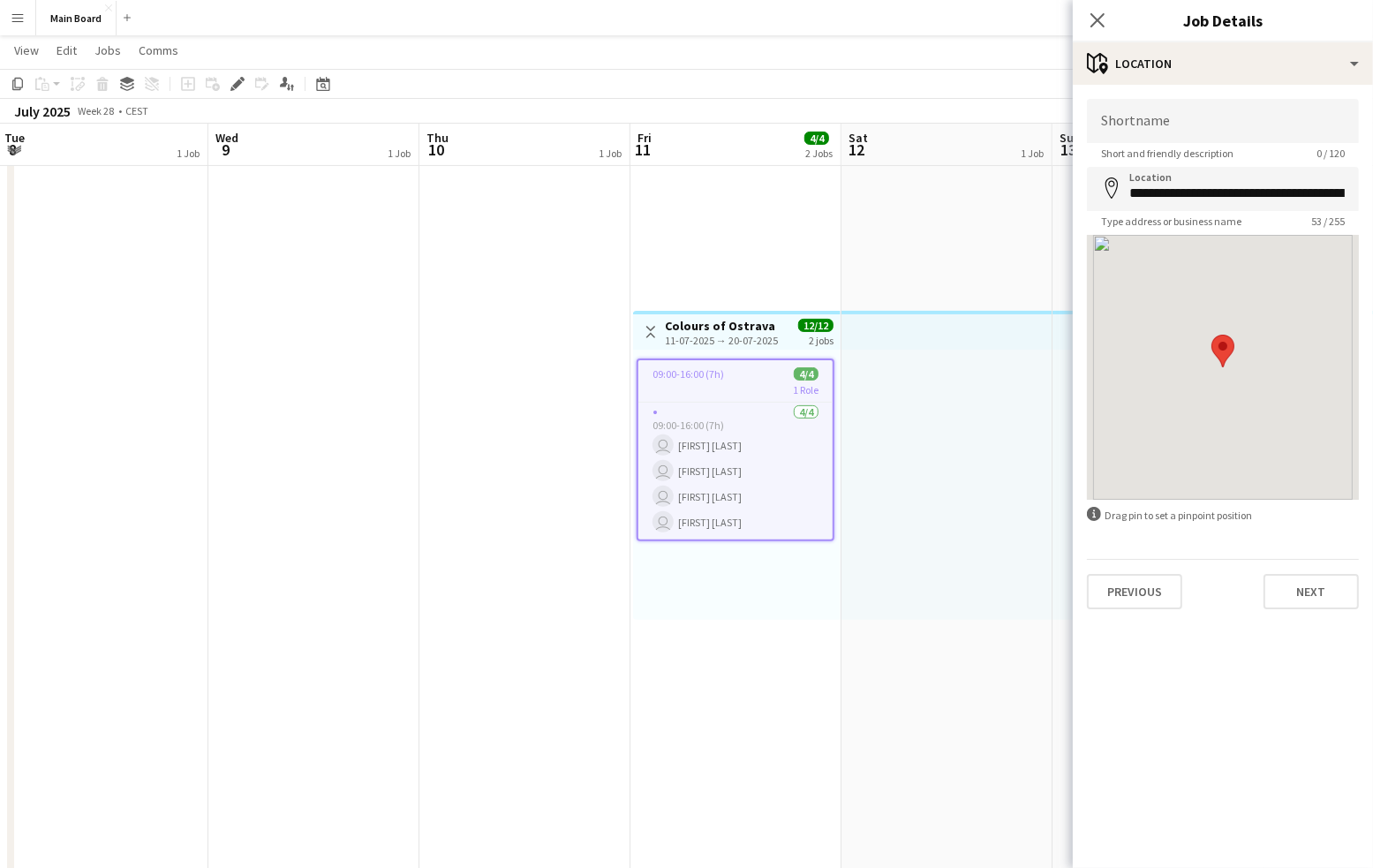 scroll, scrollTop: 0, scrollLeft: 636, axis: horizontal 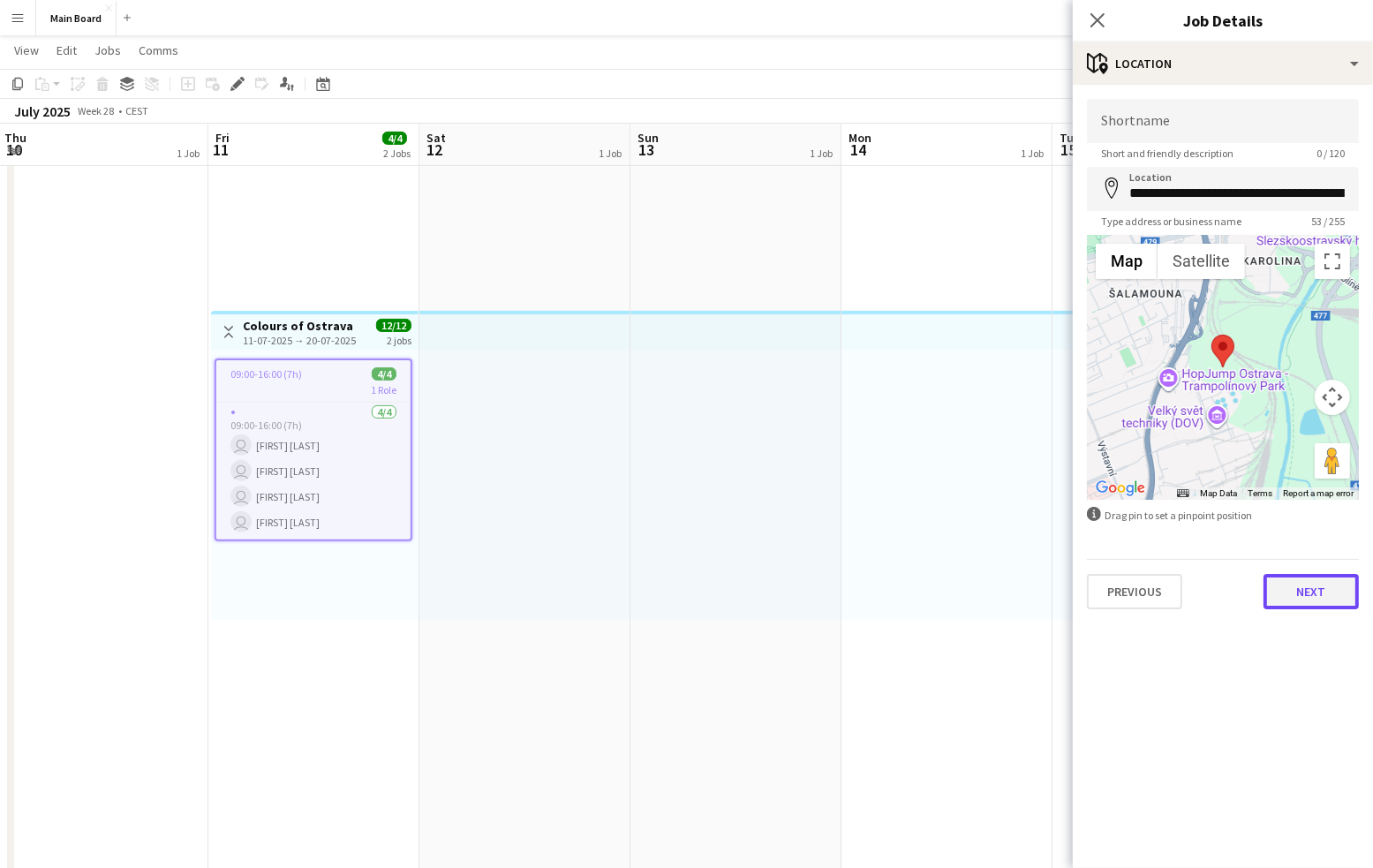 click on "Next" at bounding box center [1311, 592] 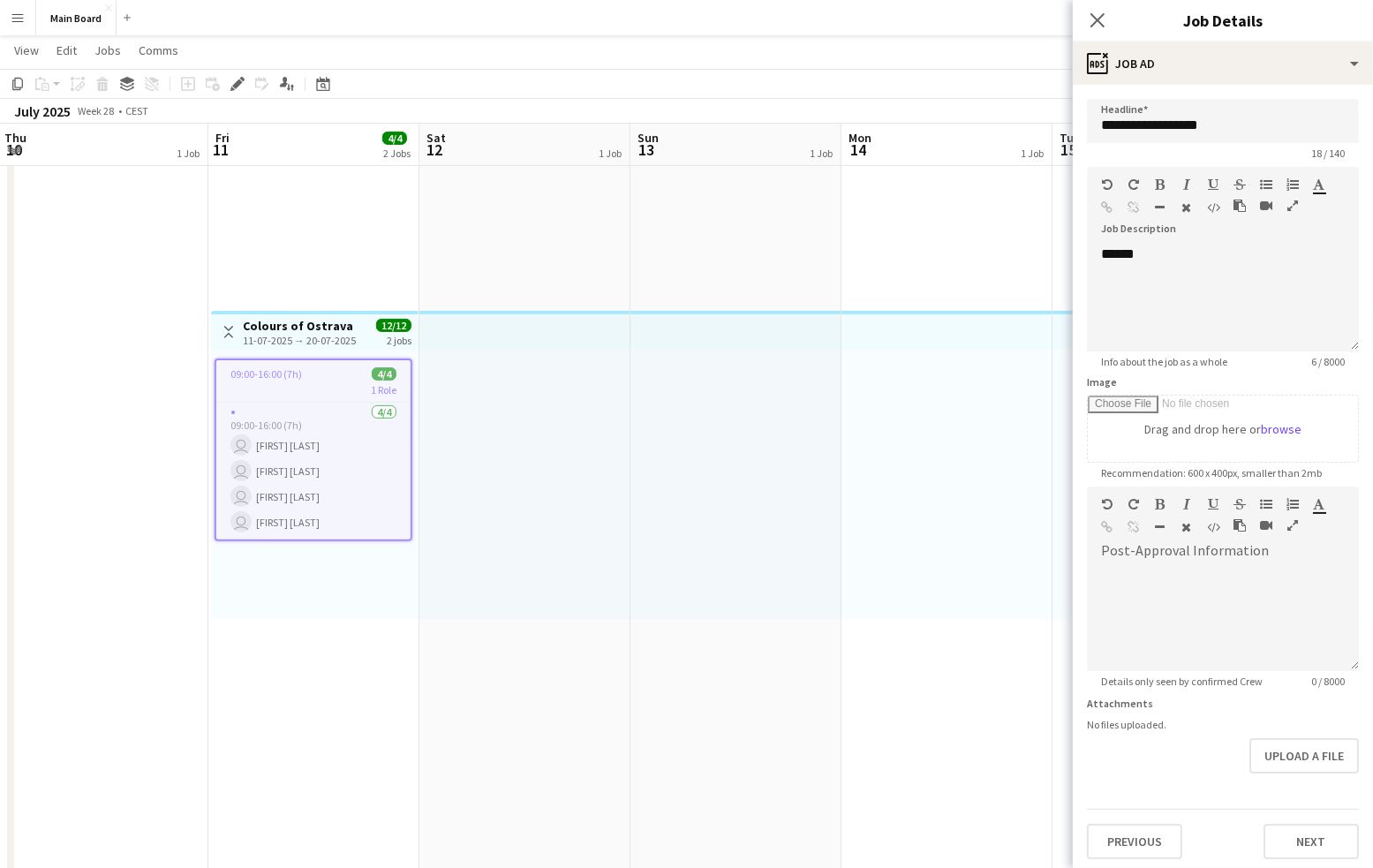 scroll, scrollTop: 0, scrollLeft: 636, axis: horizontal 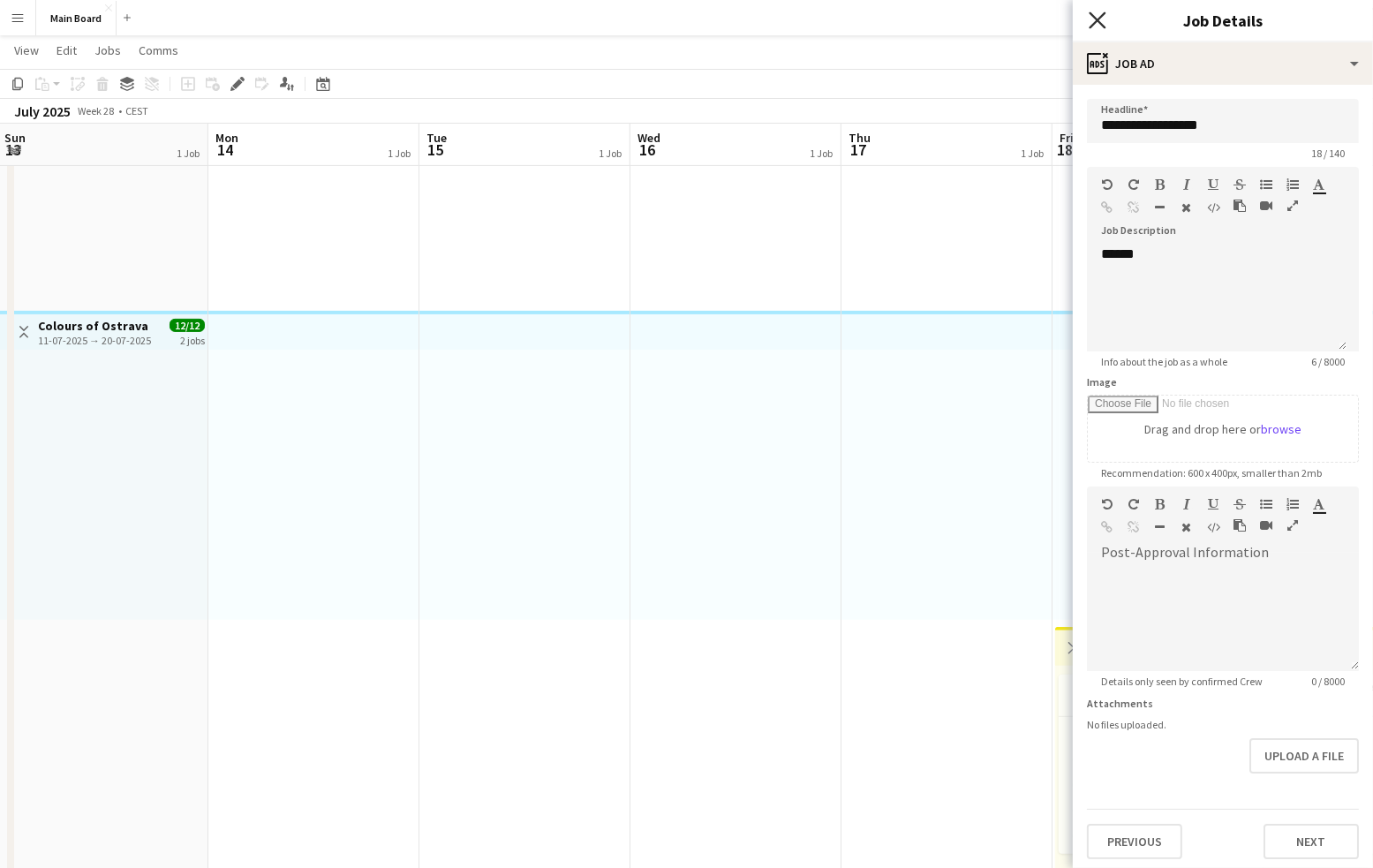 click 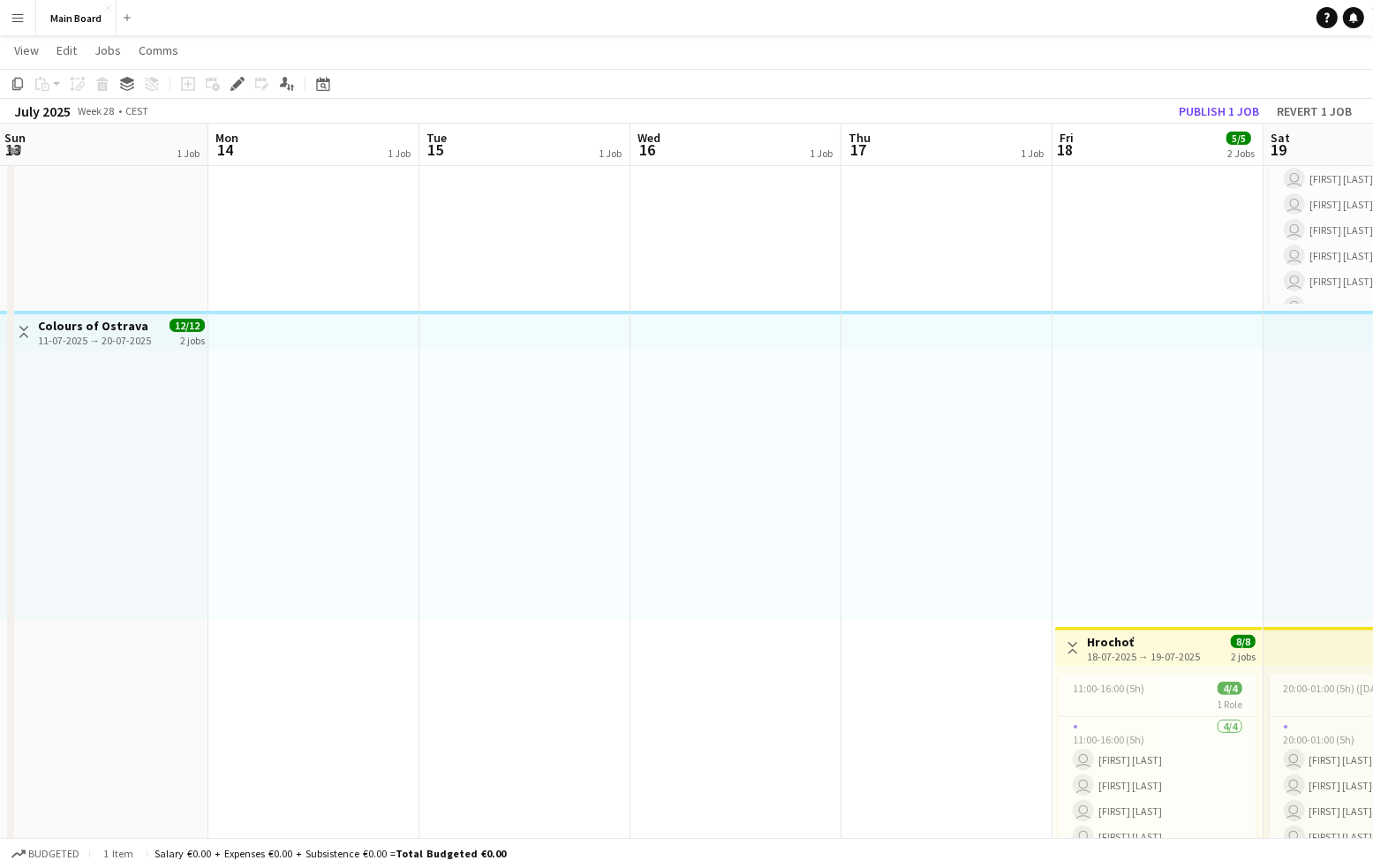 click on "Menu" at bounding box center [18, 18] 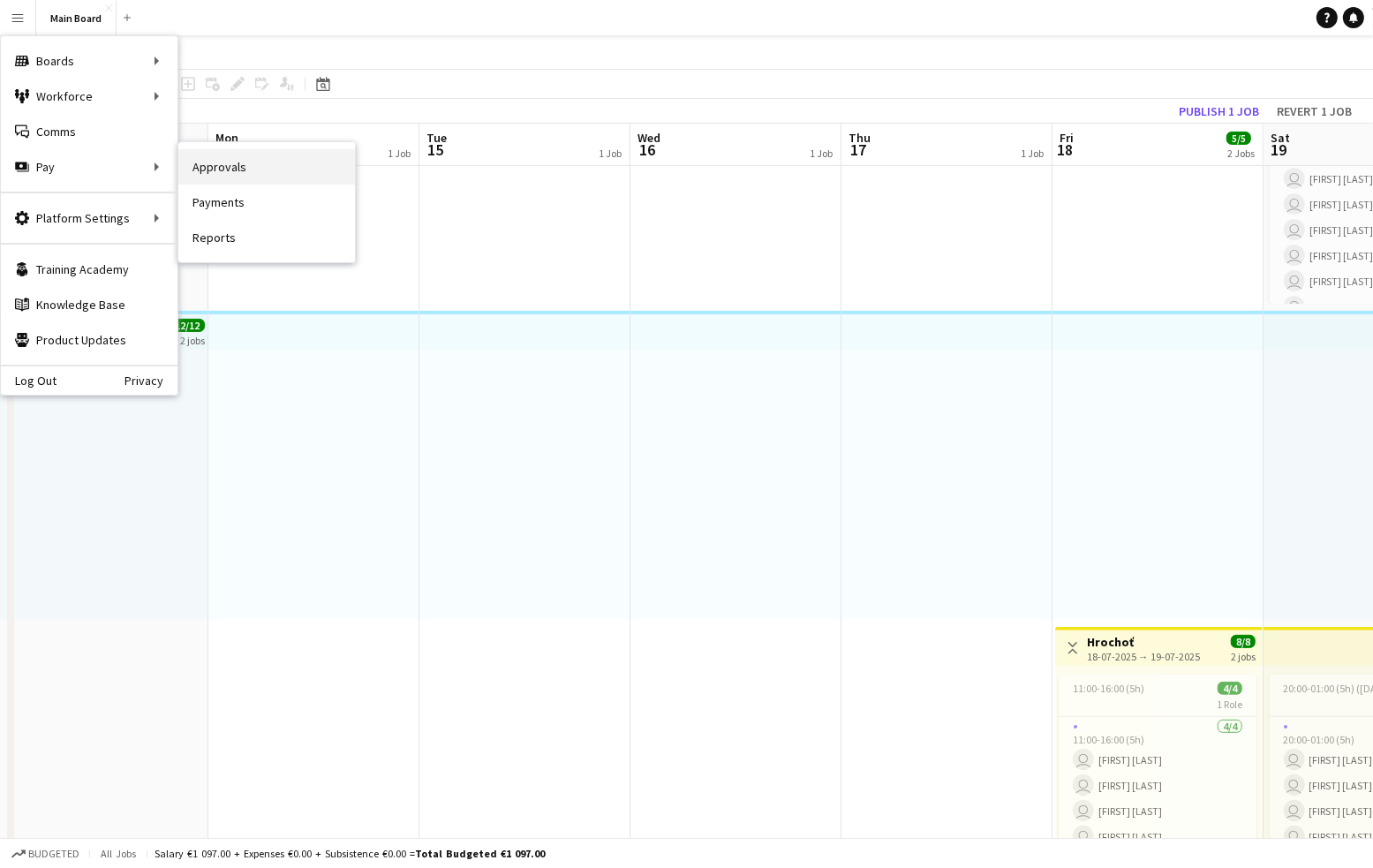 click on "Approvals" at bounding box center (267, 167) 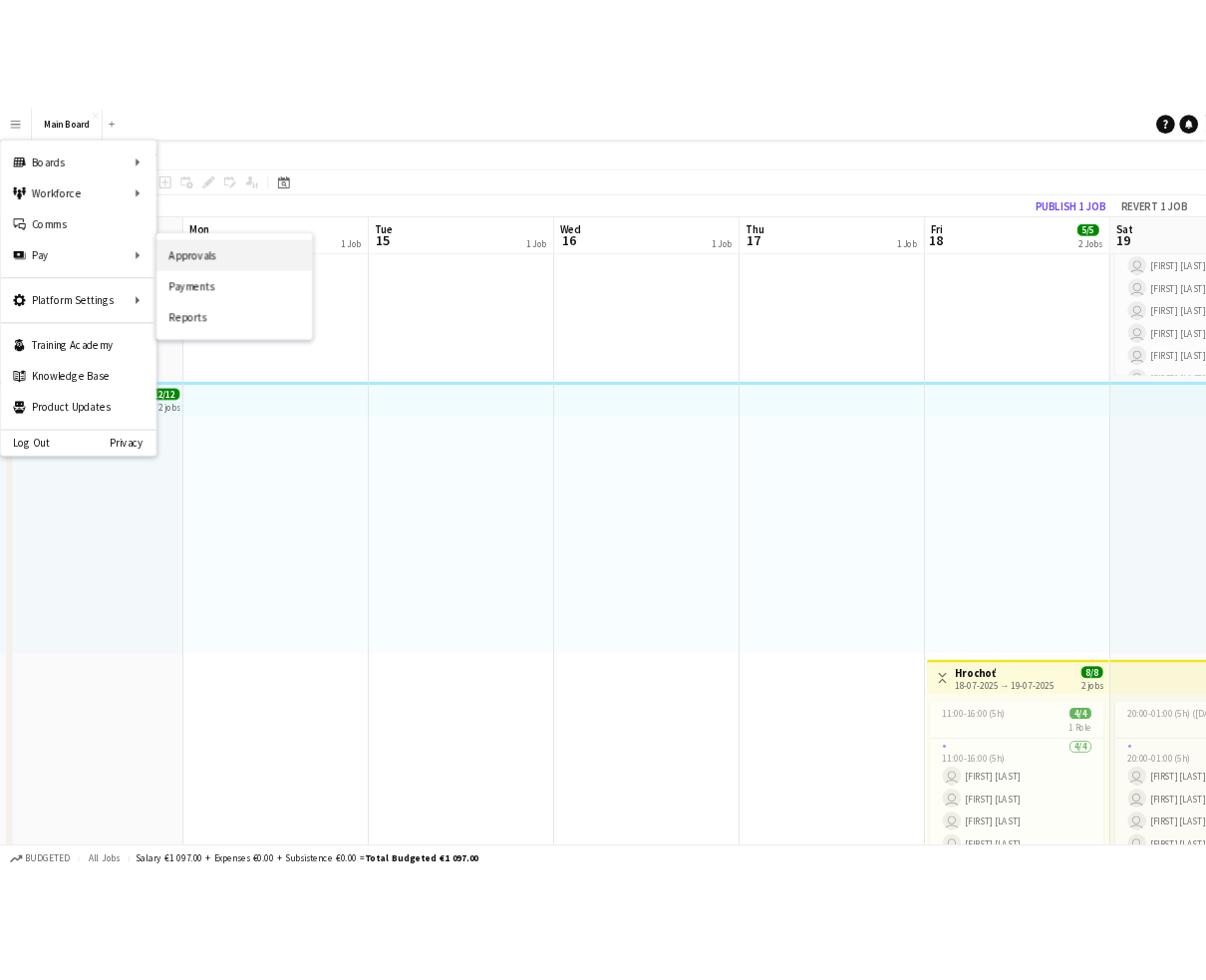 scroll, scrollTop: 0, scrollLeft: 0, axis: both 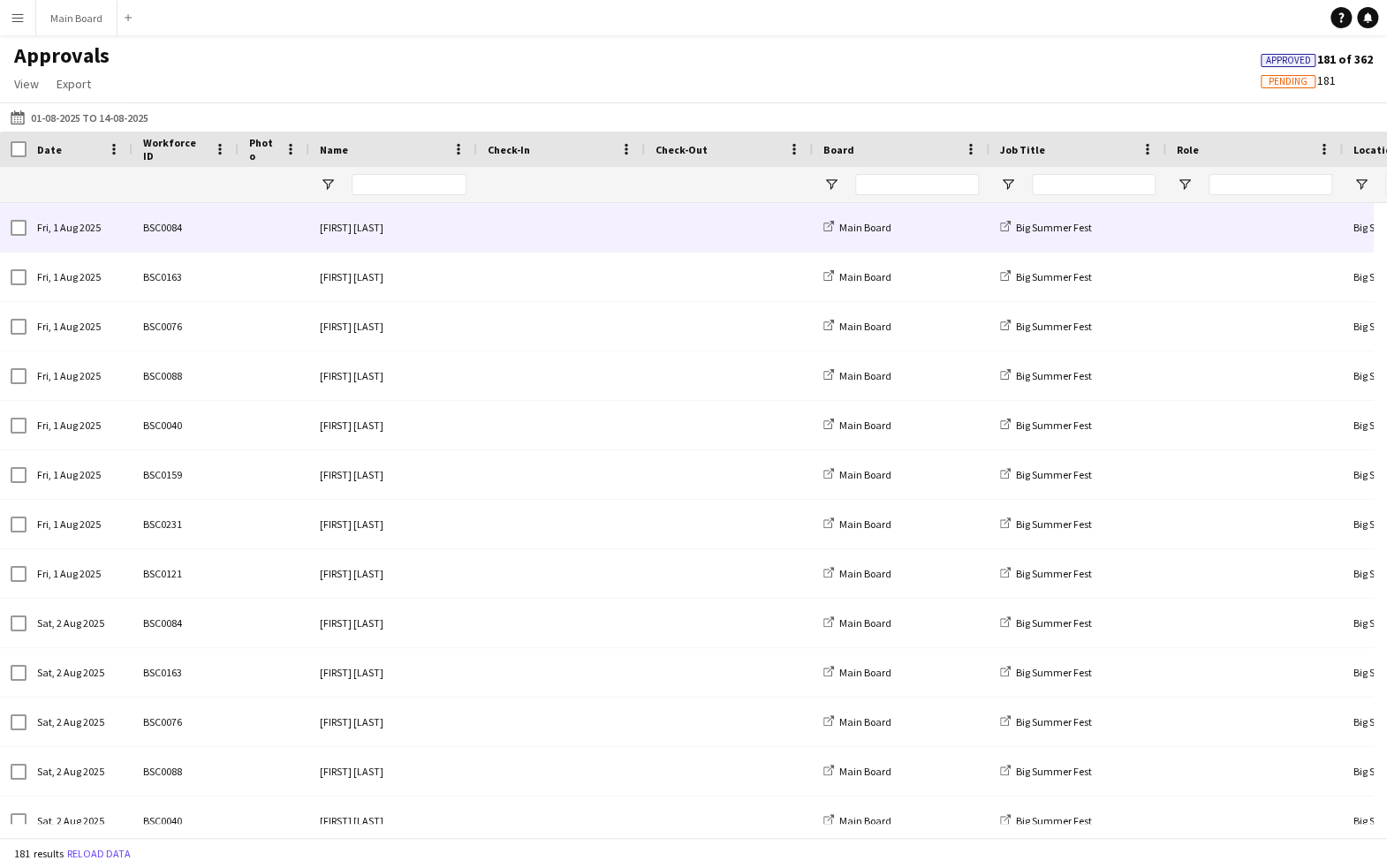 click at bounding box center [561, 227] 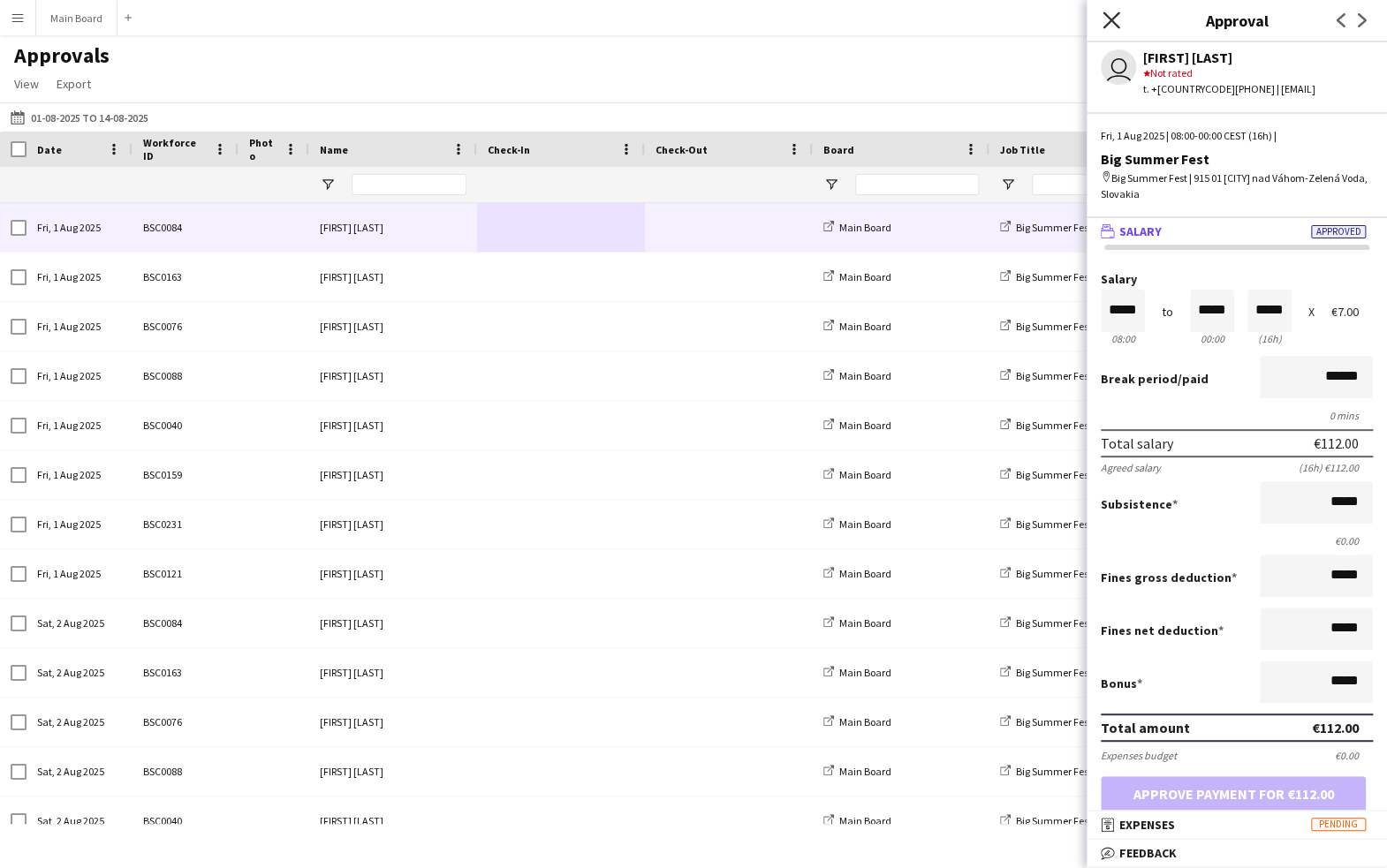 click 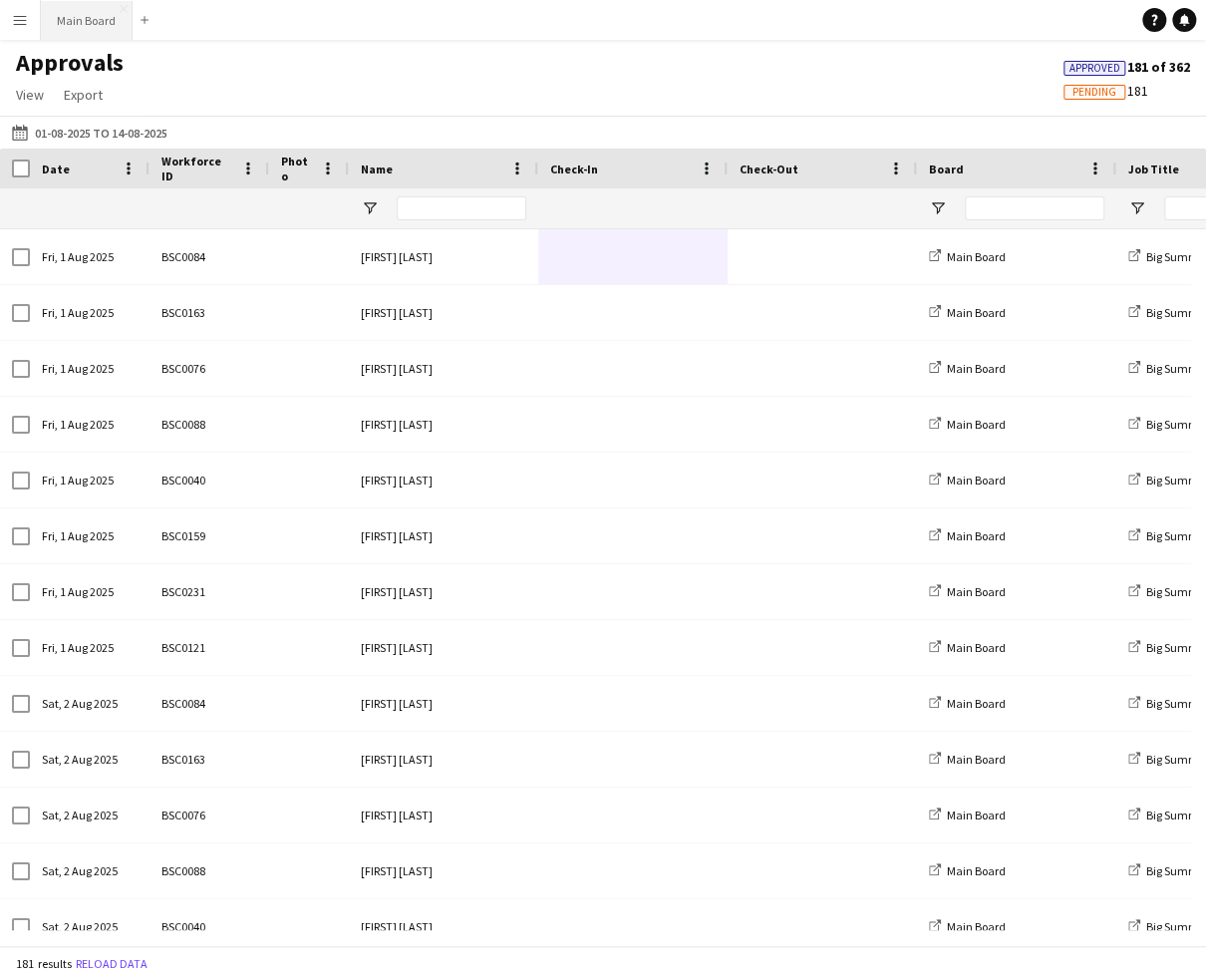 click on "Main Board
Close" at bounding box center (87, 20) 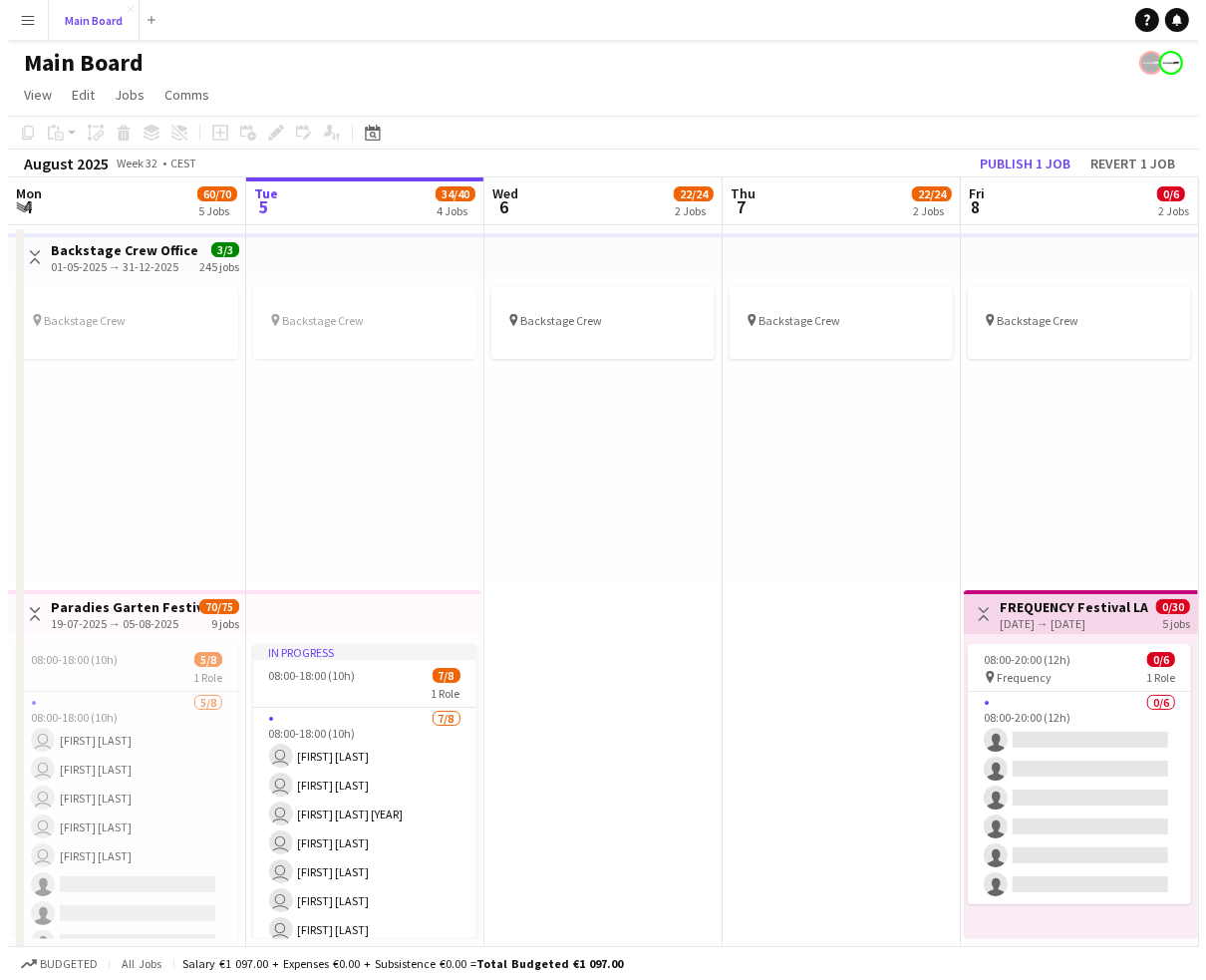 scroll, scrollTop: 0, scrollLeft: 476, axis: horizontal 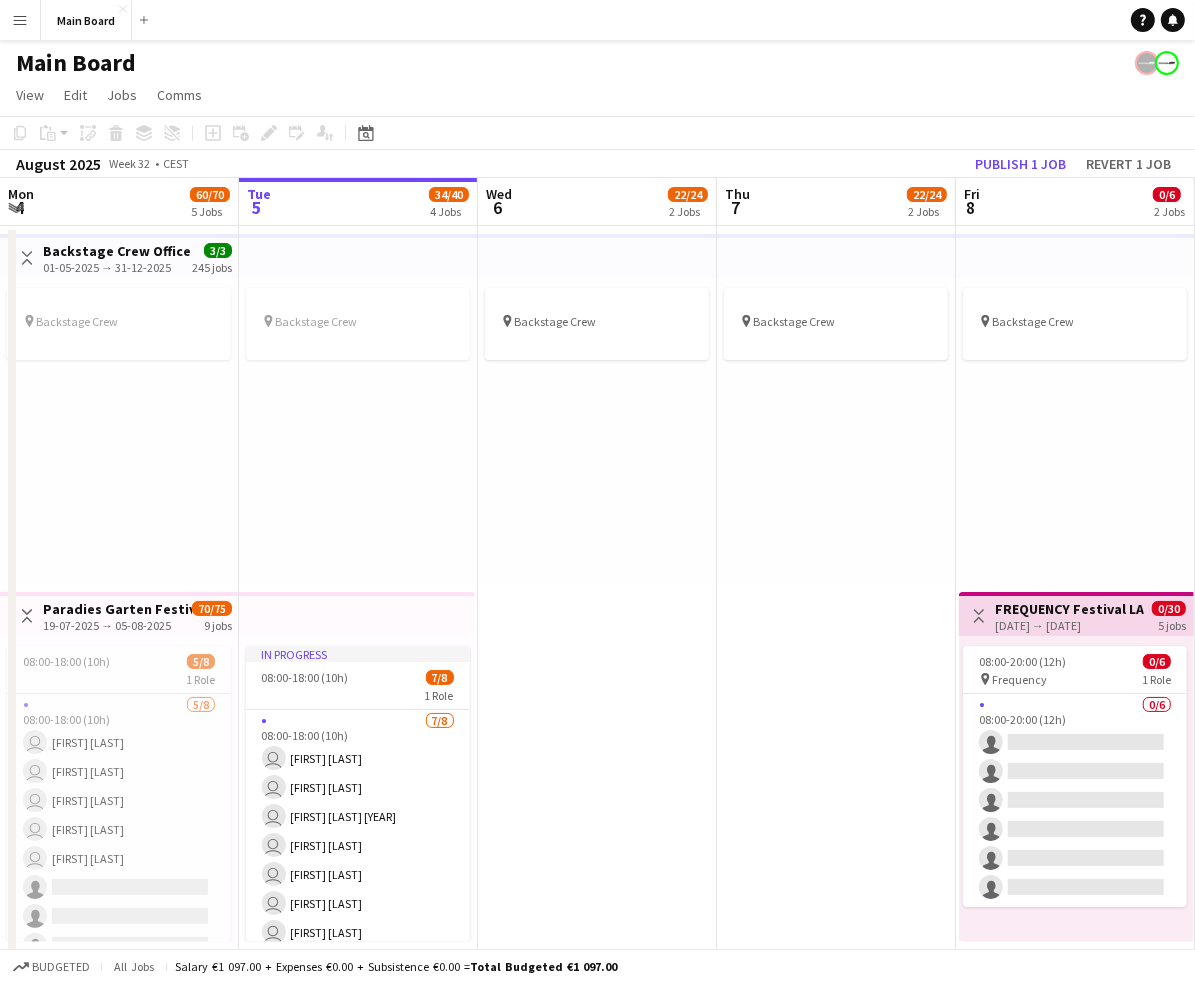 click on "01-05-2025 → 31-12-2025" at bounding box center (117, 267) 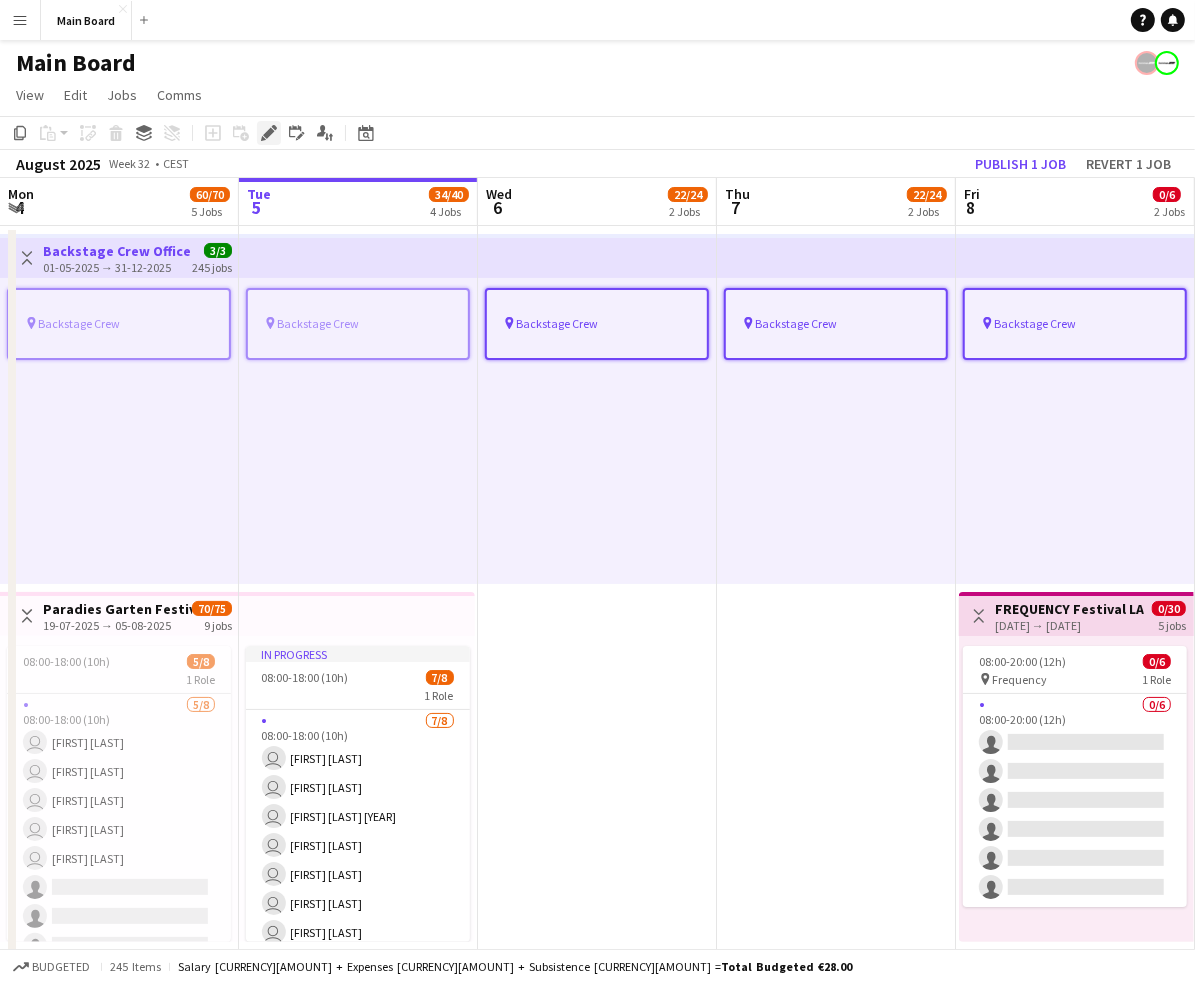 click 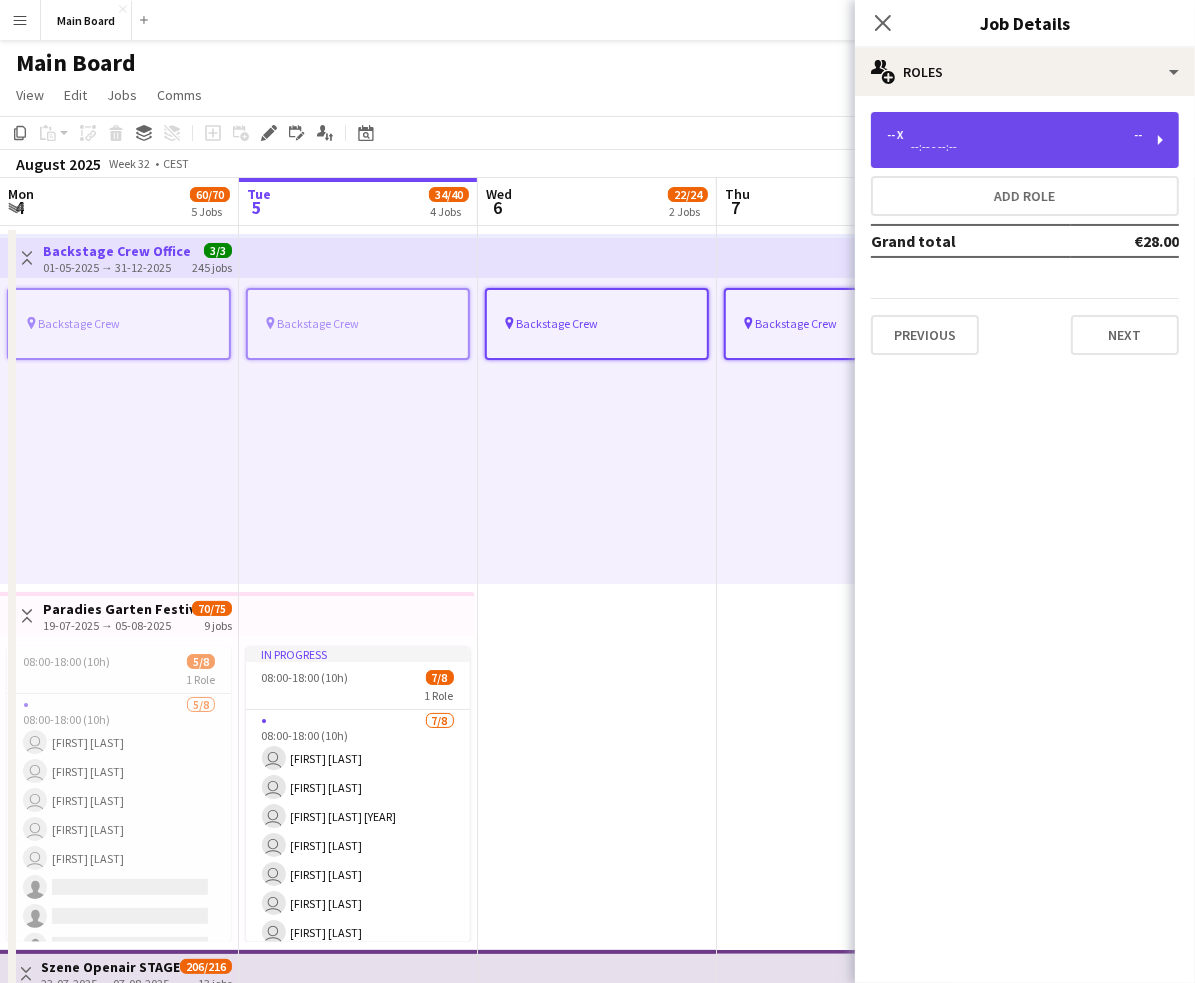 click on "-- x       --" at bounding box center (1014, 135) 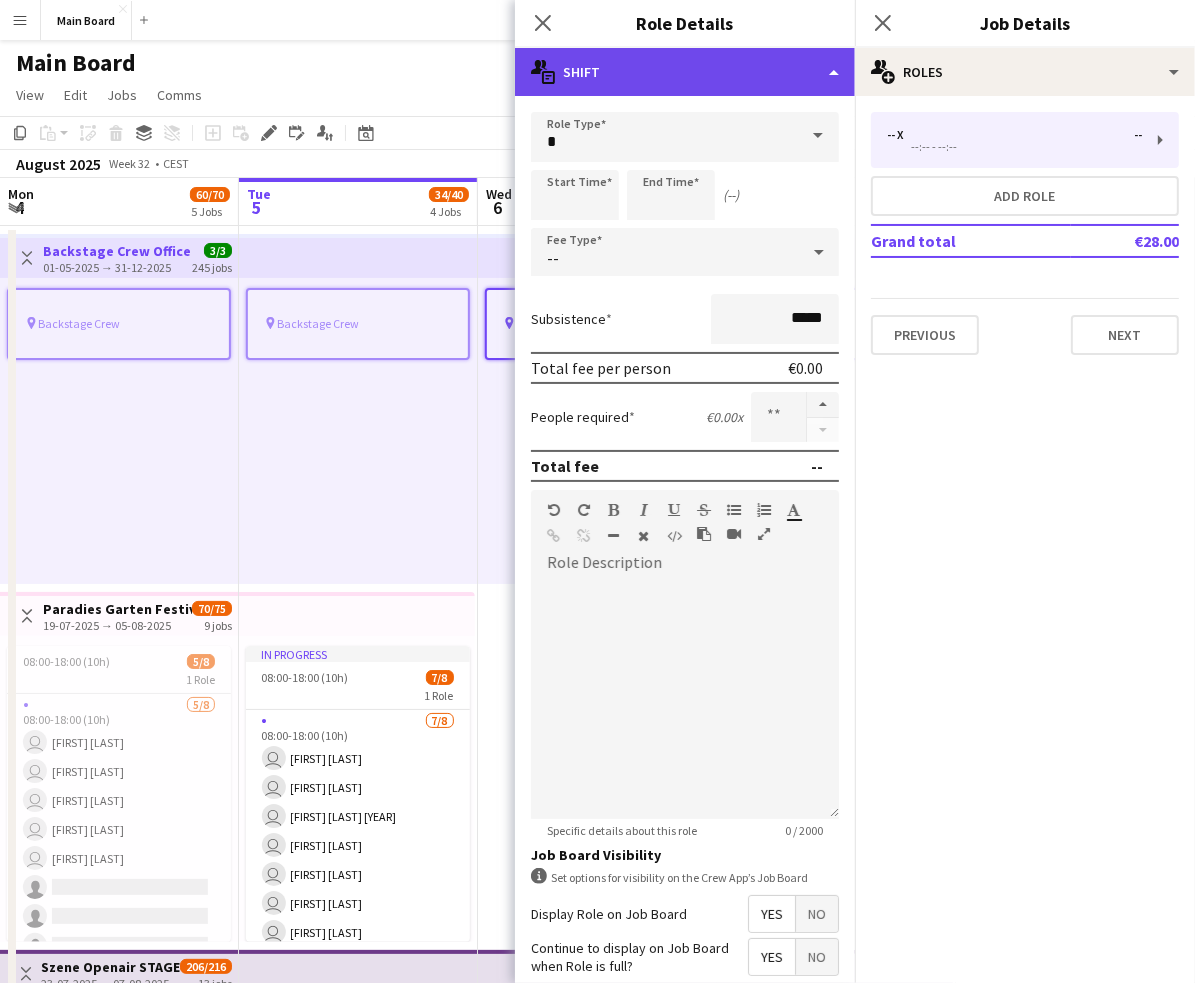 click on "multiple-actions-text
Shift" 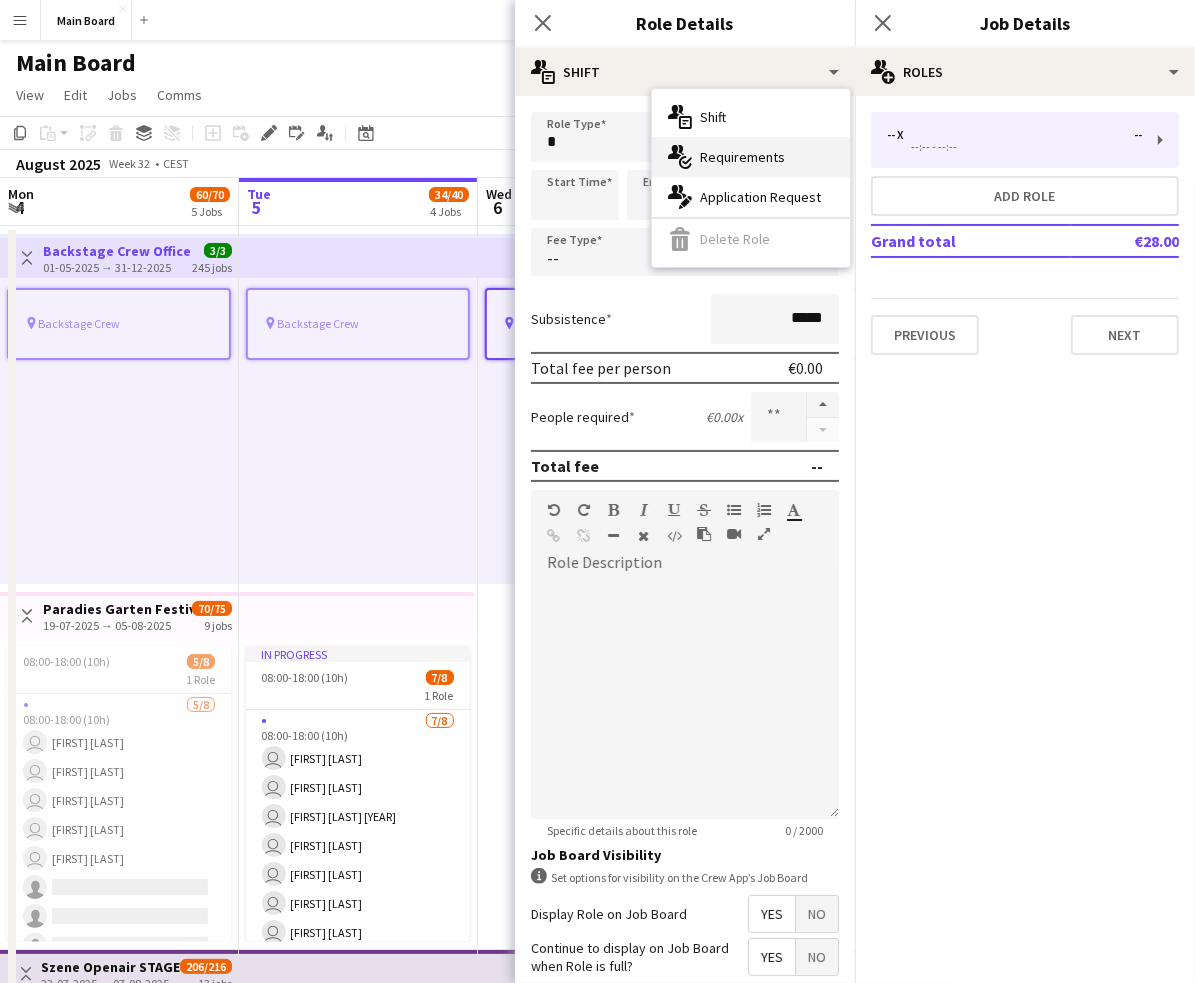 click on "multiple-actions-check-2
Requirements" at bounding box center [751, 157] 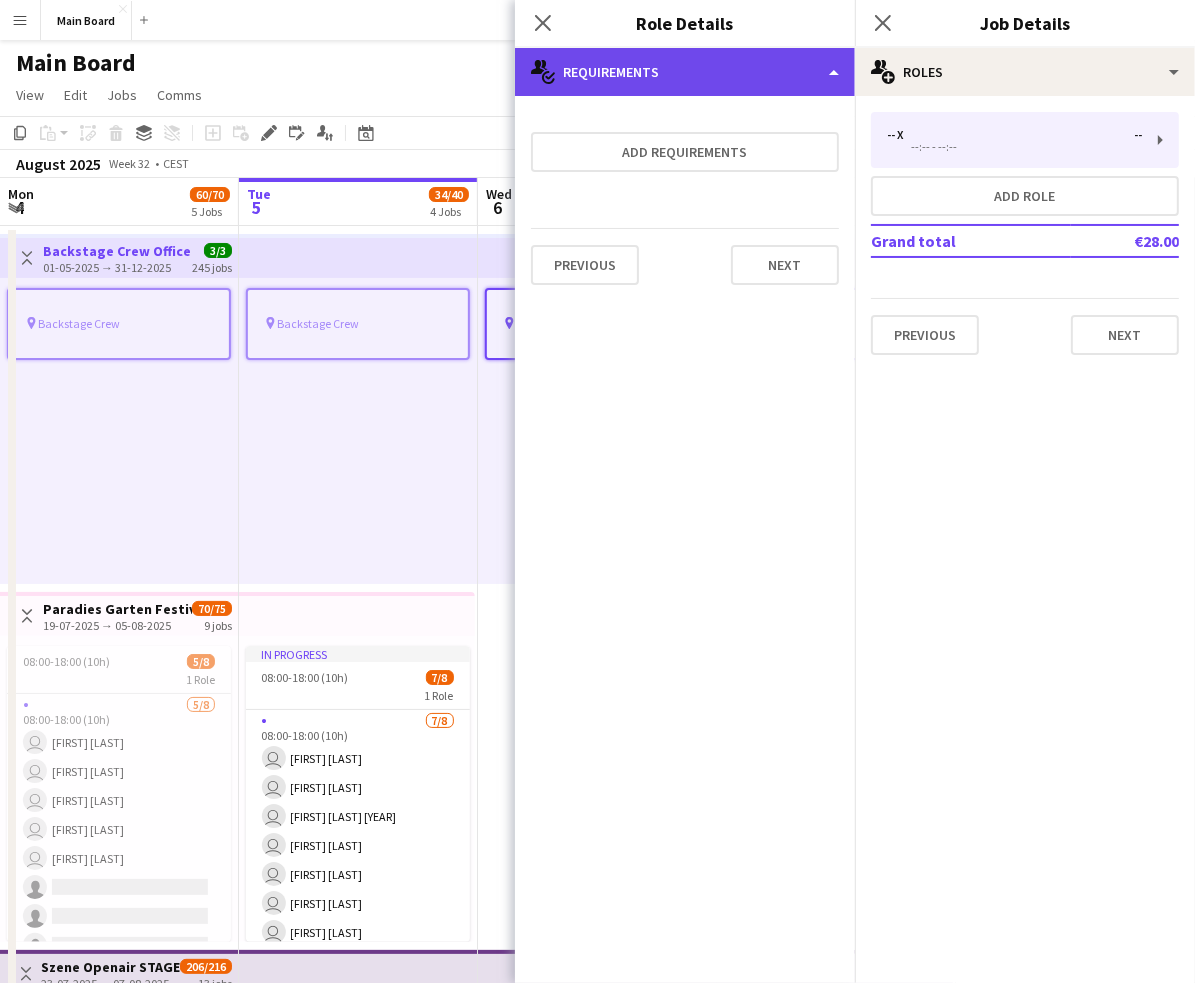 click on "multiple-actions-check-2
Requirements" 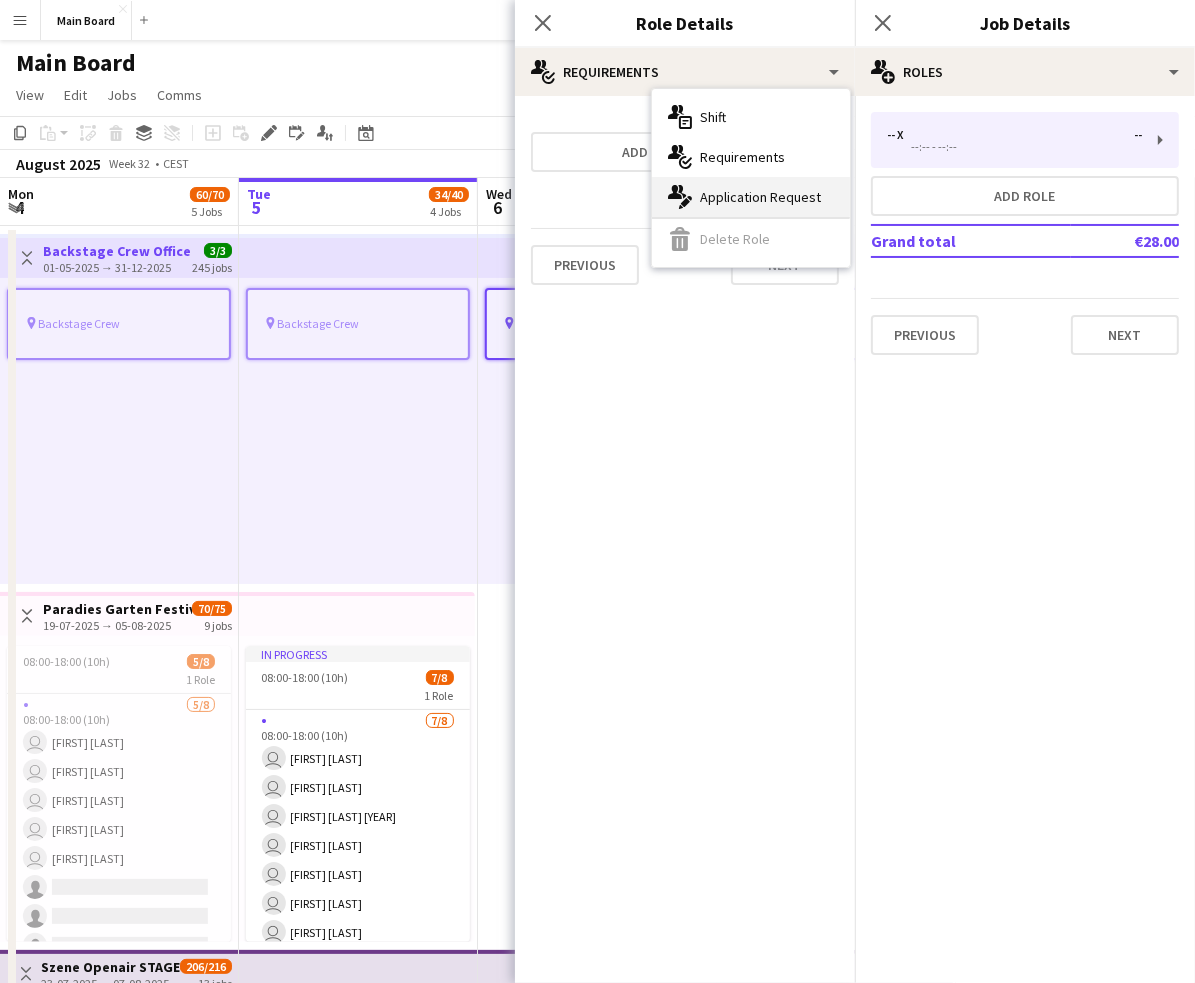 click on "multiple-actions-edit-1
Application Request" at bounding box center [751, 197] 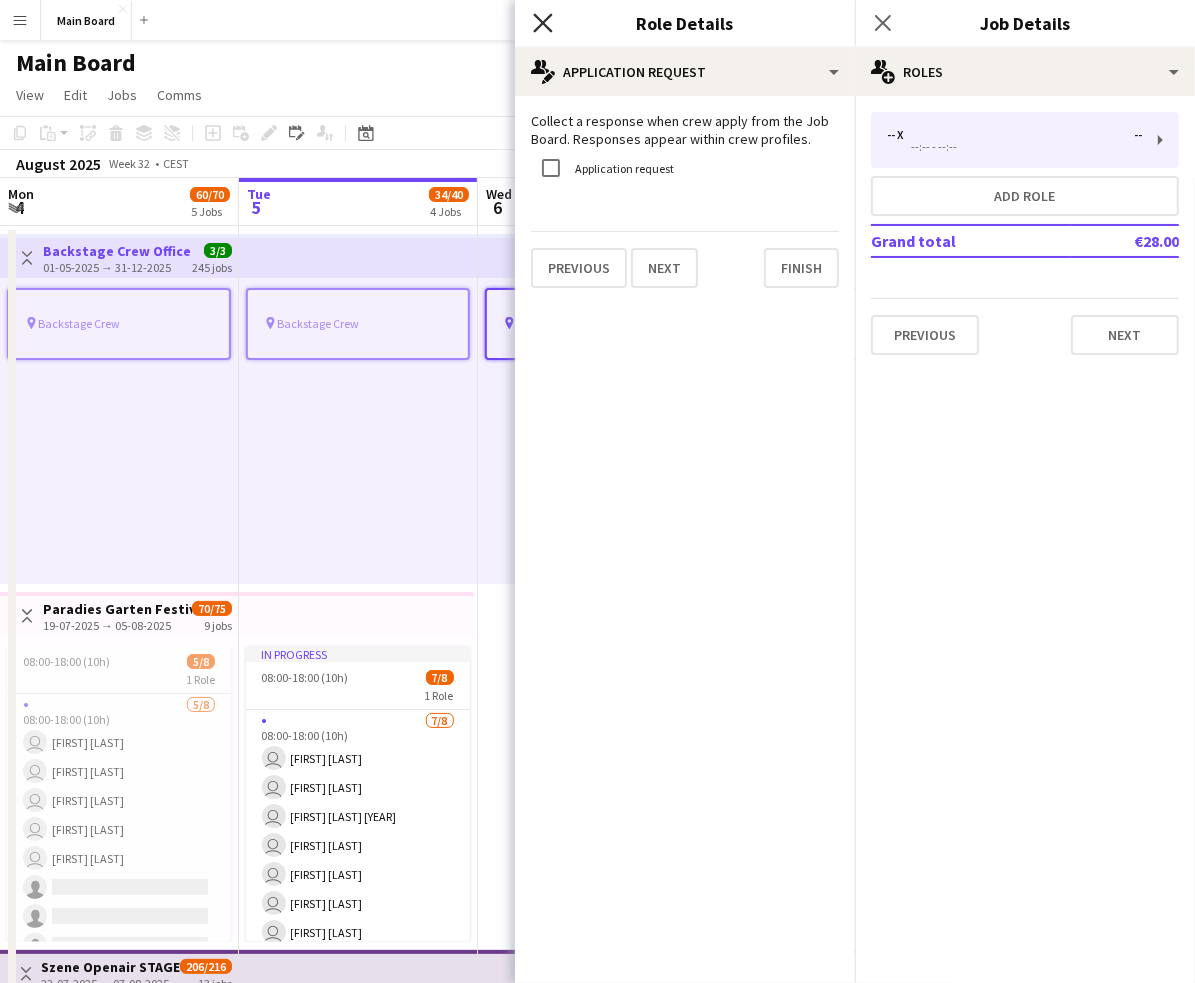 click 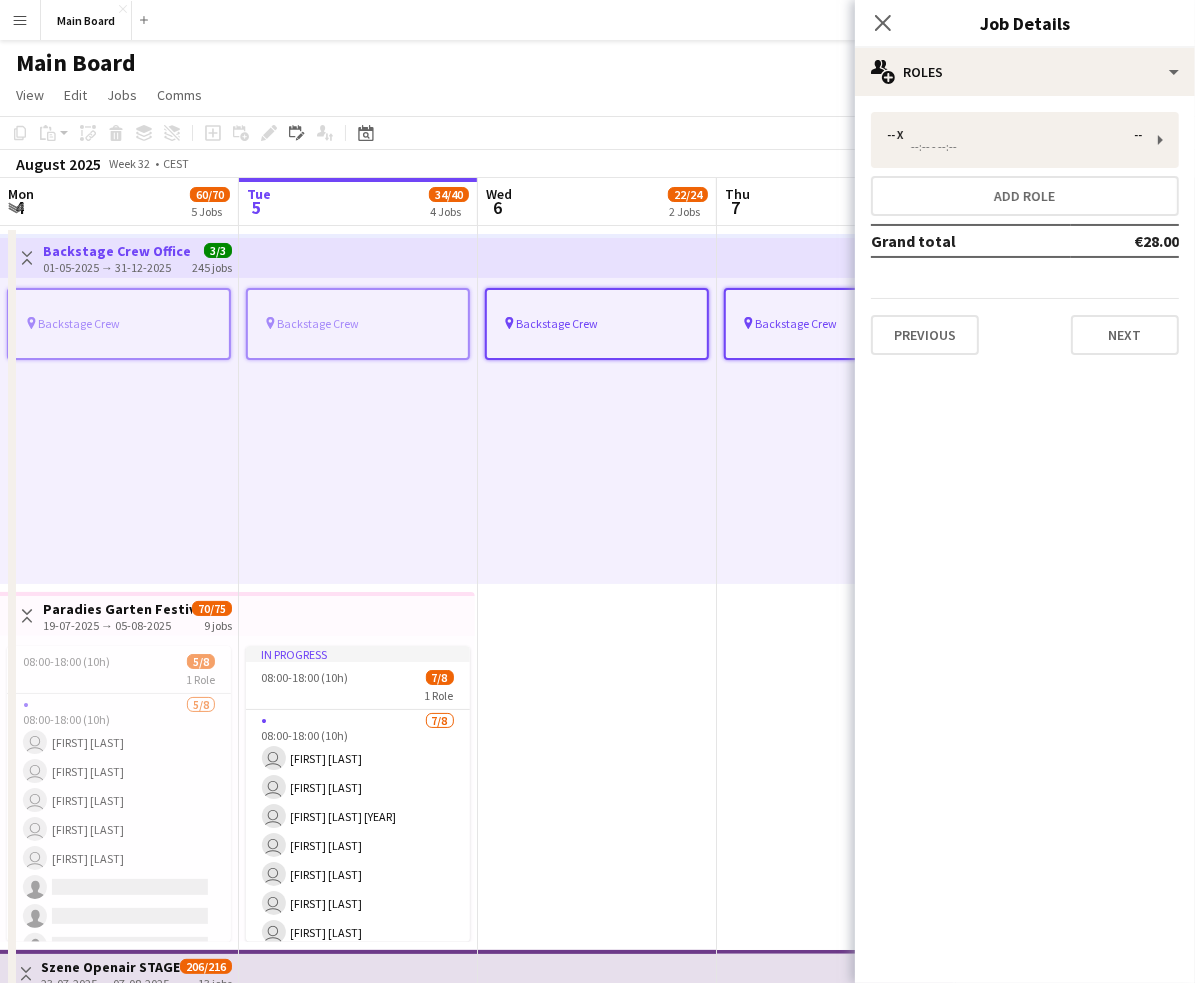 click on "Main Board" 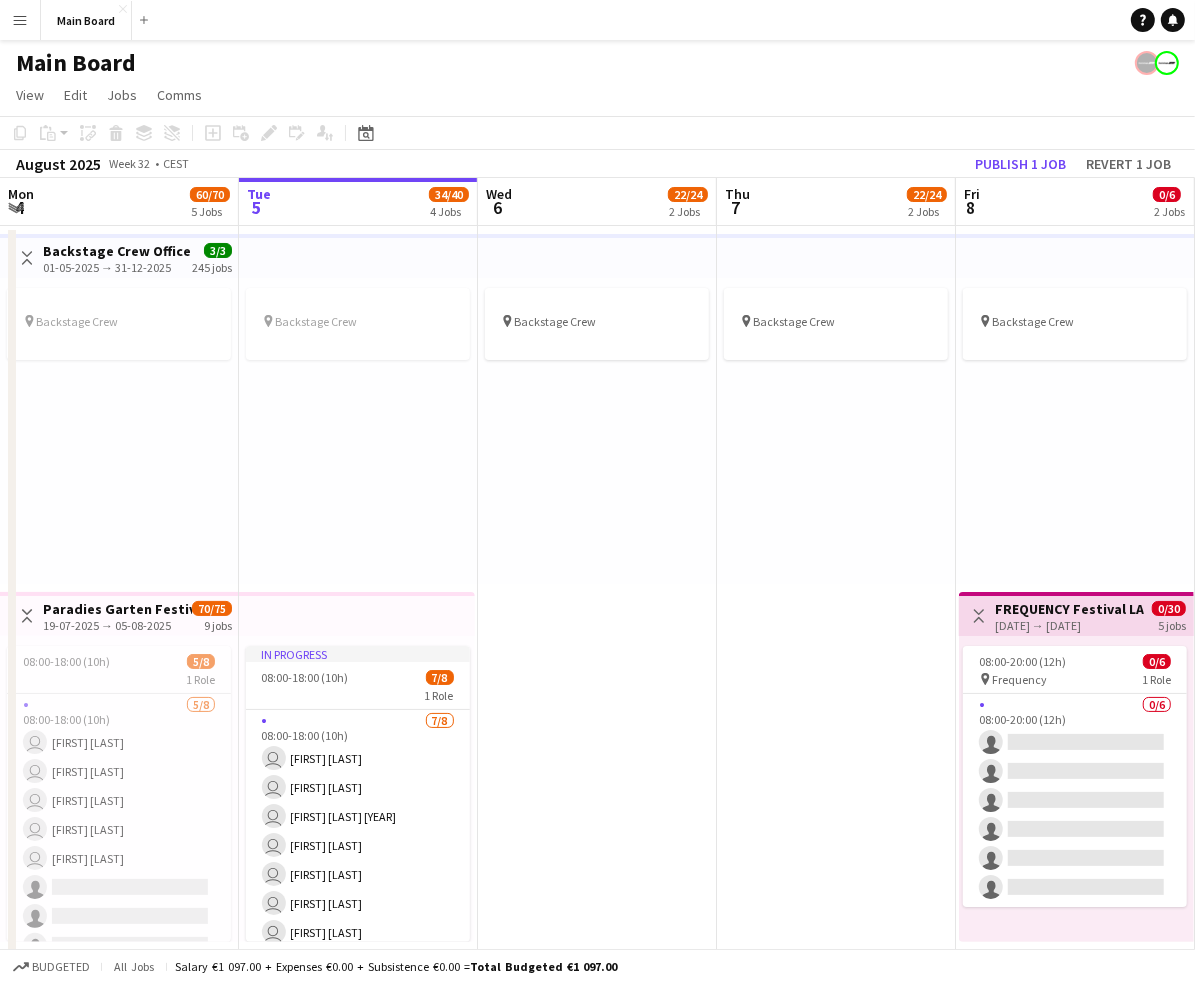 click on "01-05-2025 → 31-12-2025" at bounding box center (117, 267) 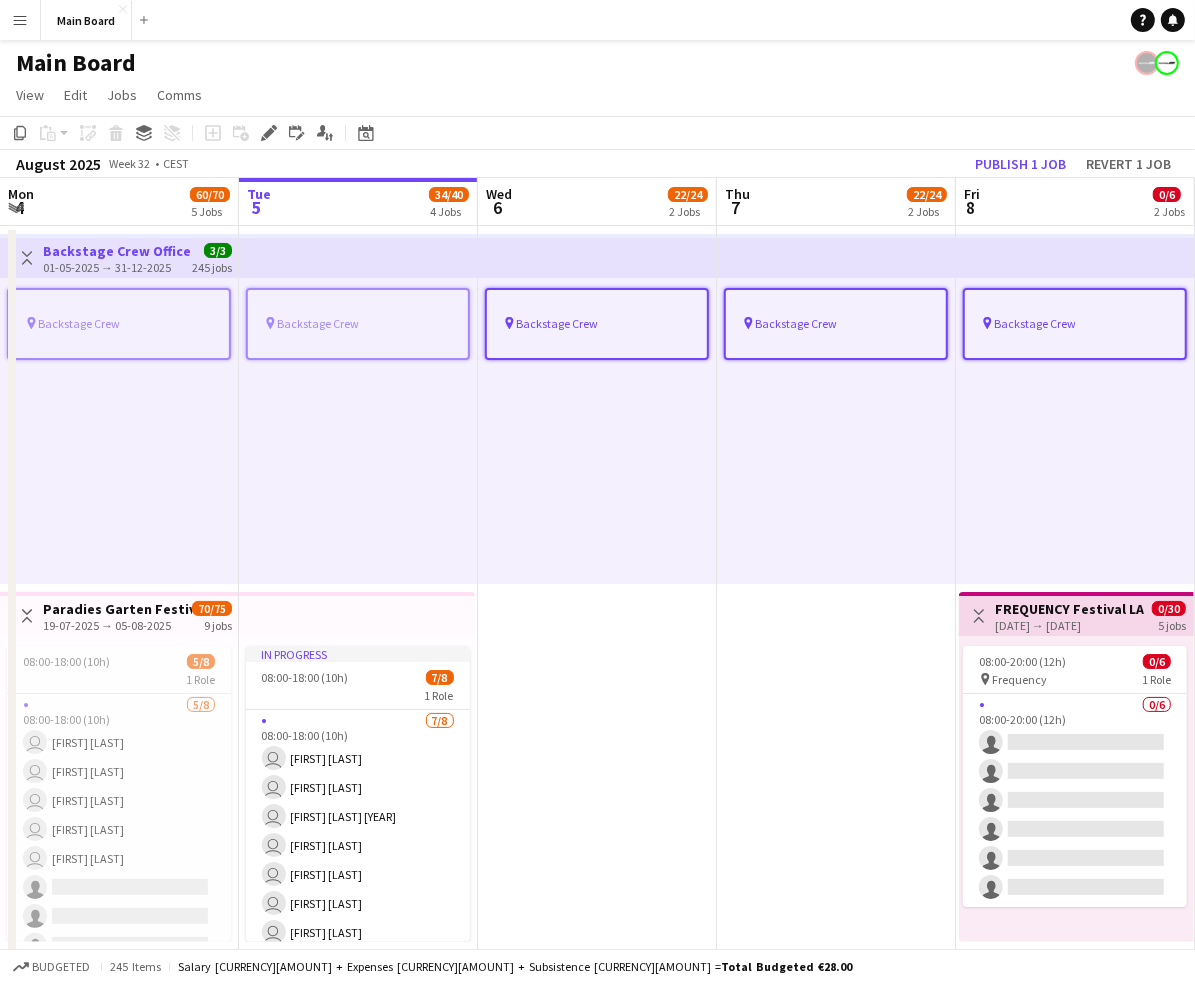 click on "01-05-2025 → 31-12-2025" at bounding box center [117, 267] 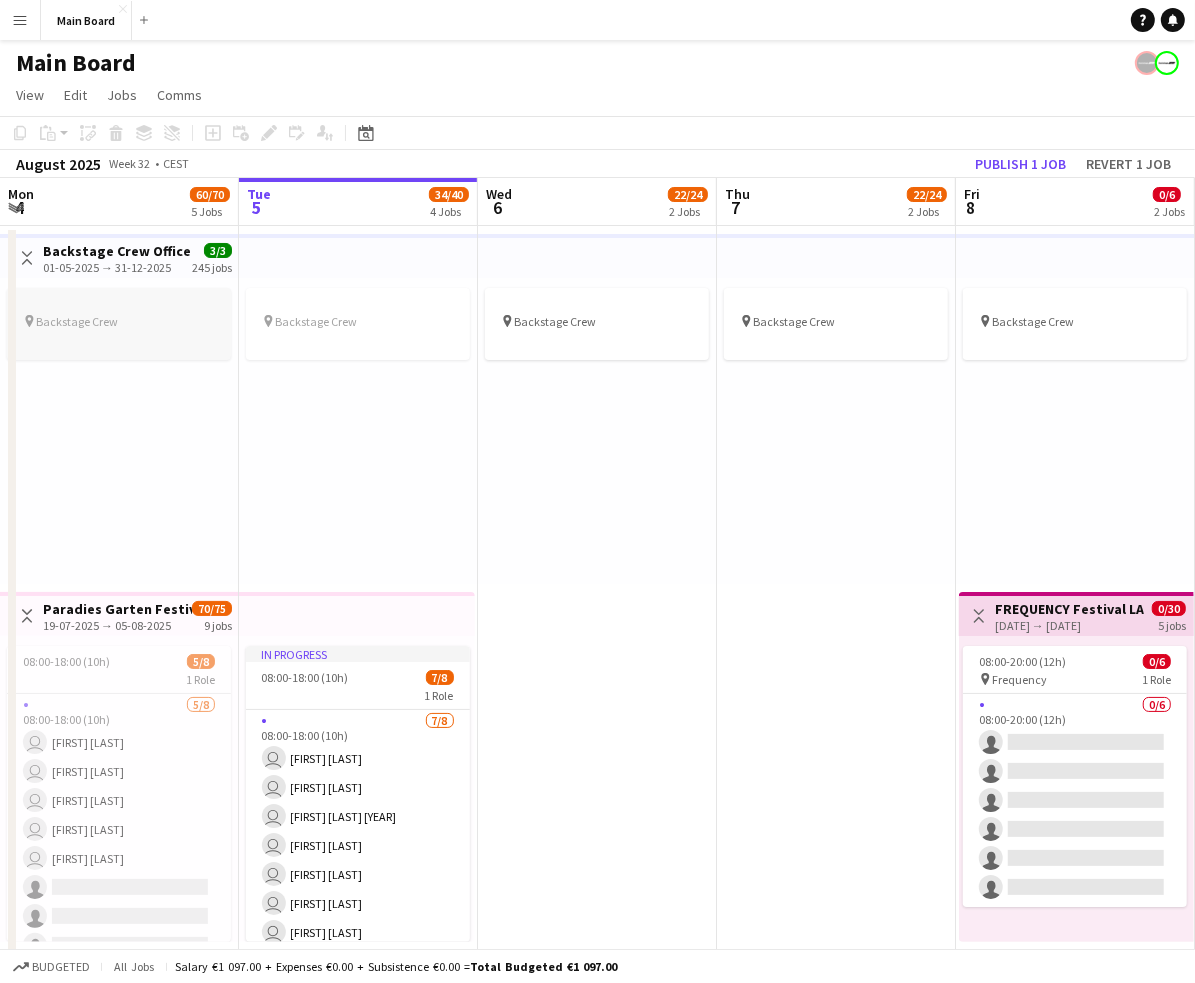 click on "pin
Backstage Crew" at bounding box center (119, 321) 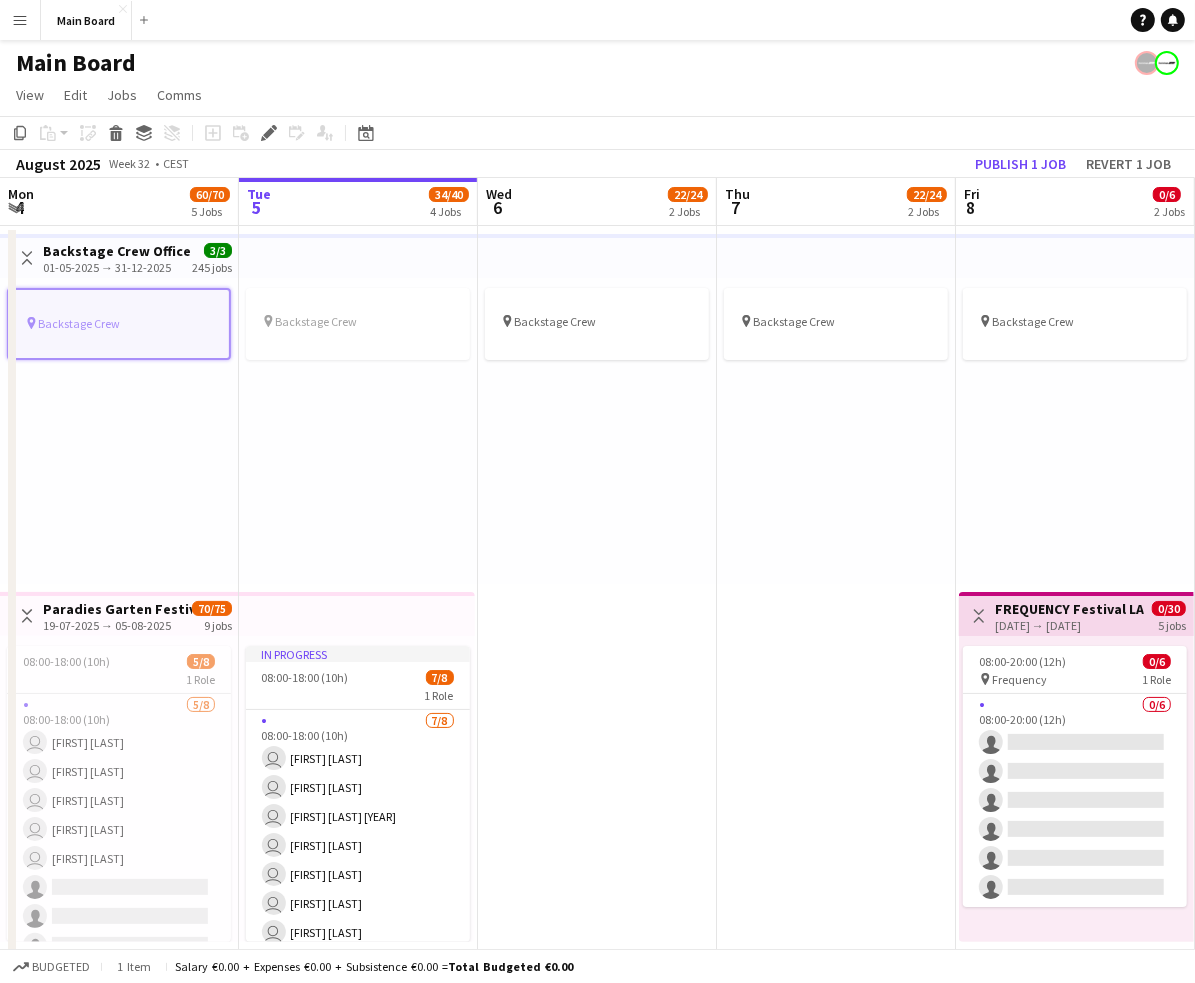 click on "01-05-2025 → 31-12-2025" at bounding box center [117, 267] 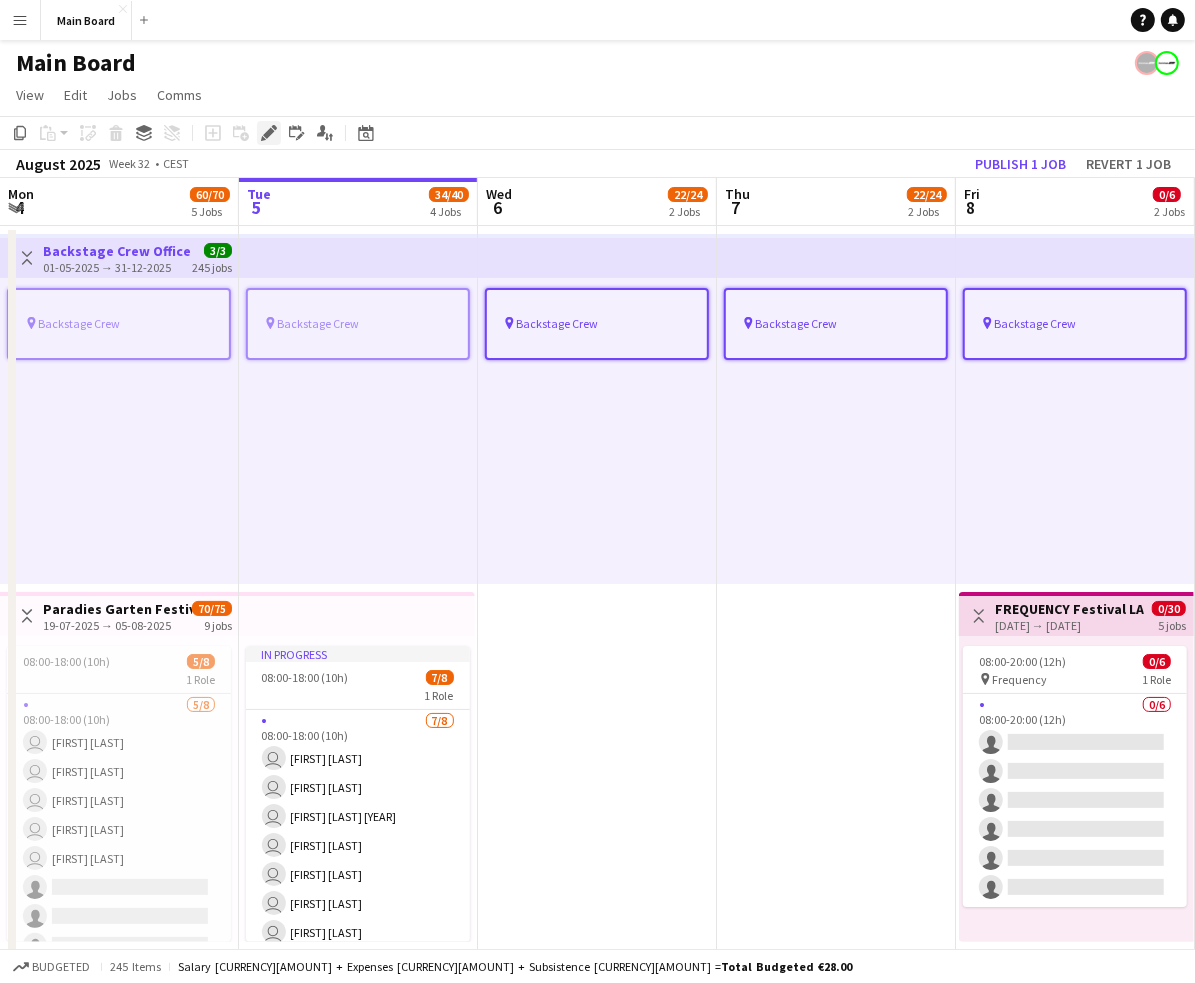 click on "Edit" 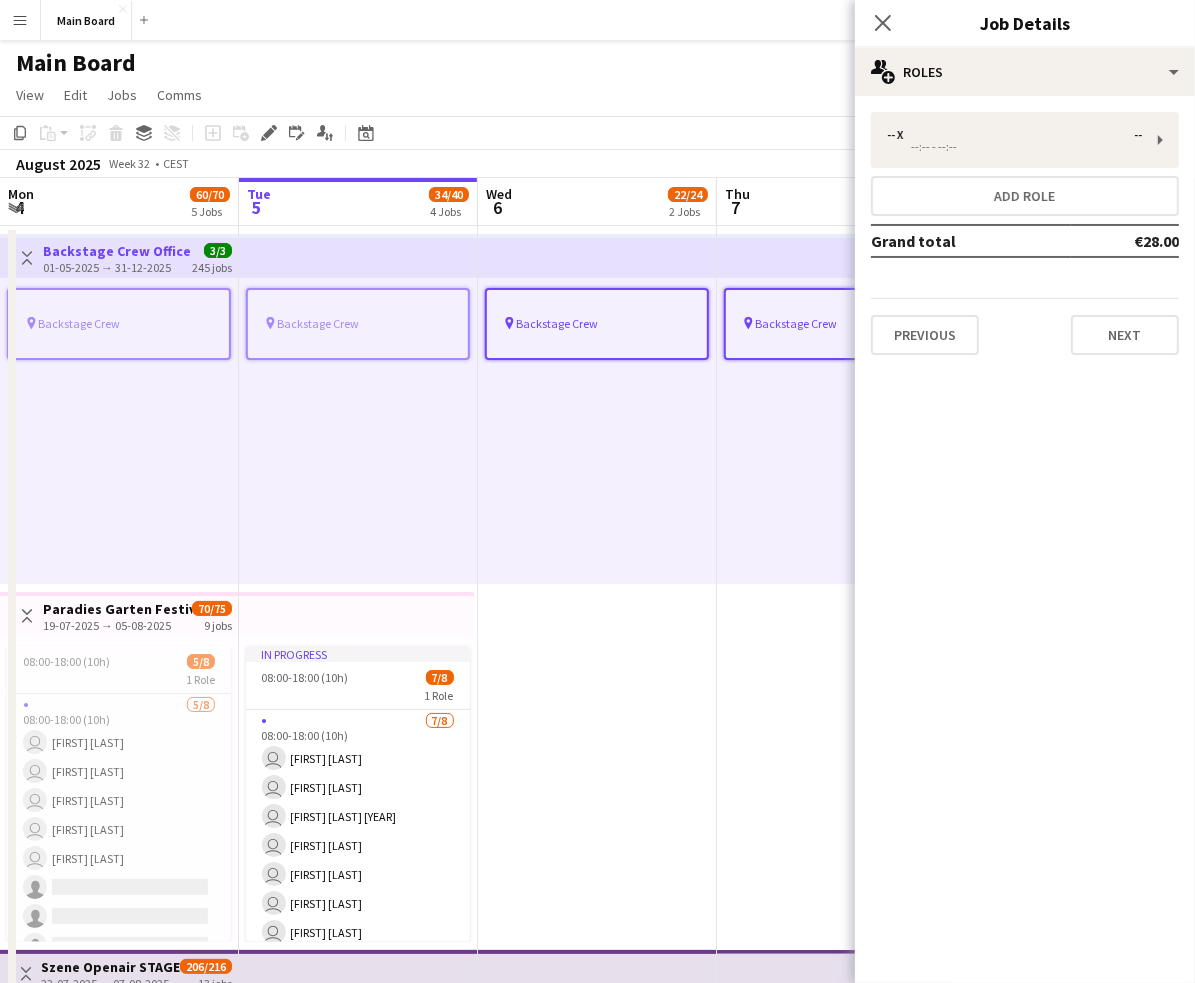 click on "Menu" at bounding box center [20, 20] 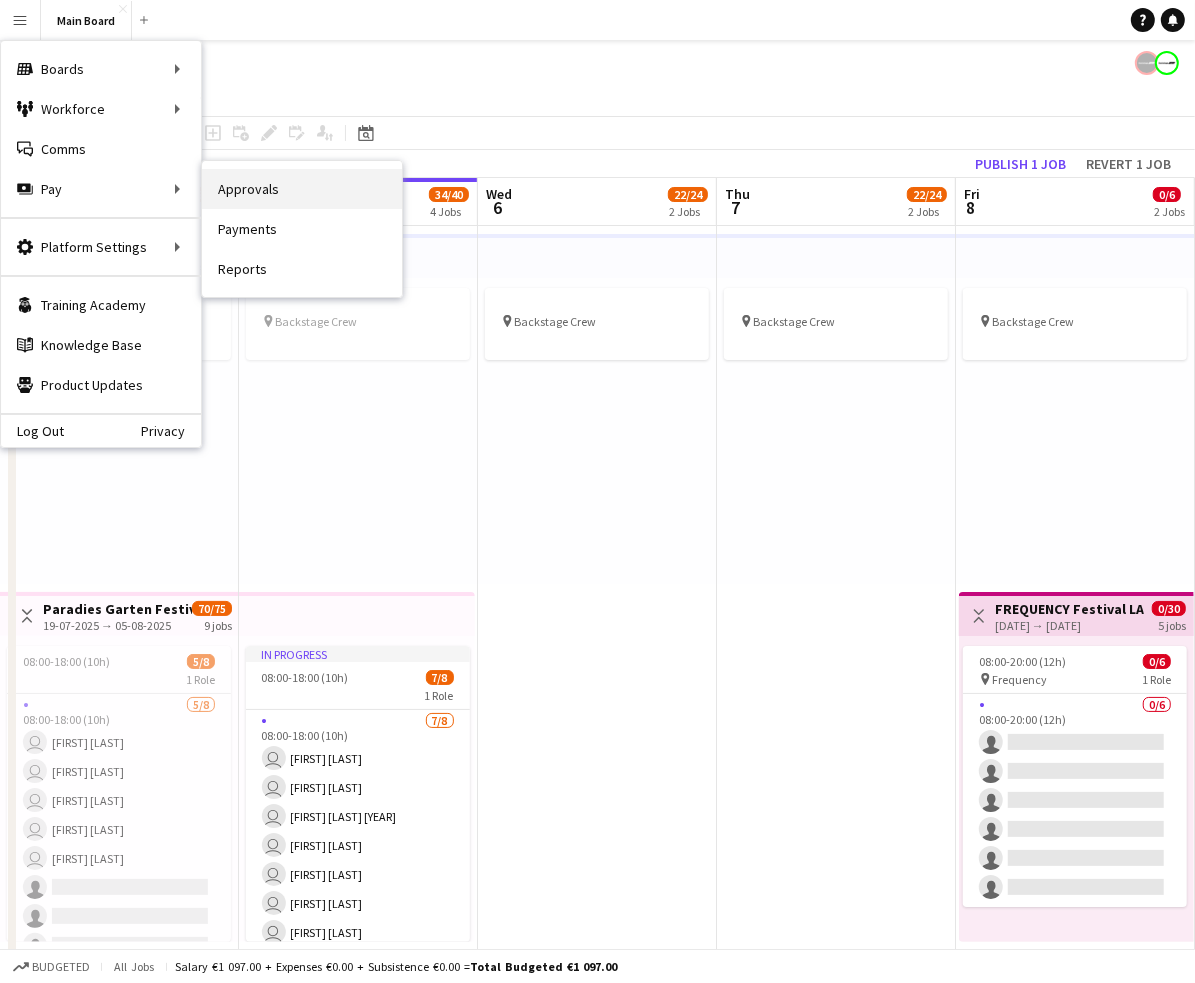 click on "Approvals" at bounding box center (302, 189) 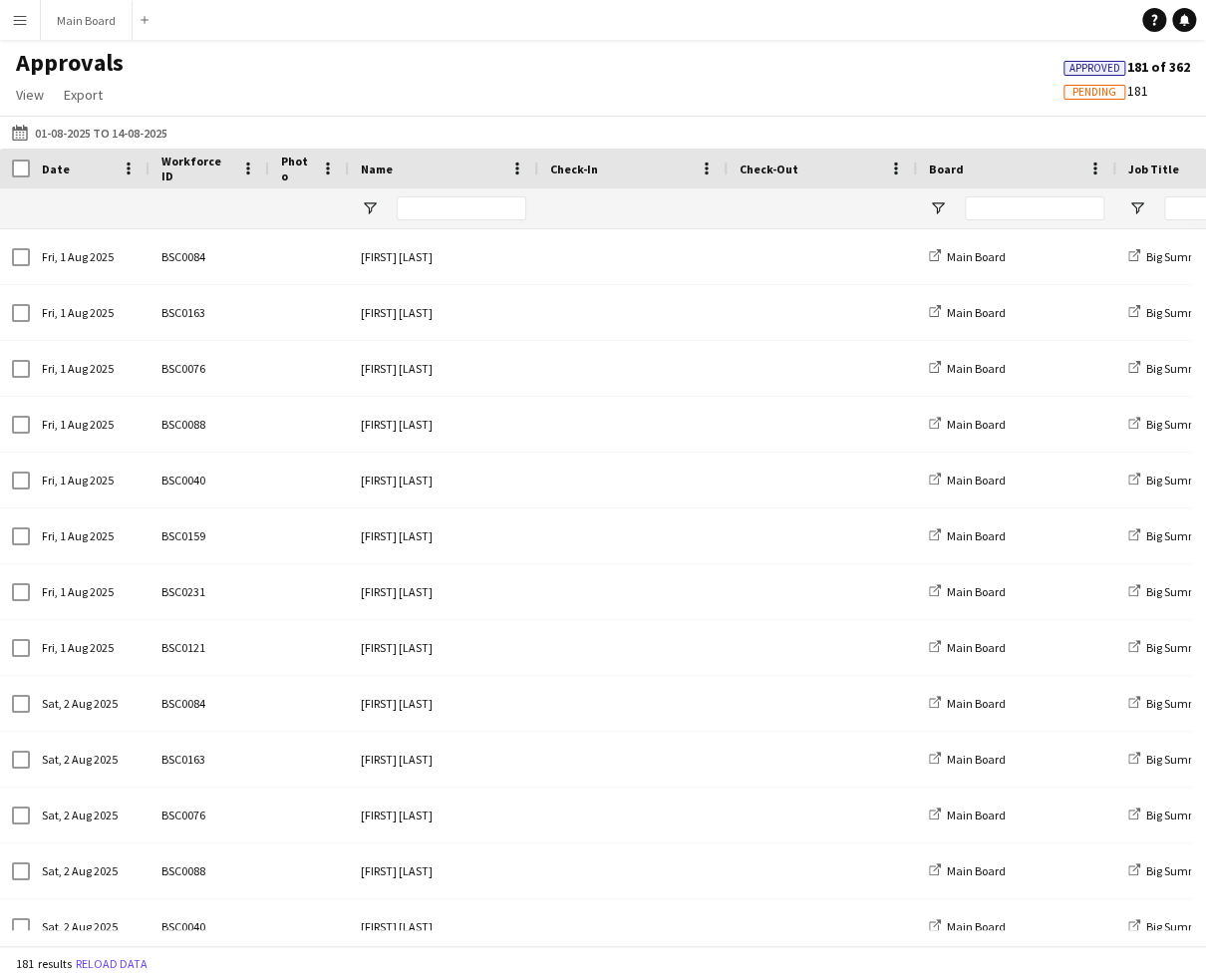 scroll, scrollTop: 0, scrollLeft: 202, axis: horizontal 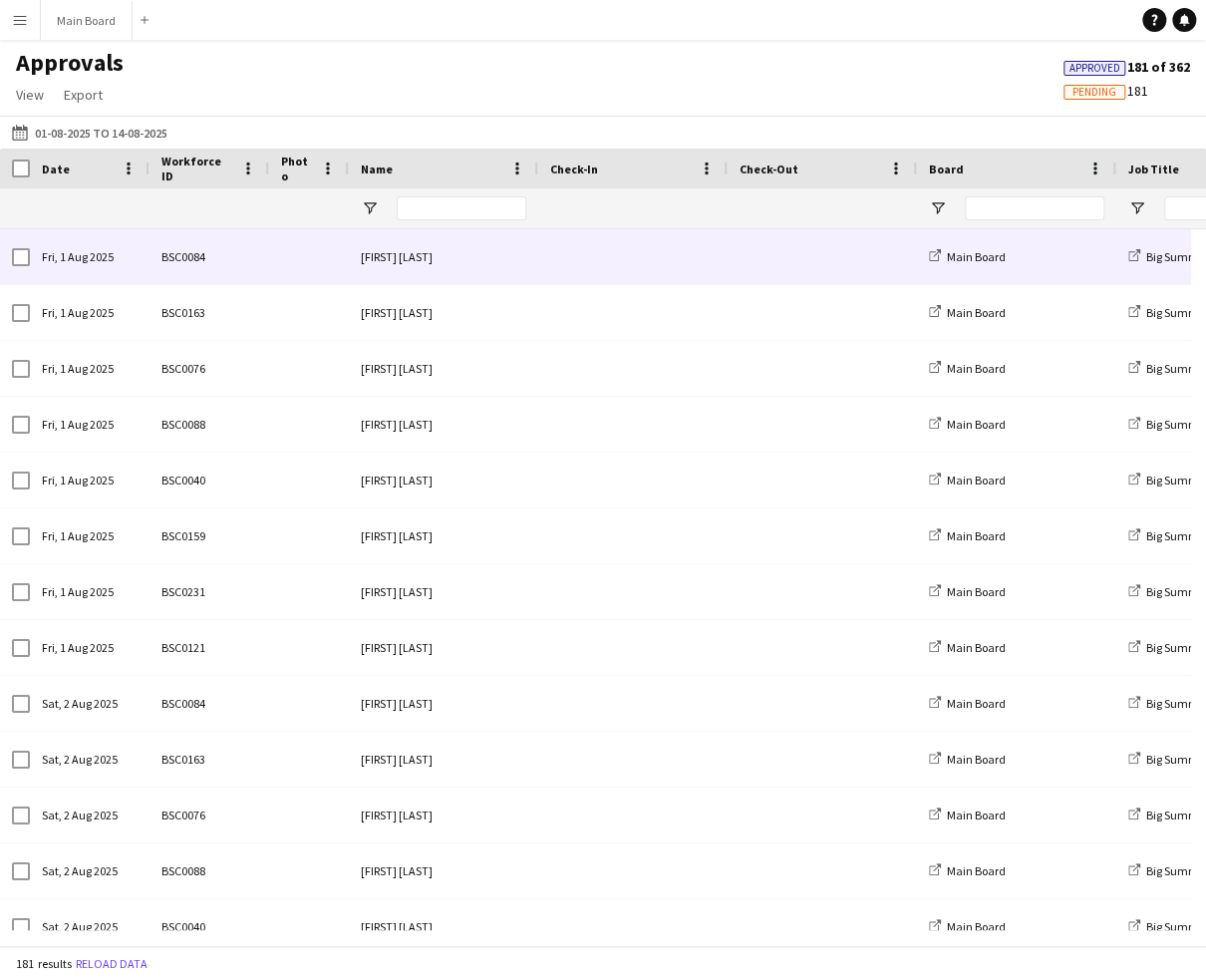 click on "[FIRST] [LAST]" at bounding box center (444, 256) 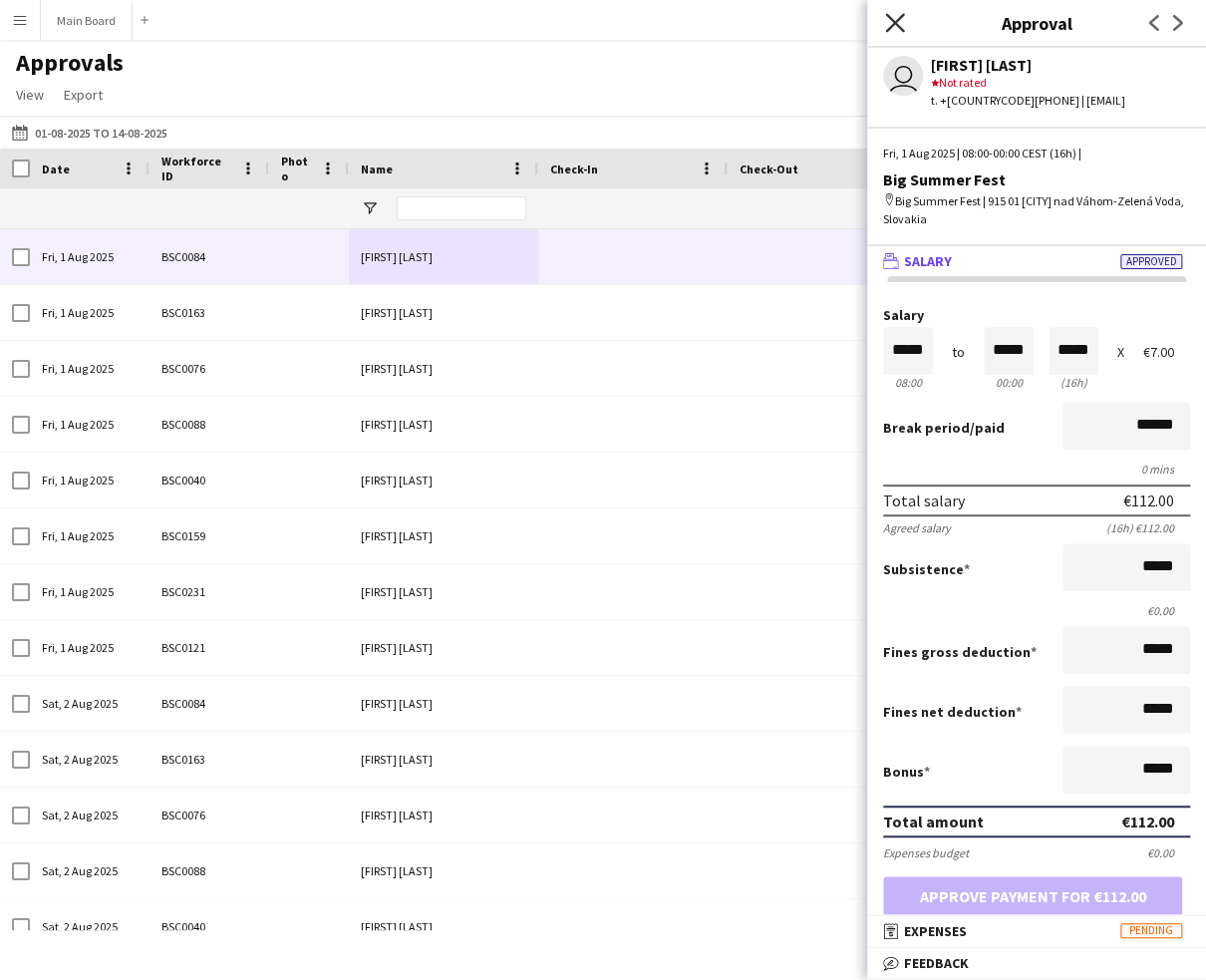 click 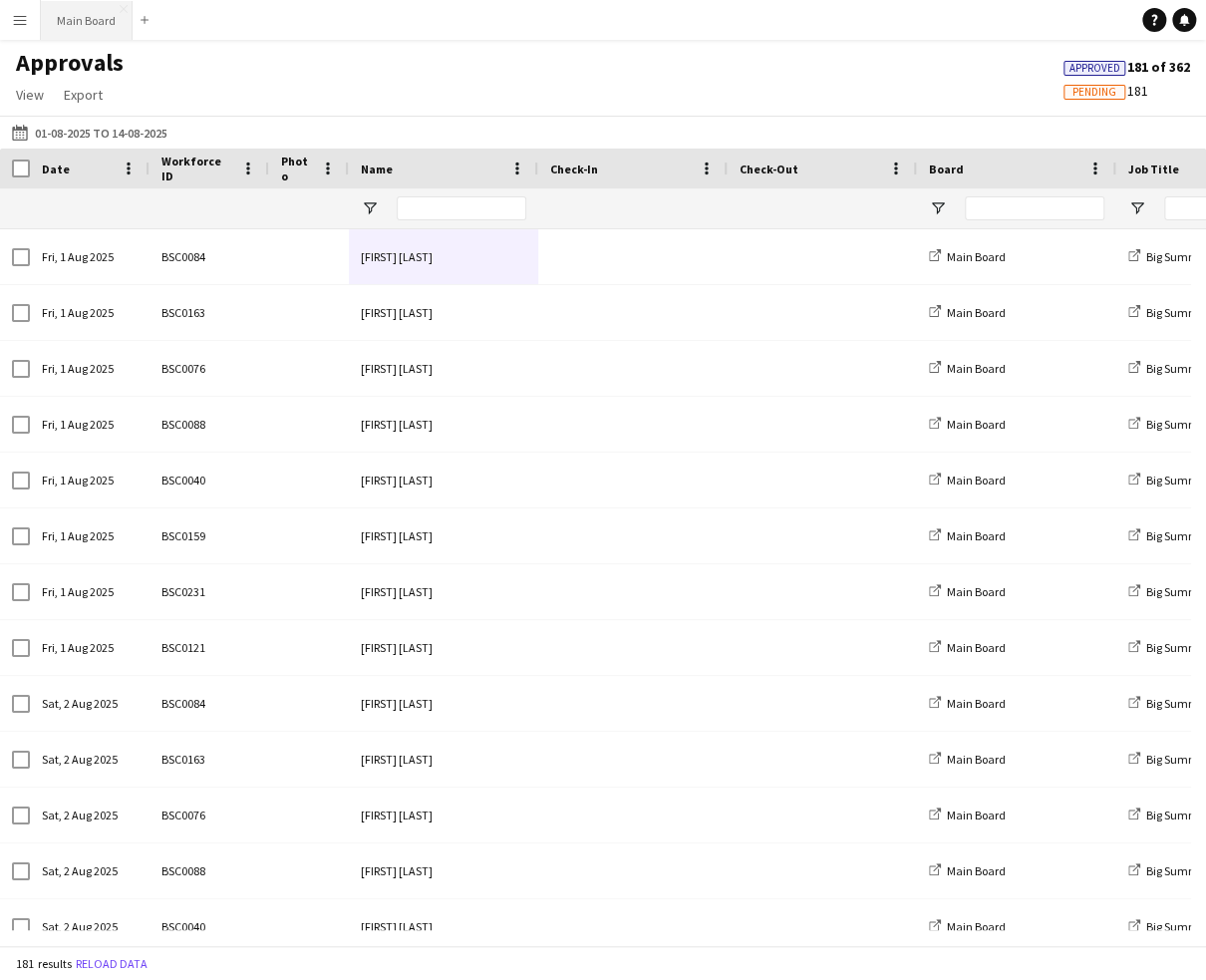click on "Main Board
Close" at bounding box center (87, 20) 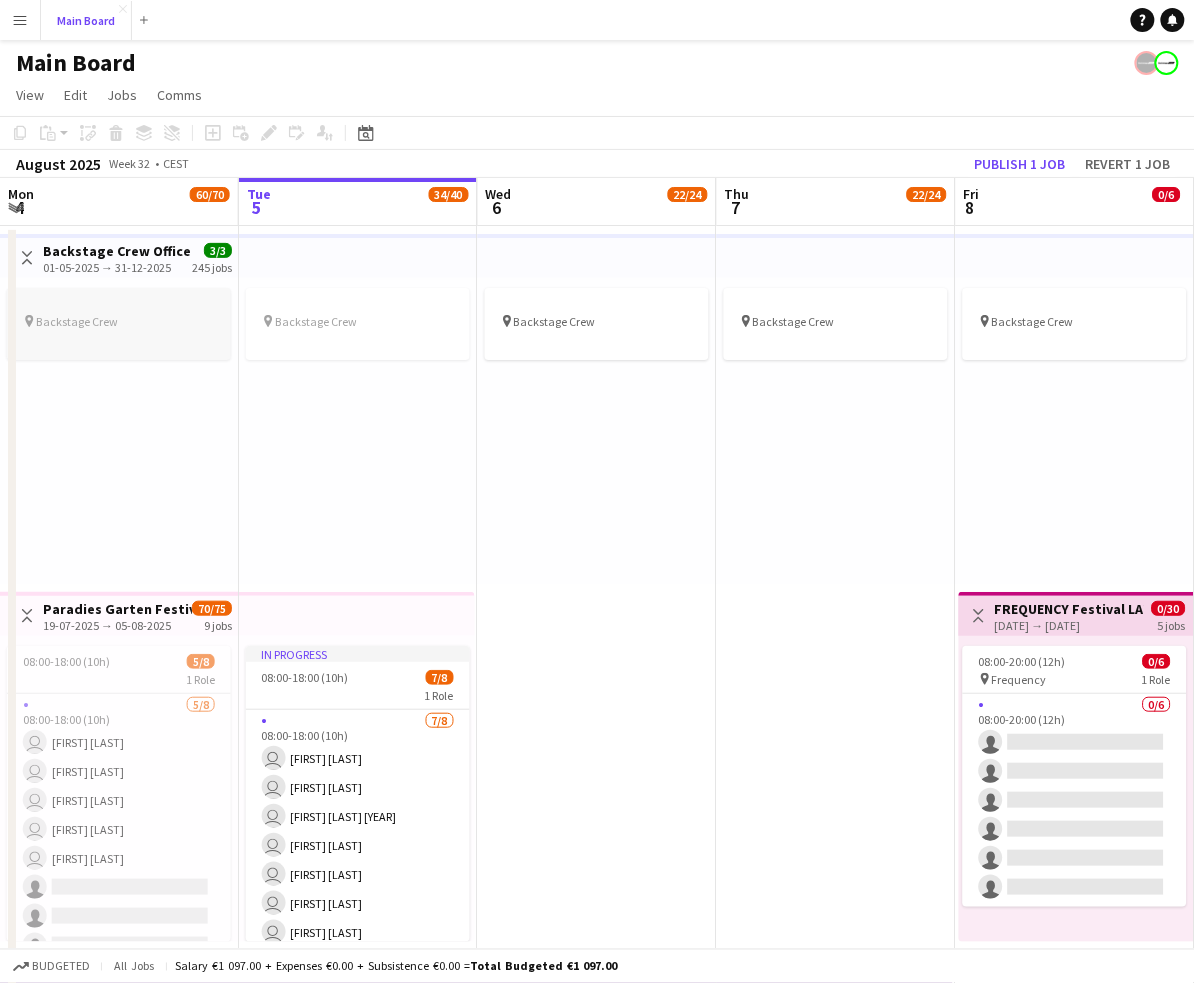 scroll, scrollTop: 0, scrollLeft: 478, axis: horizontal 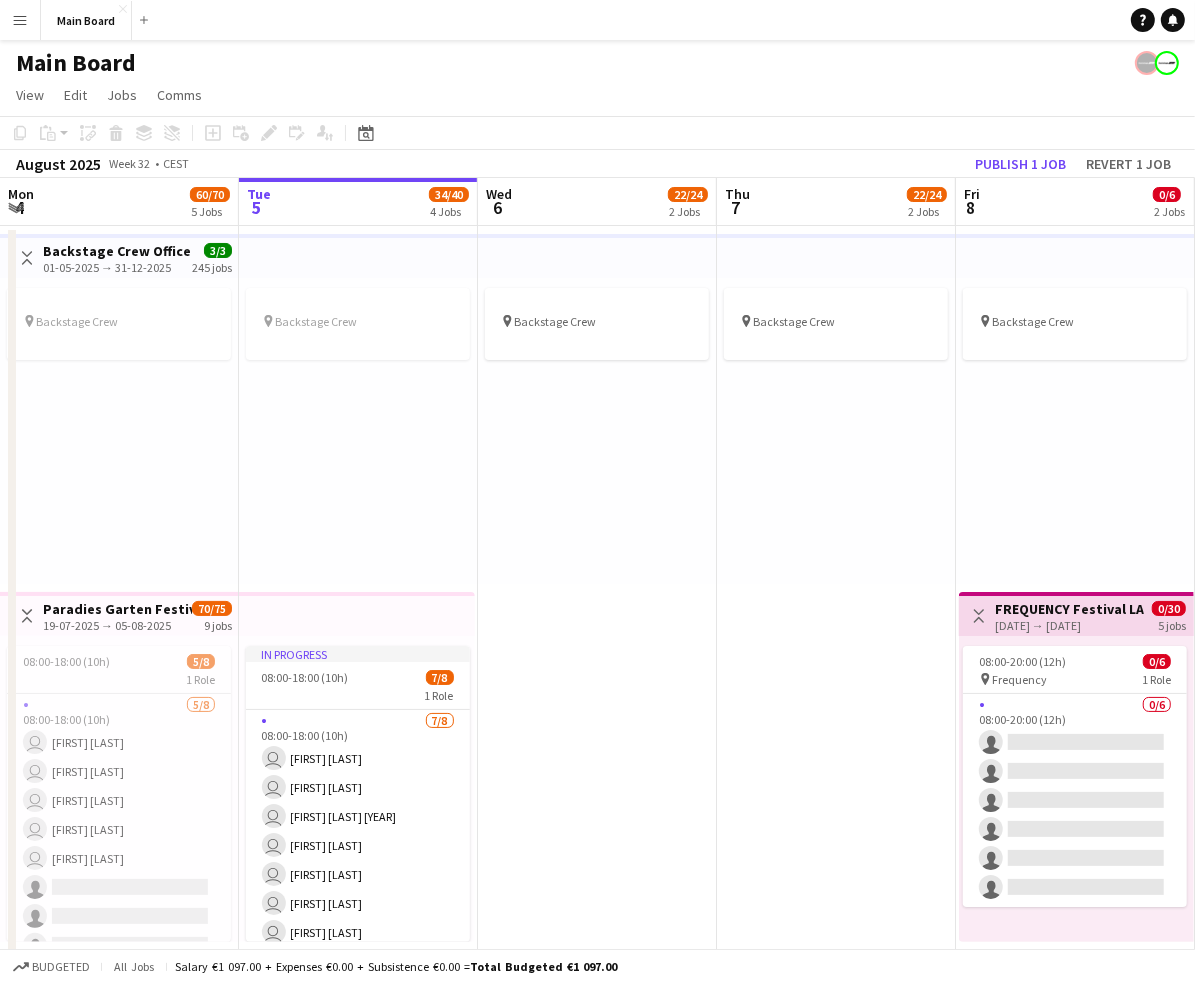 click on "01-05-2025 → 31-12-2025" at bounding box center [117, 267] 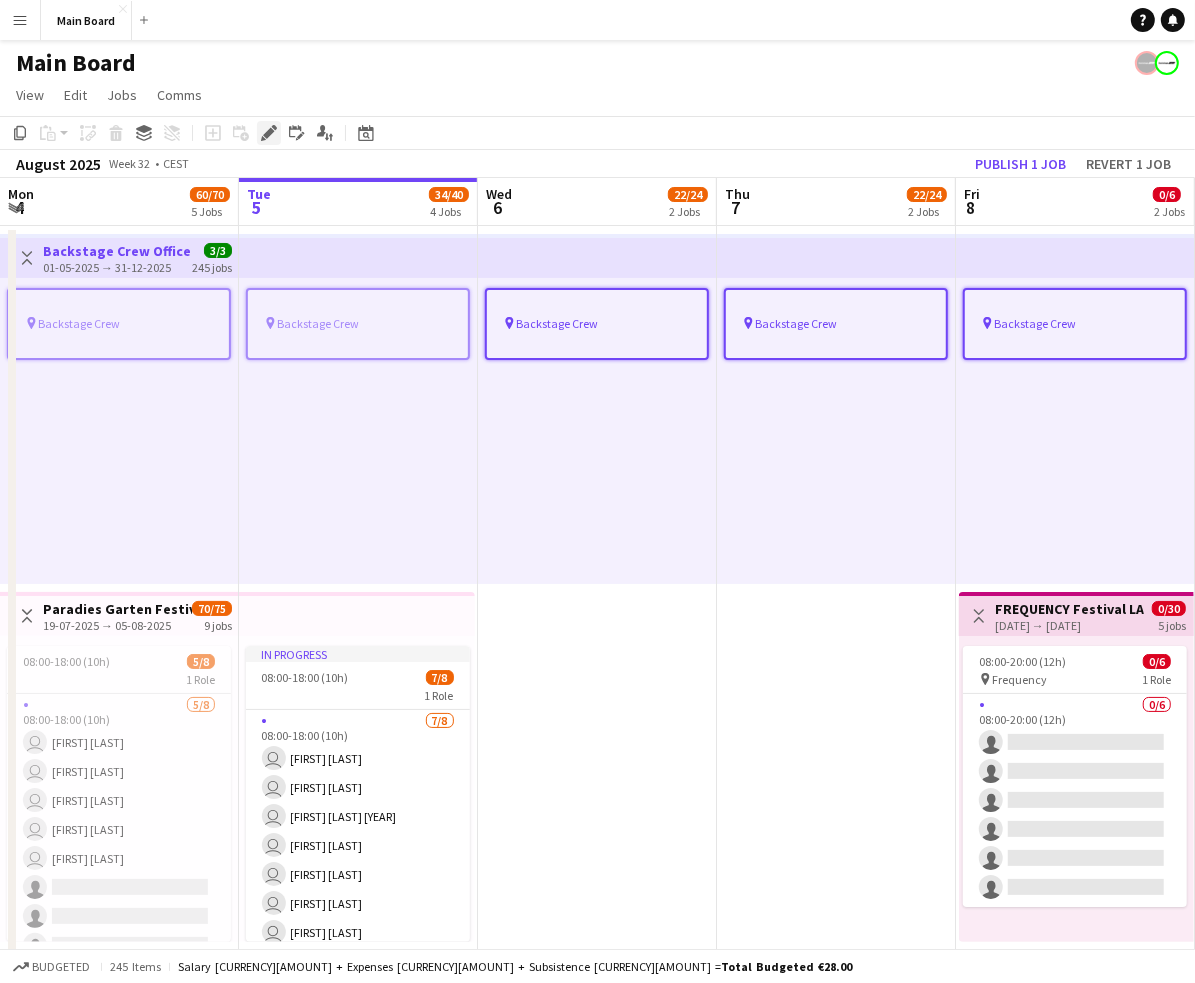 click 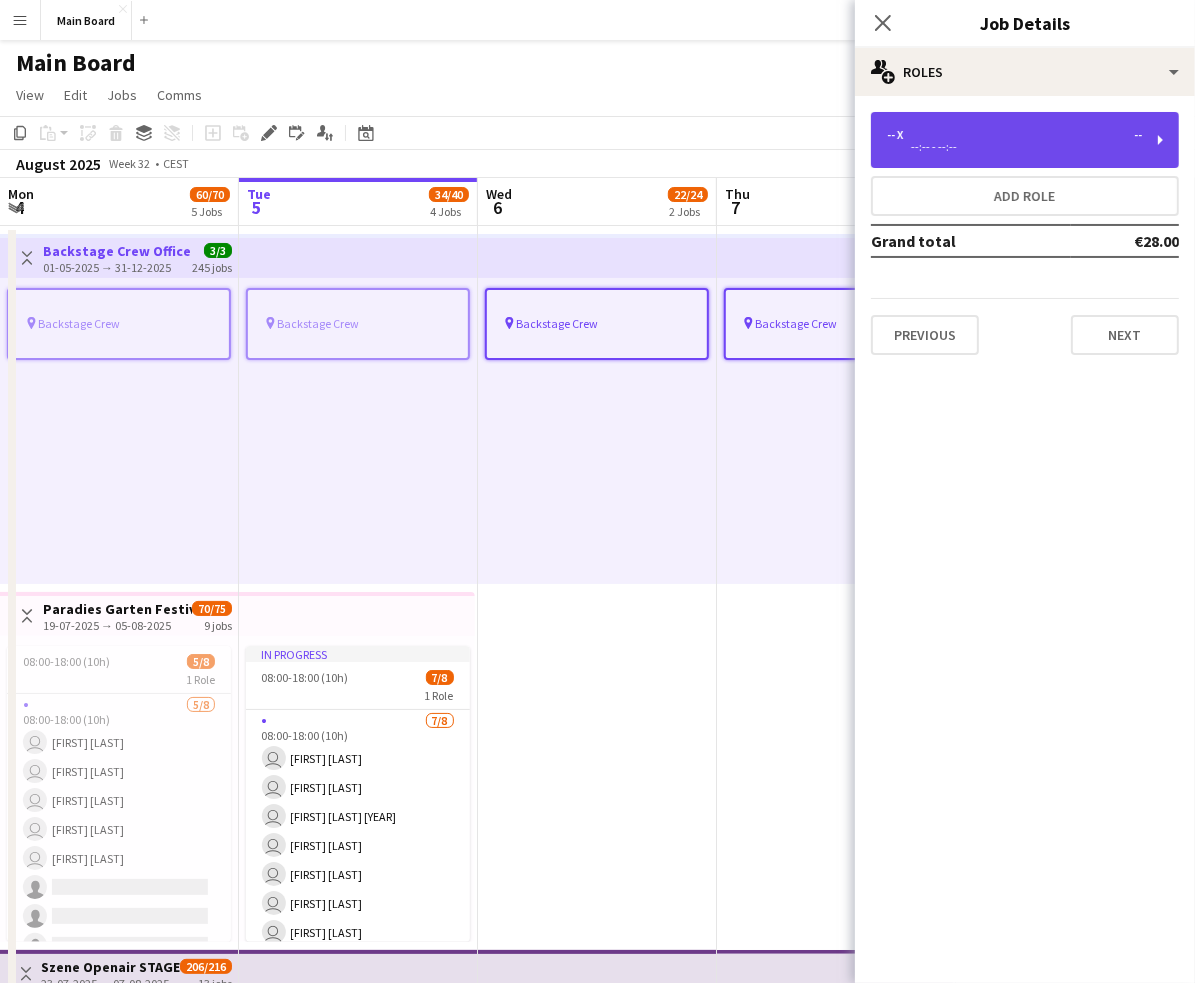 click on "-- x       --" at bounding box center [1014, 135] 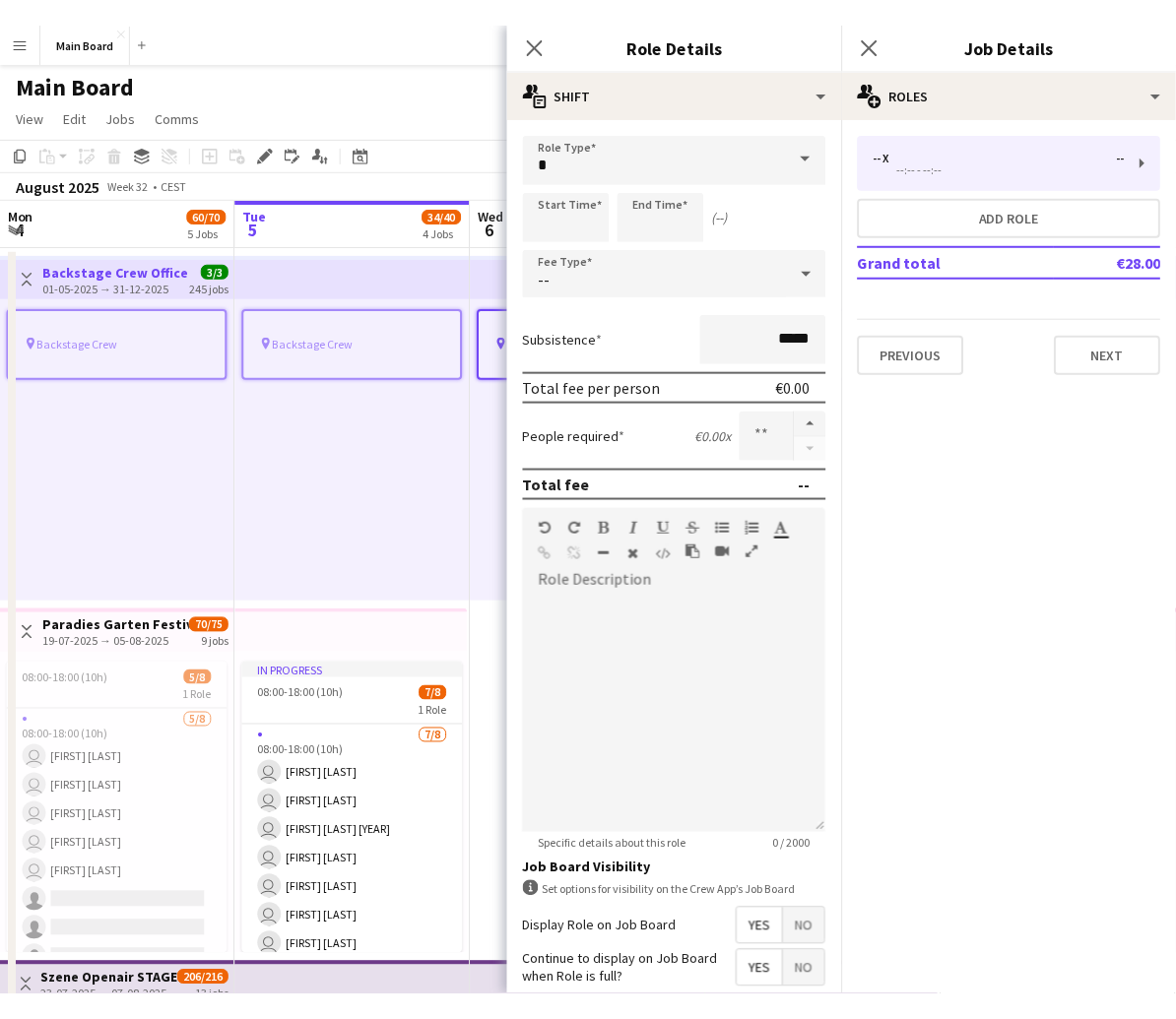 scroll, scrollTop: 0, scrollLeft: 471, axis: horizontal 